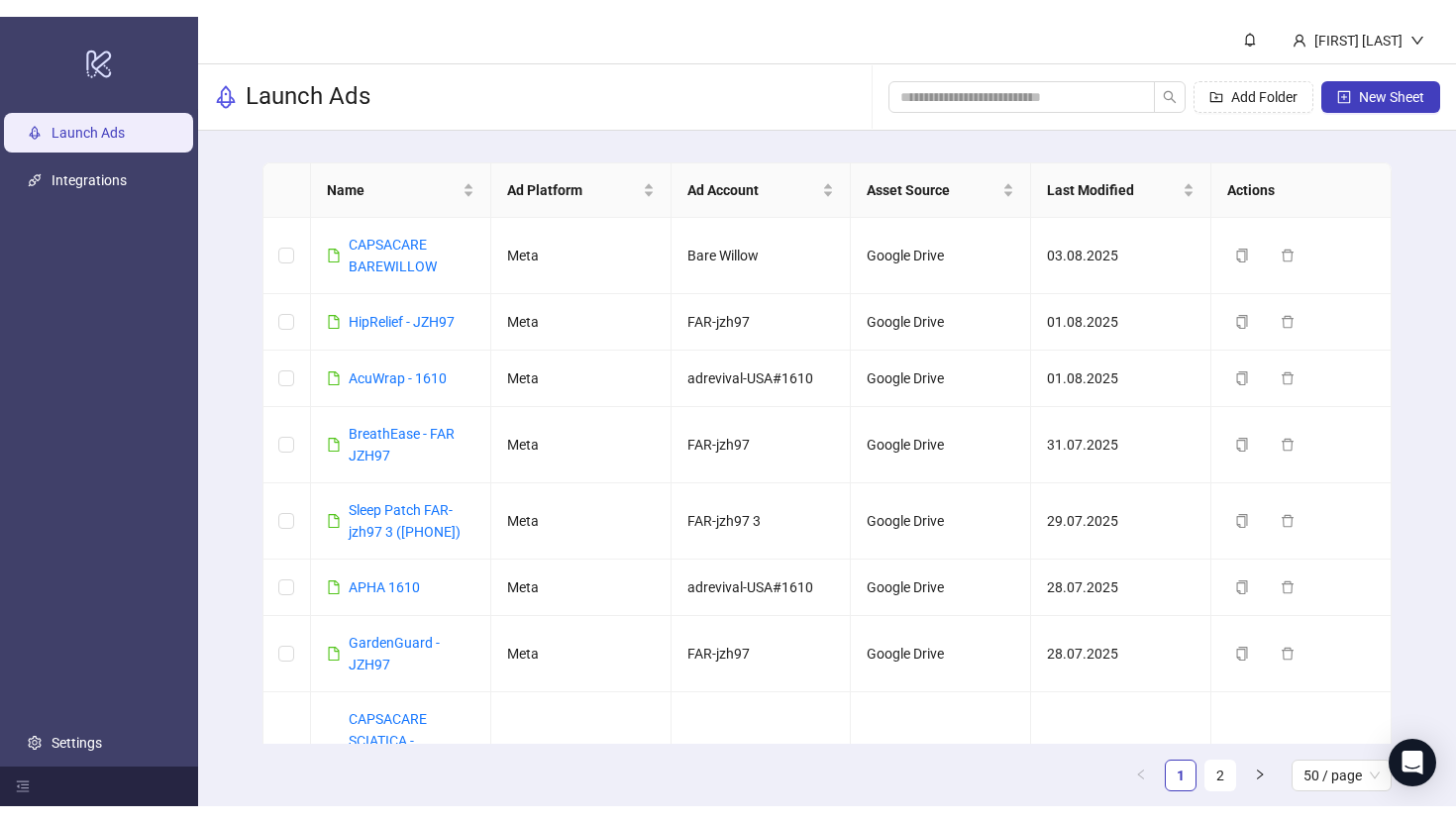 scroll, scrollTop: 0, scrollLeft: 0, axis: both 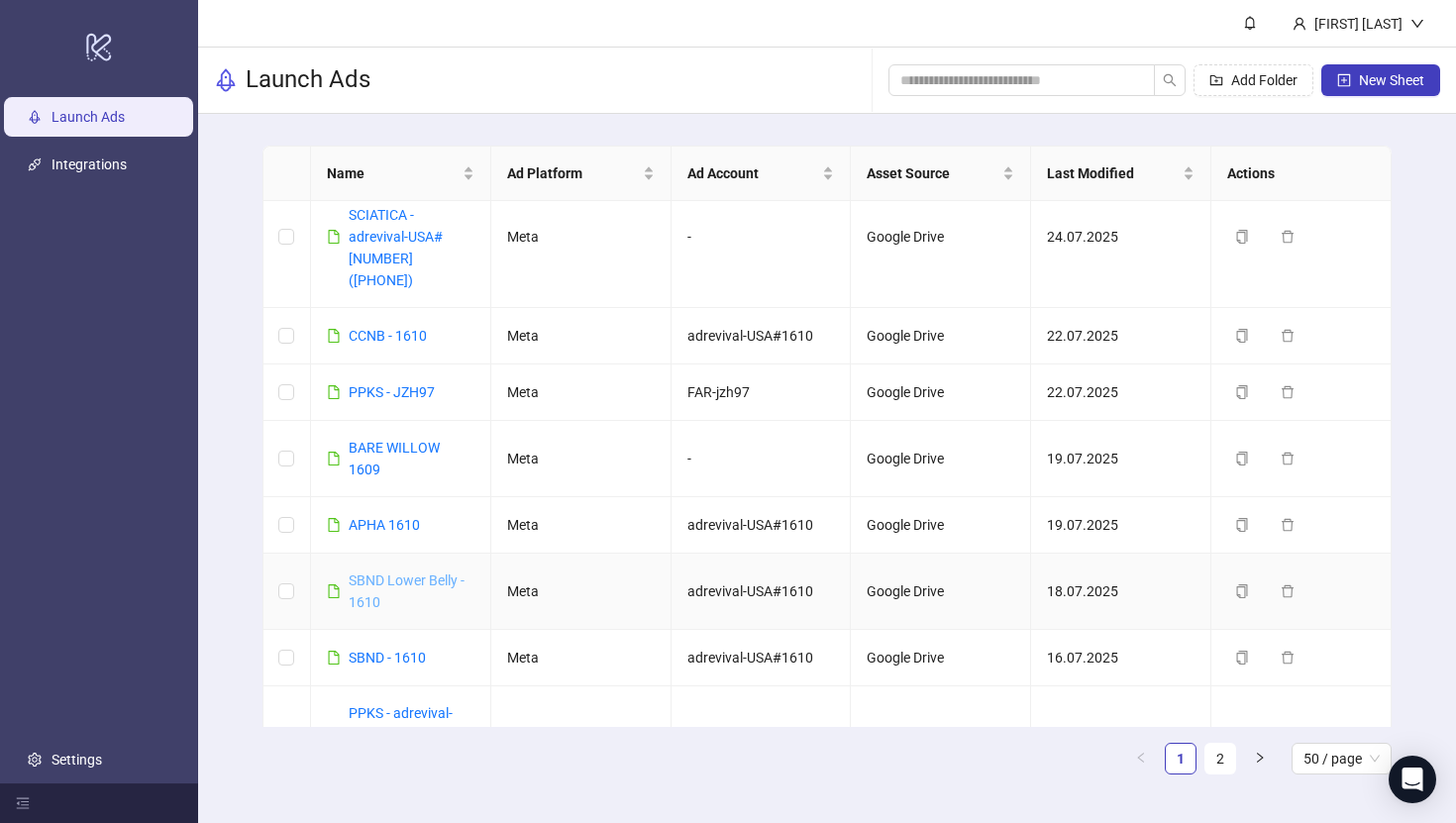 click on "SBND Lower Belly - 1610" at bounding box center [406, 591] 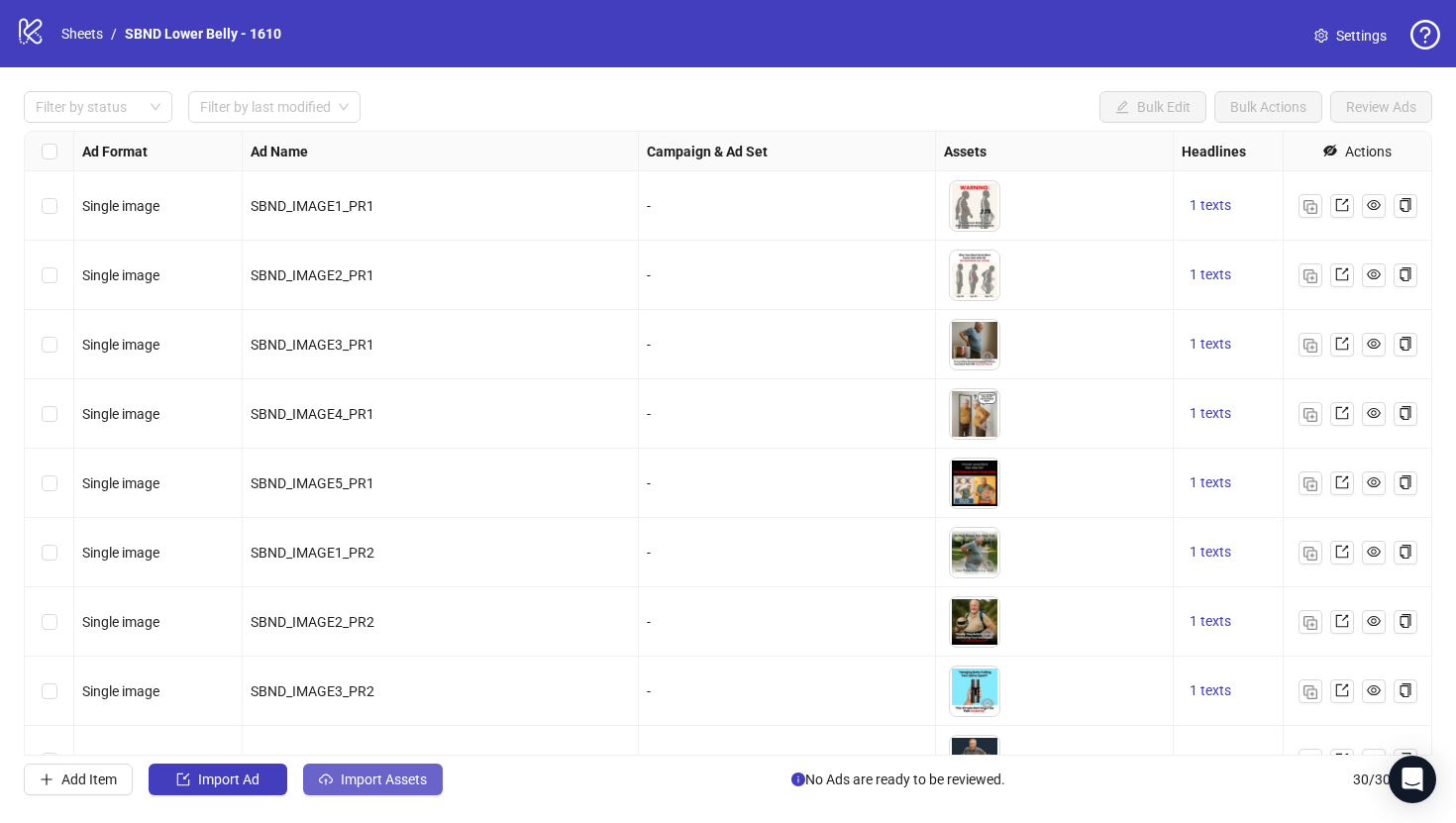 click on "Import Assets" at bounding box center (383, 779) 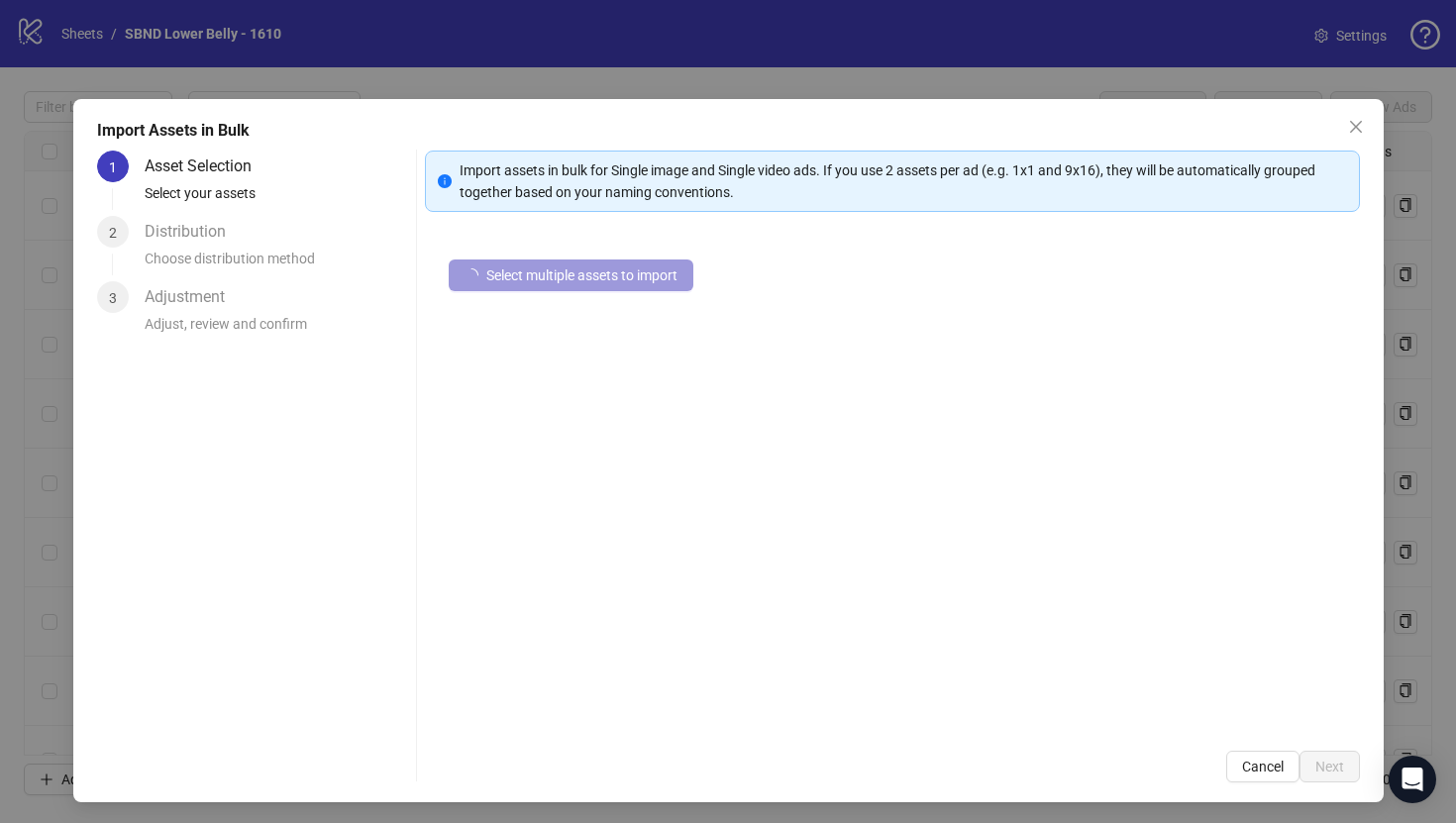 click on "Select multiple assets to import" at bounding box center (581, 275) 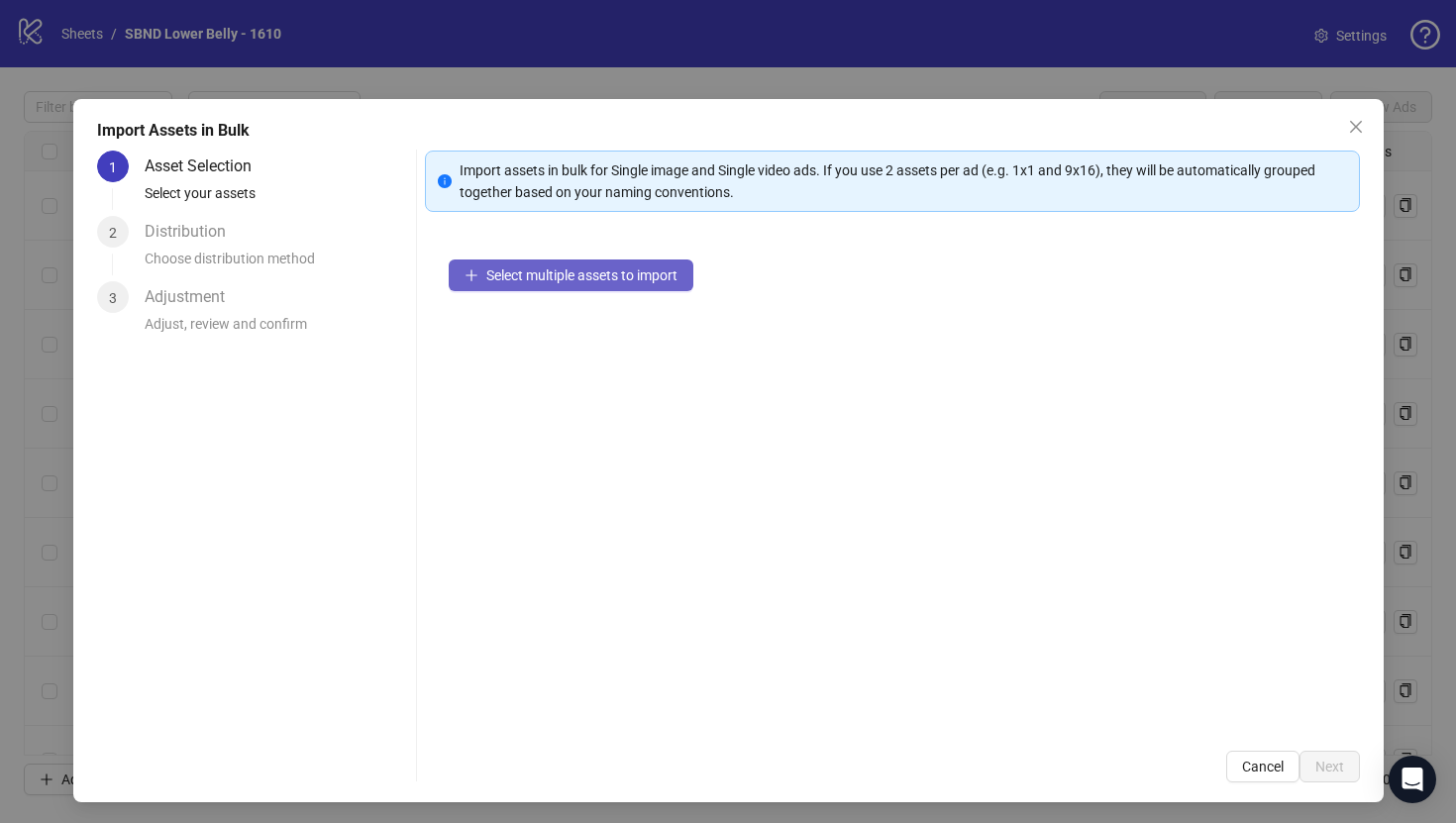 type 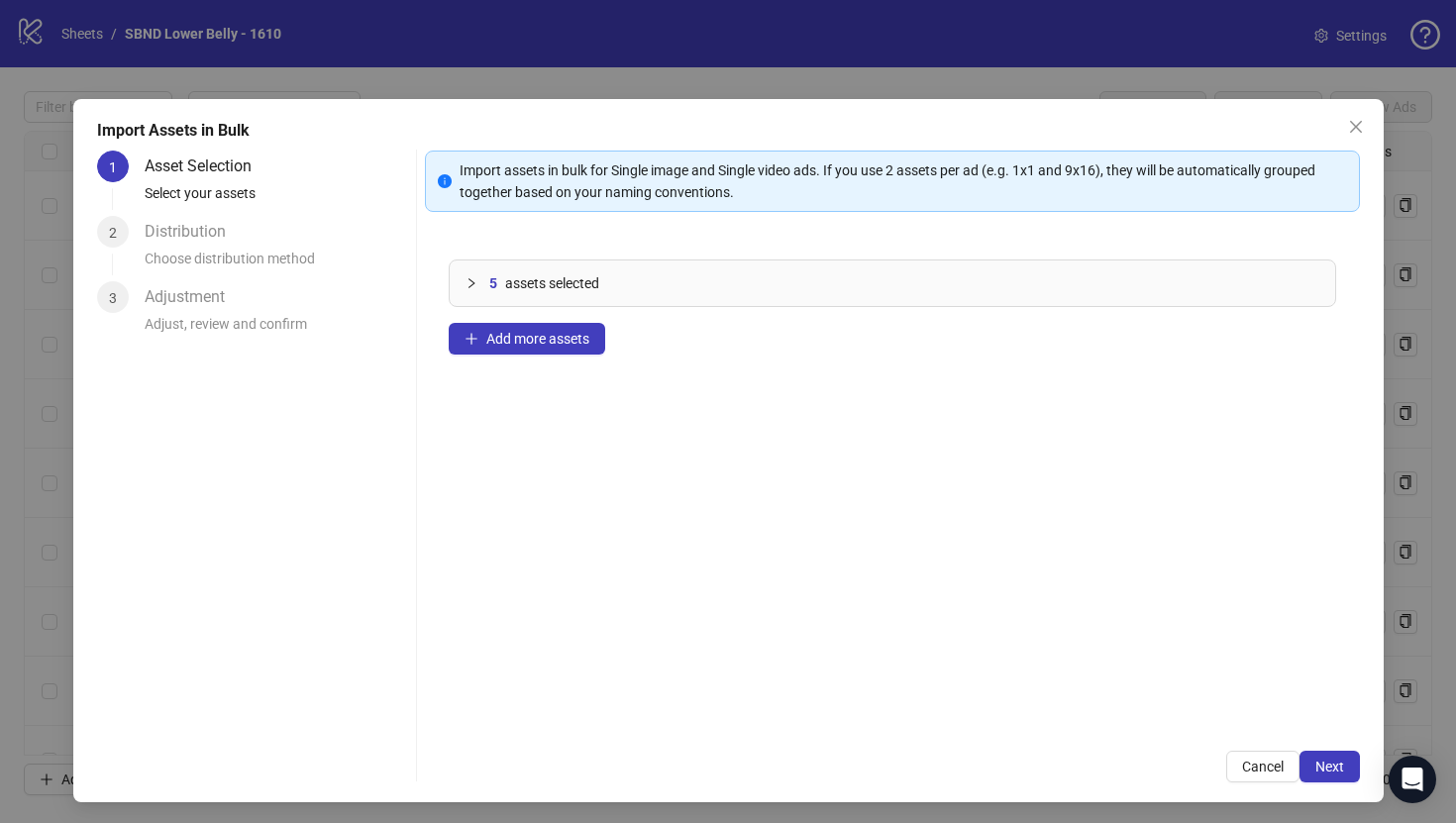 click on "5 assets selected Add more assets" at bounding box center [892, 481] 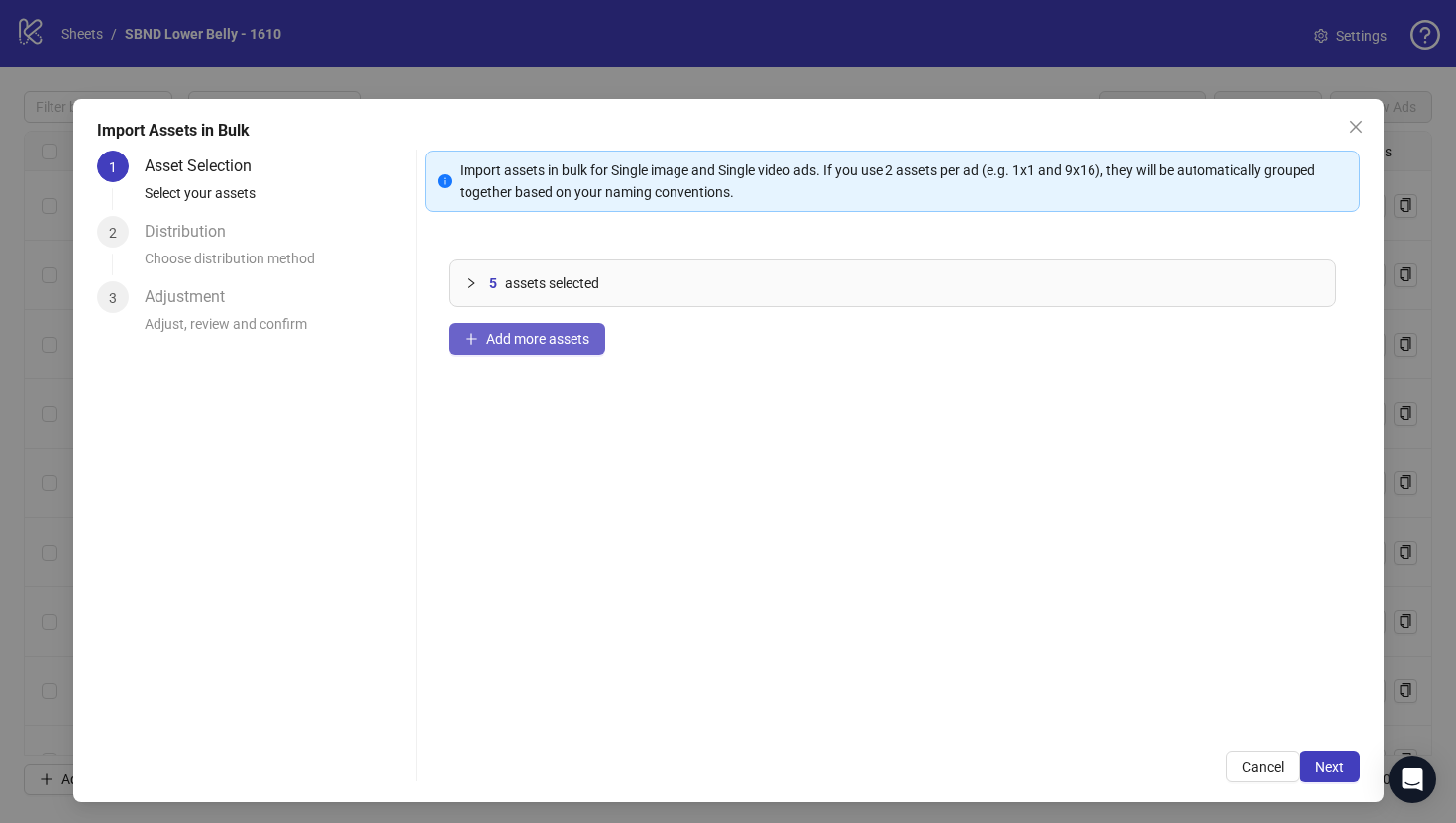 click on "Add more assets" at bounding box center [527, 339] 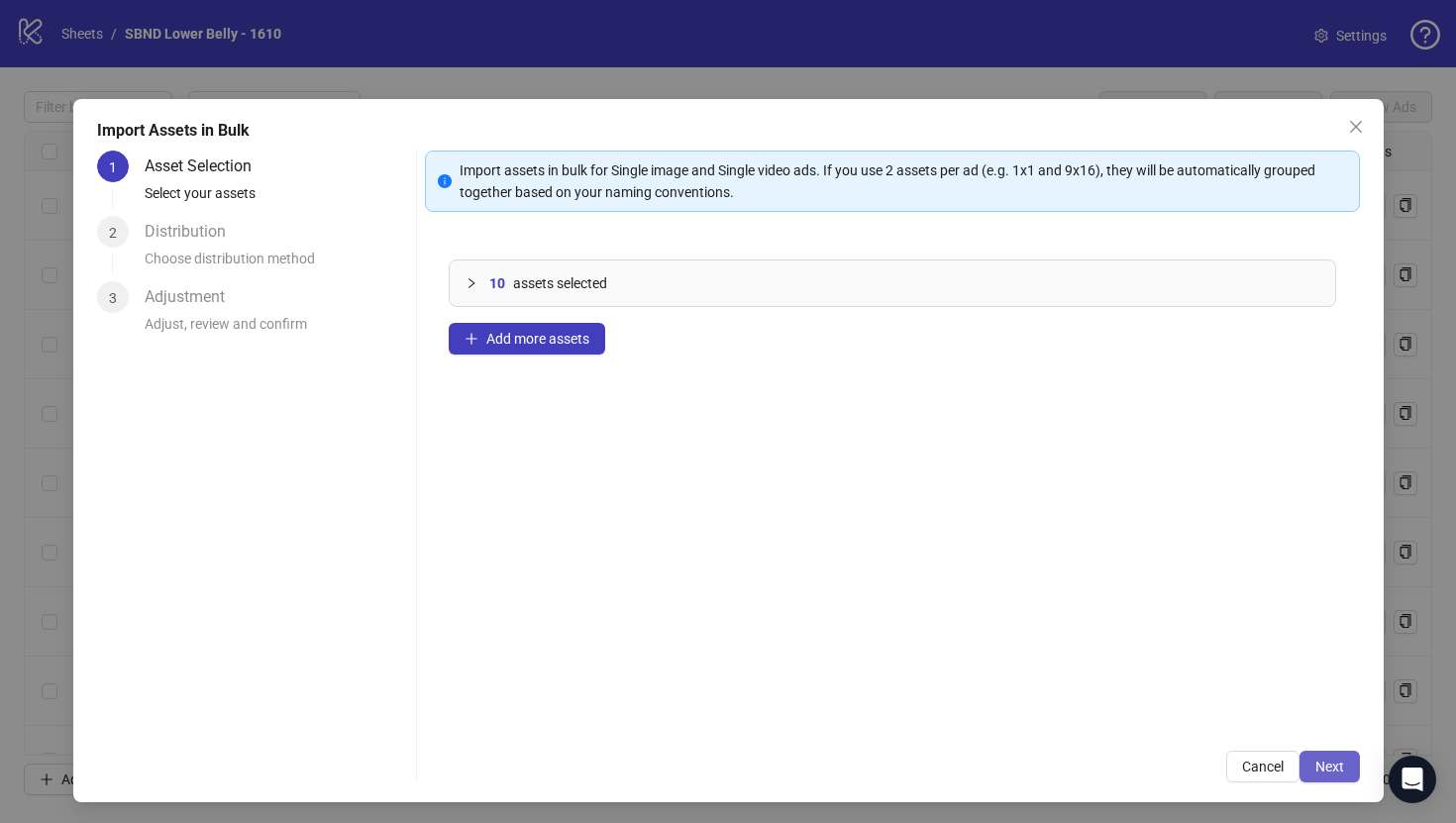 click on "Next" at bounding box center [1329, 767] 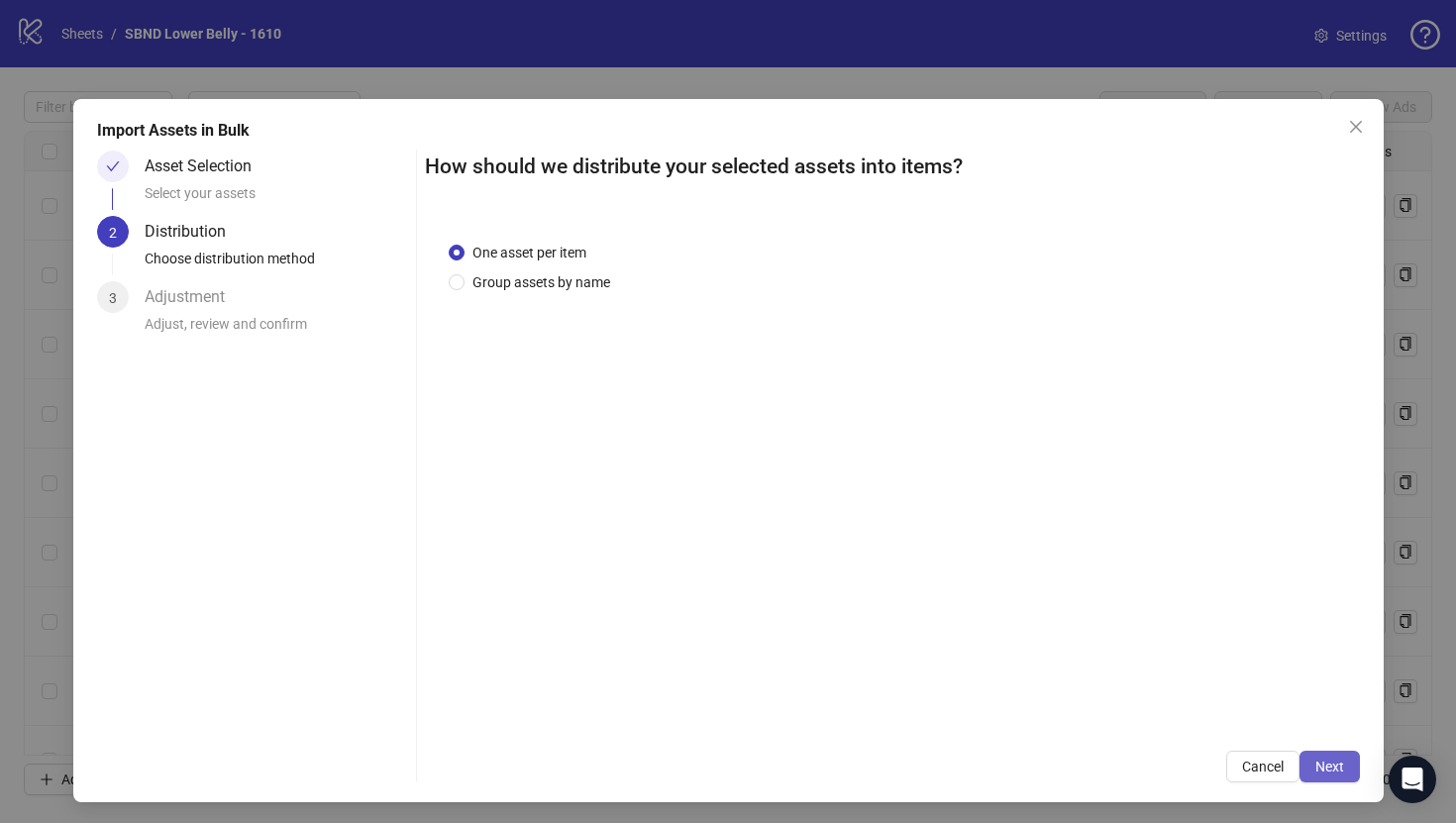 click on "Next" at bounding box center [1329, 767] 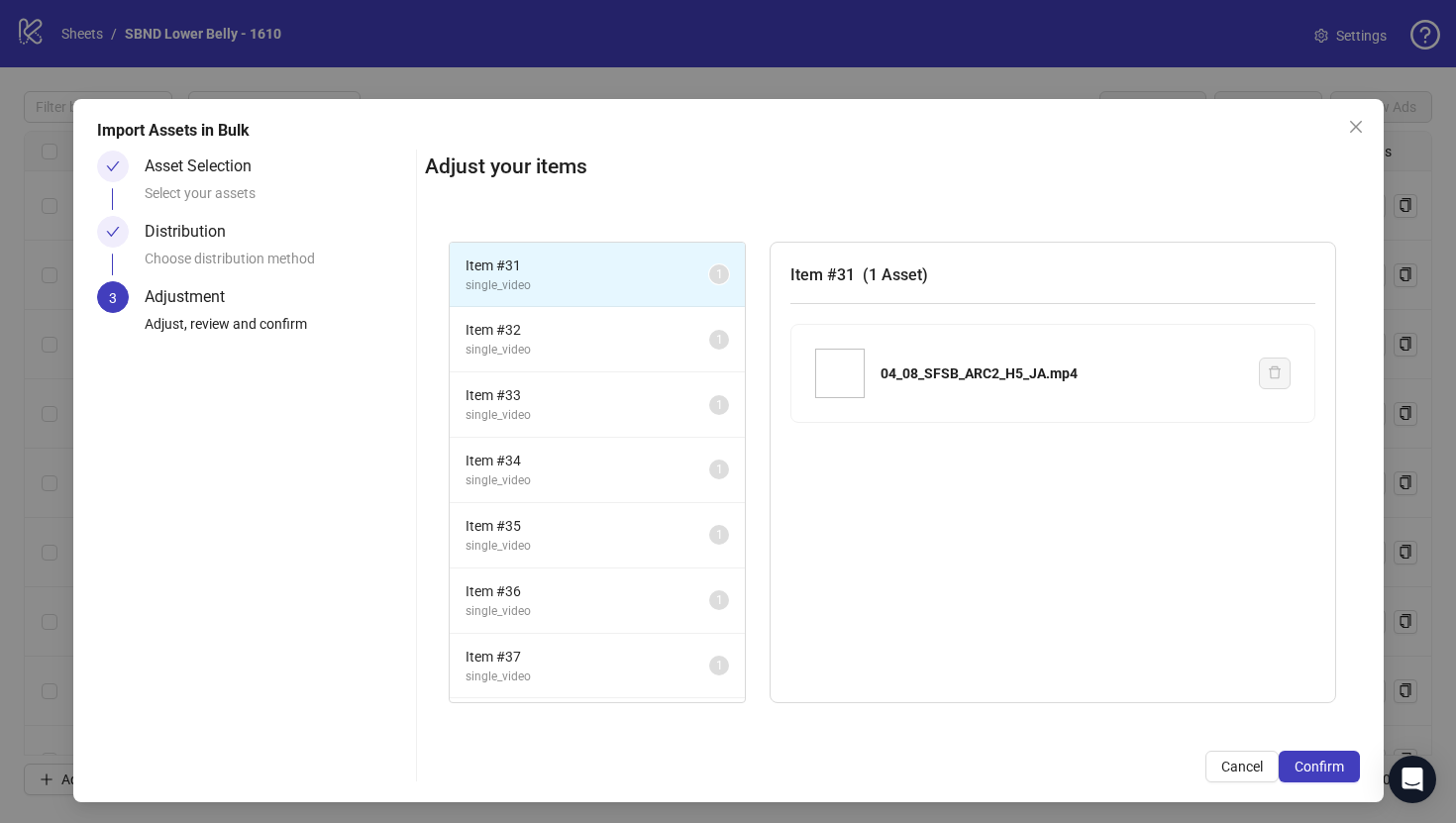 click on "Confirm" at bounding box center [1319, 767] 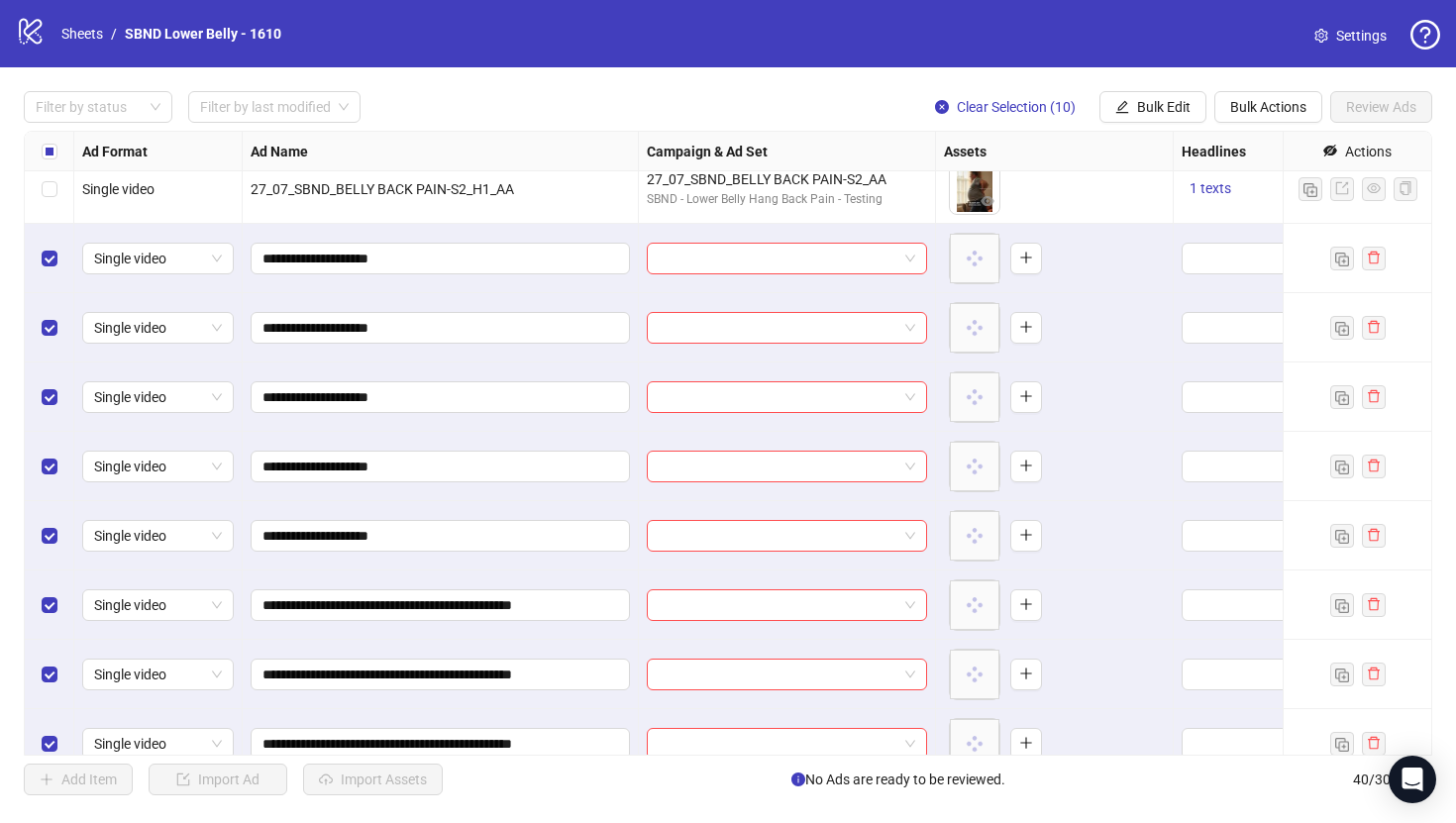 scroll, scrollTop: 2190, scrollLeft: 0, axis: vertical 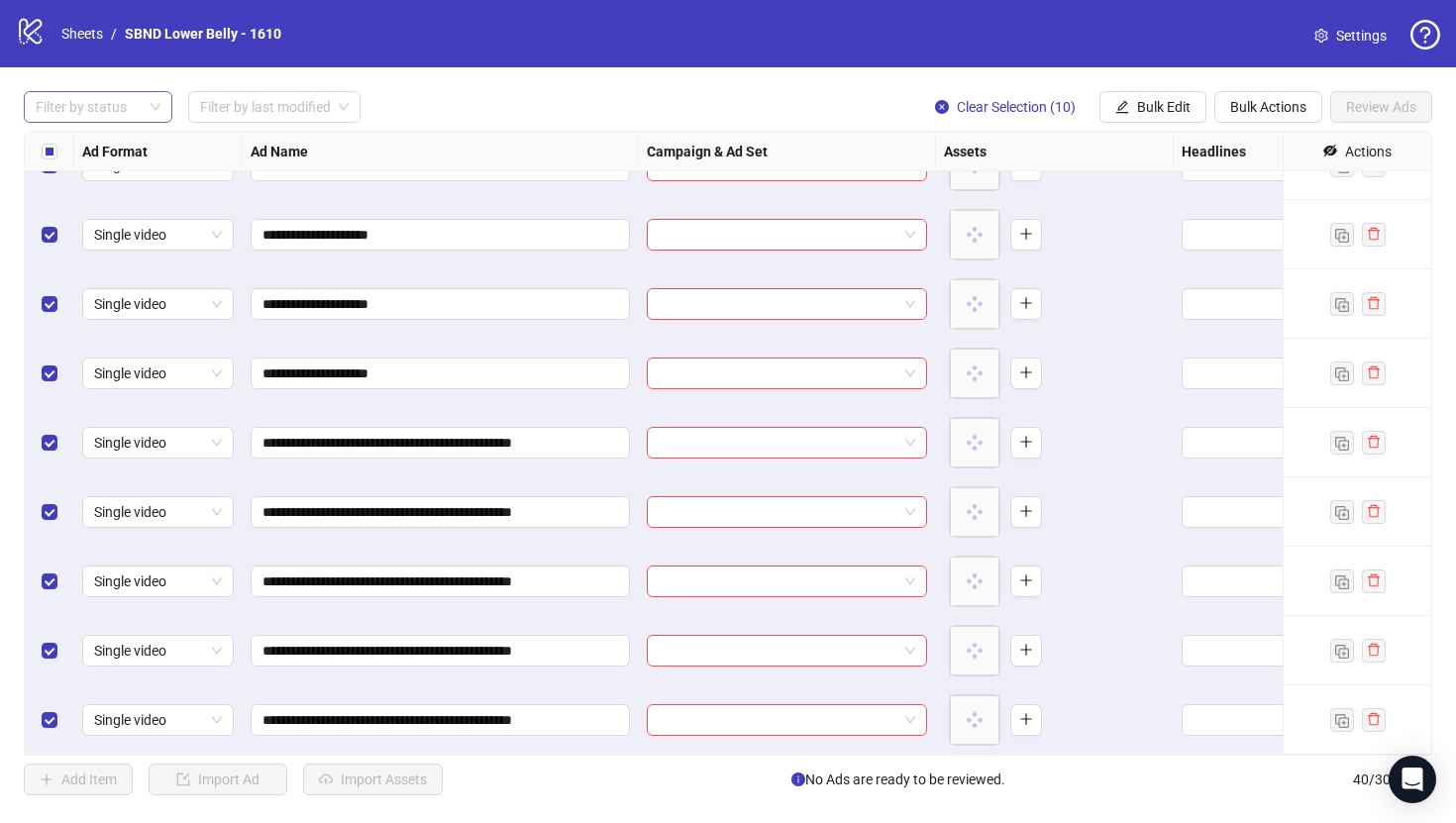 click at bounding box center [87, 107] 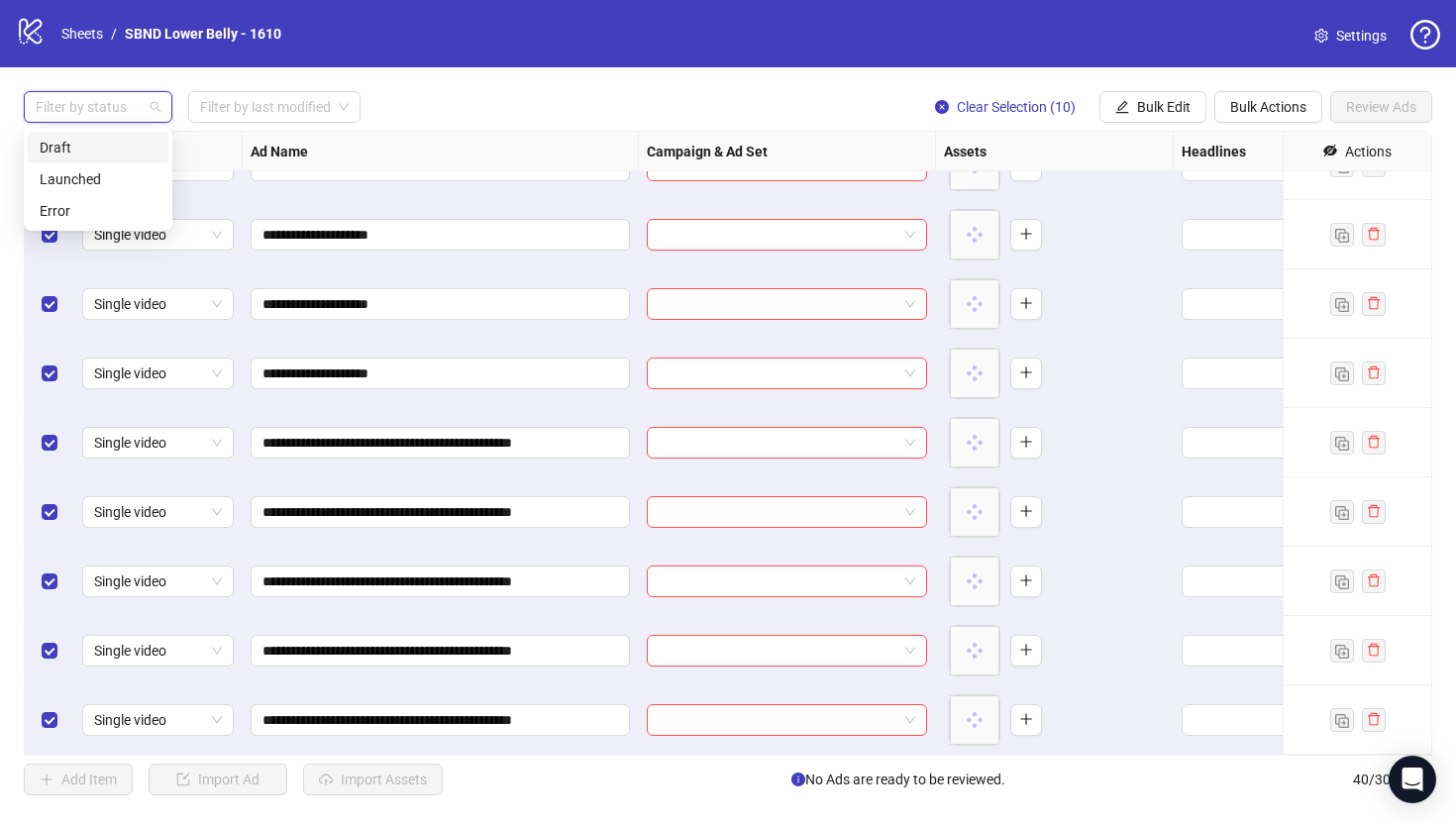 click on "Draft" at bounding box center (98, 148) 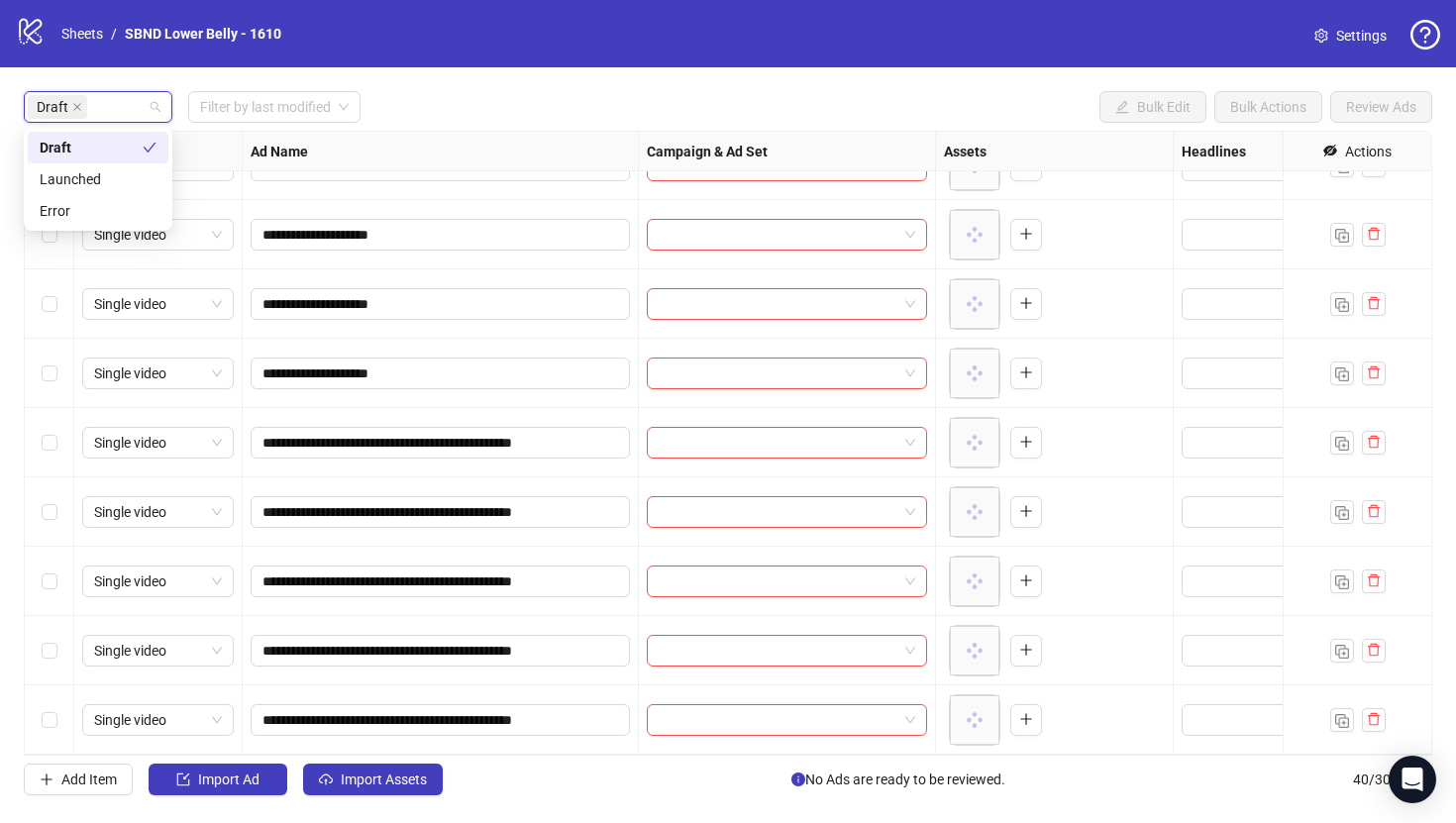 click on "**********" at bounding box center (728, 443) 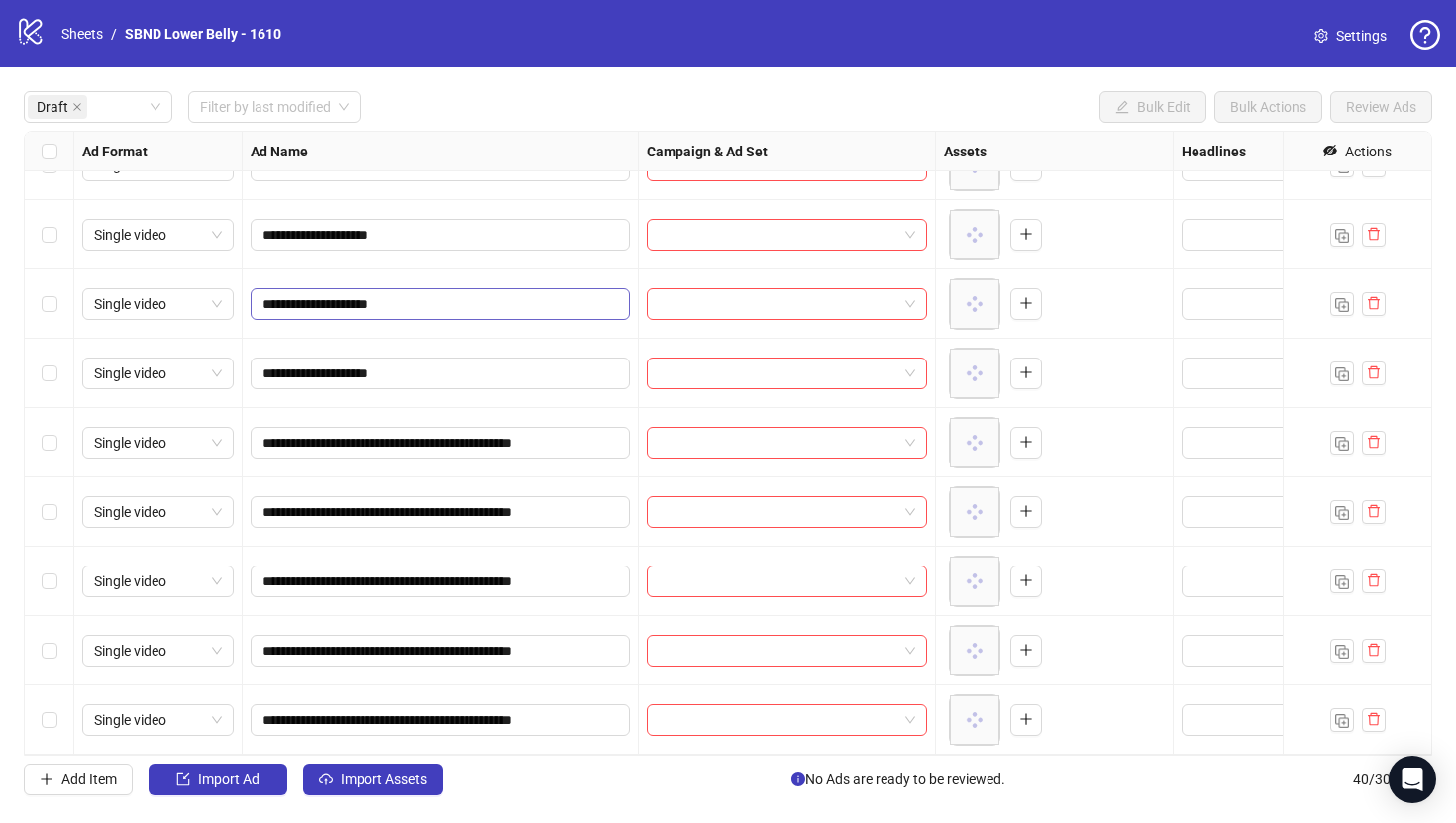 scroll, scrollTop: 0, scrollLeft: 0, axis: both 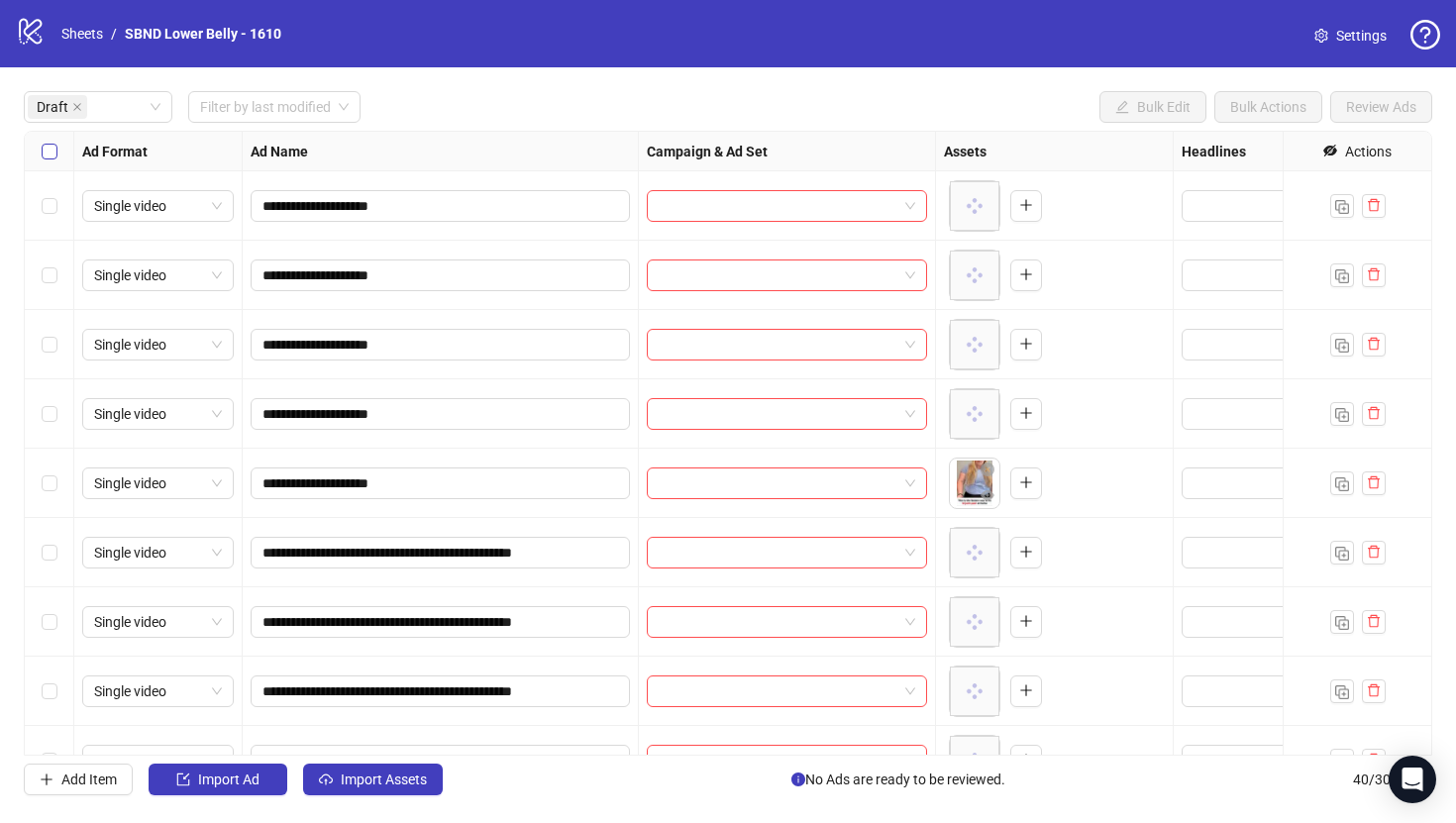 click at bounding box center [50, 152] 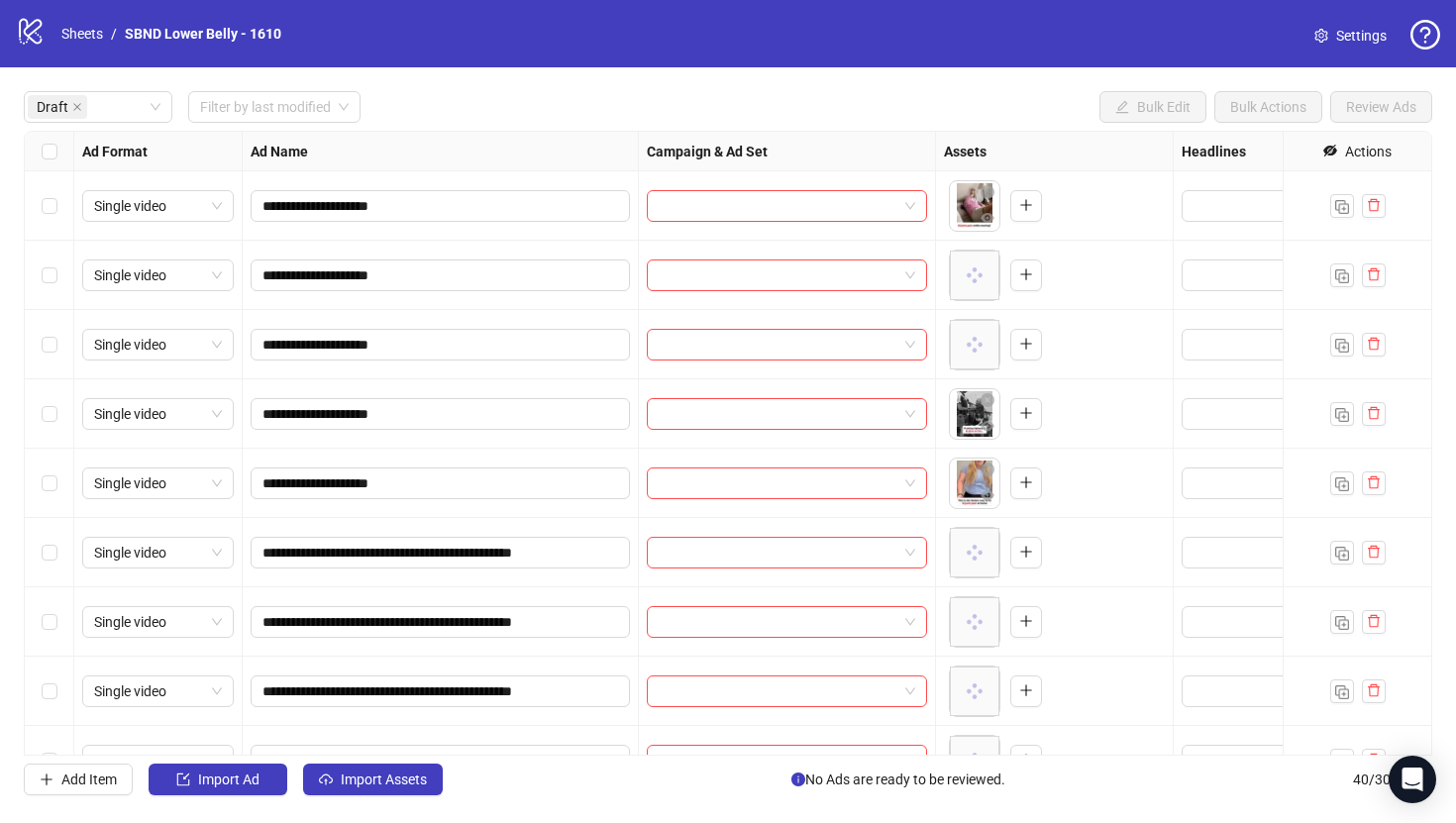 click at bounding box center [50, 206] 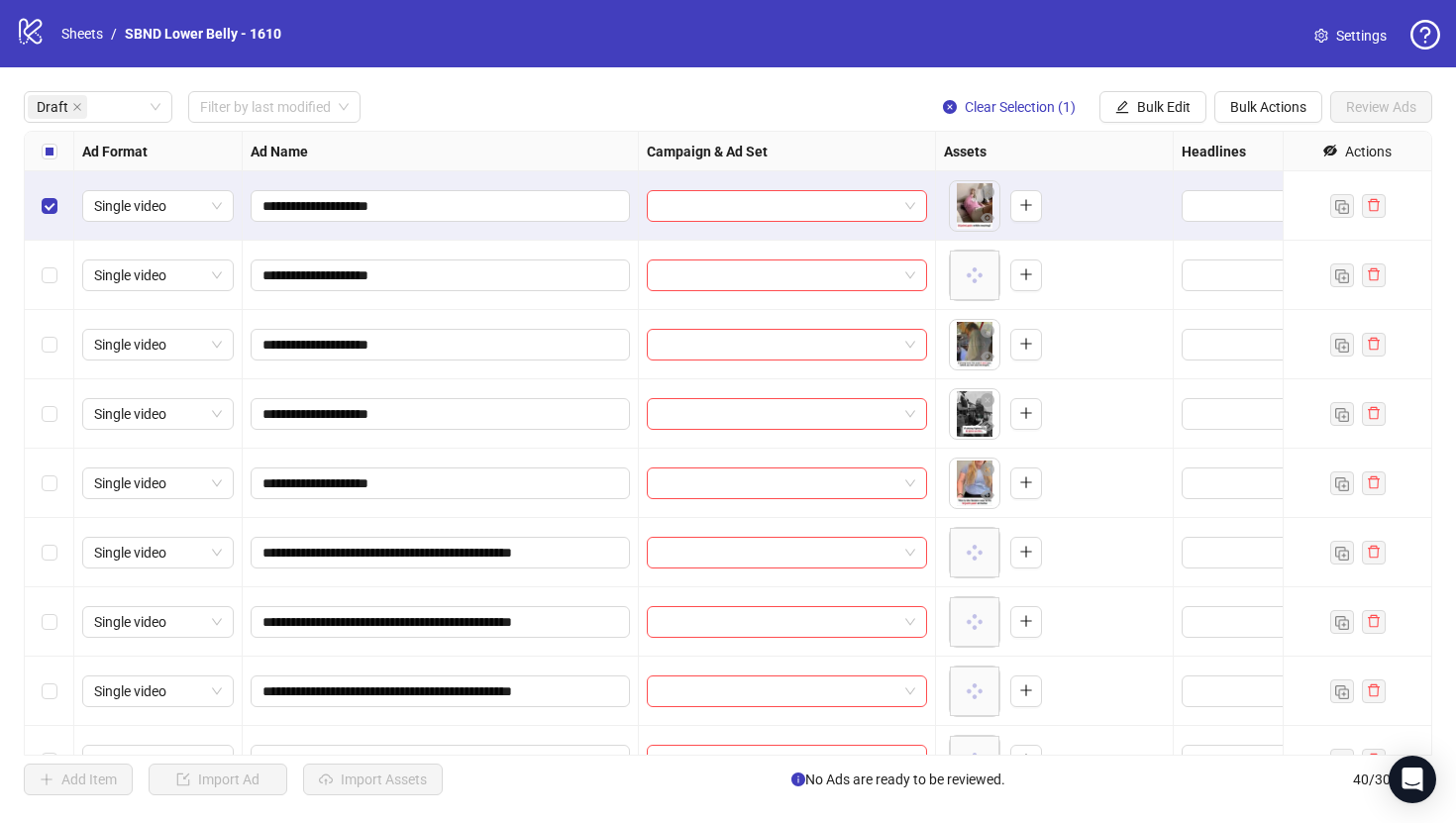 click at bounding box center [50, 414] 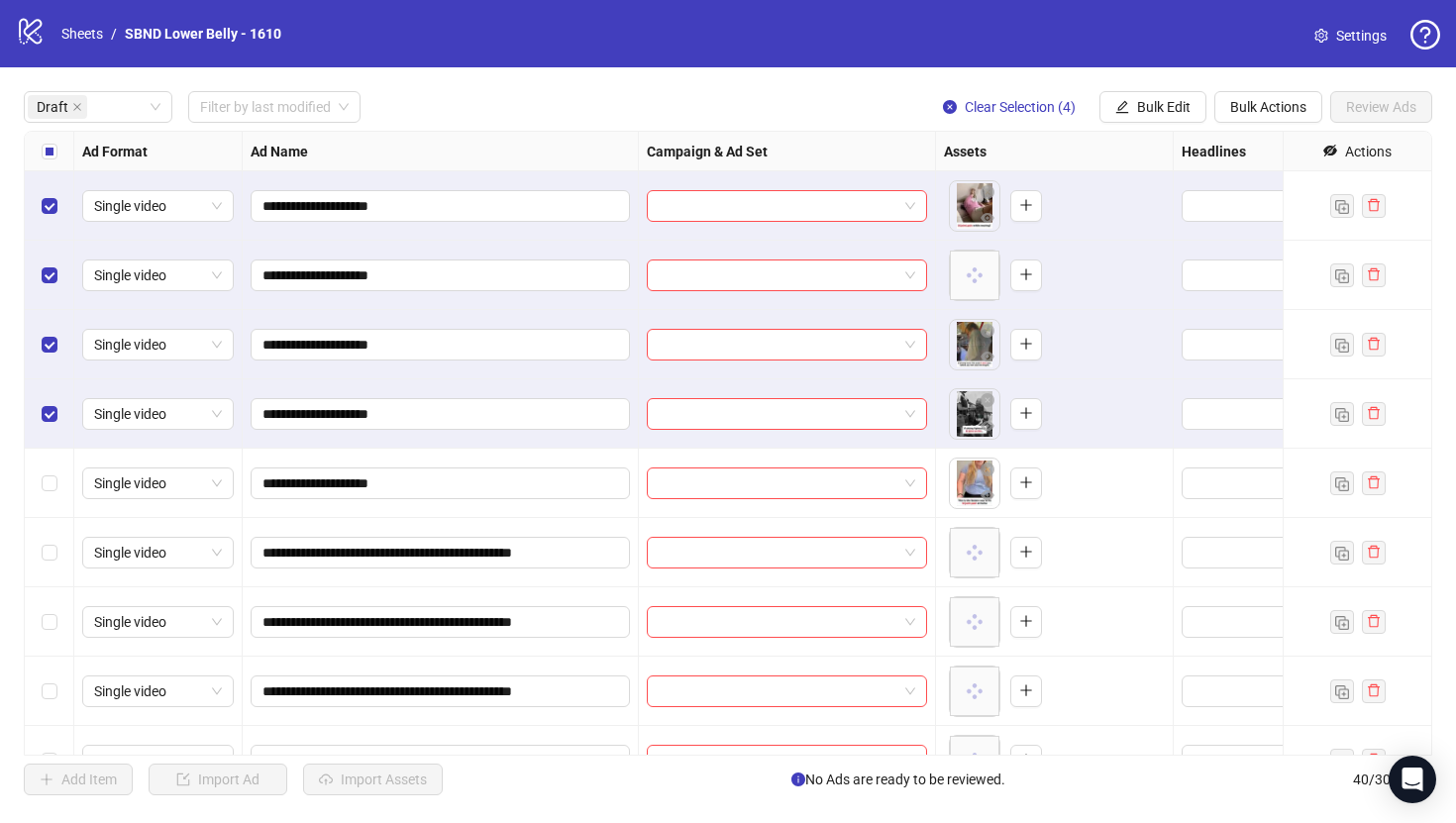 click at bounding box center (50, 483) 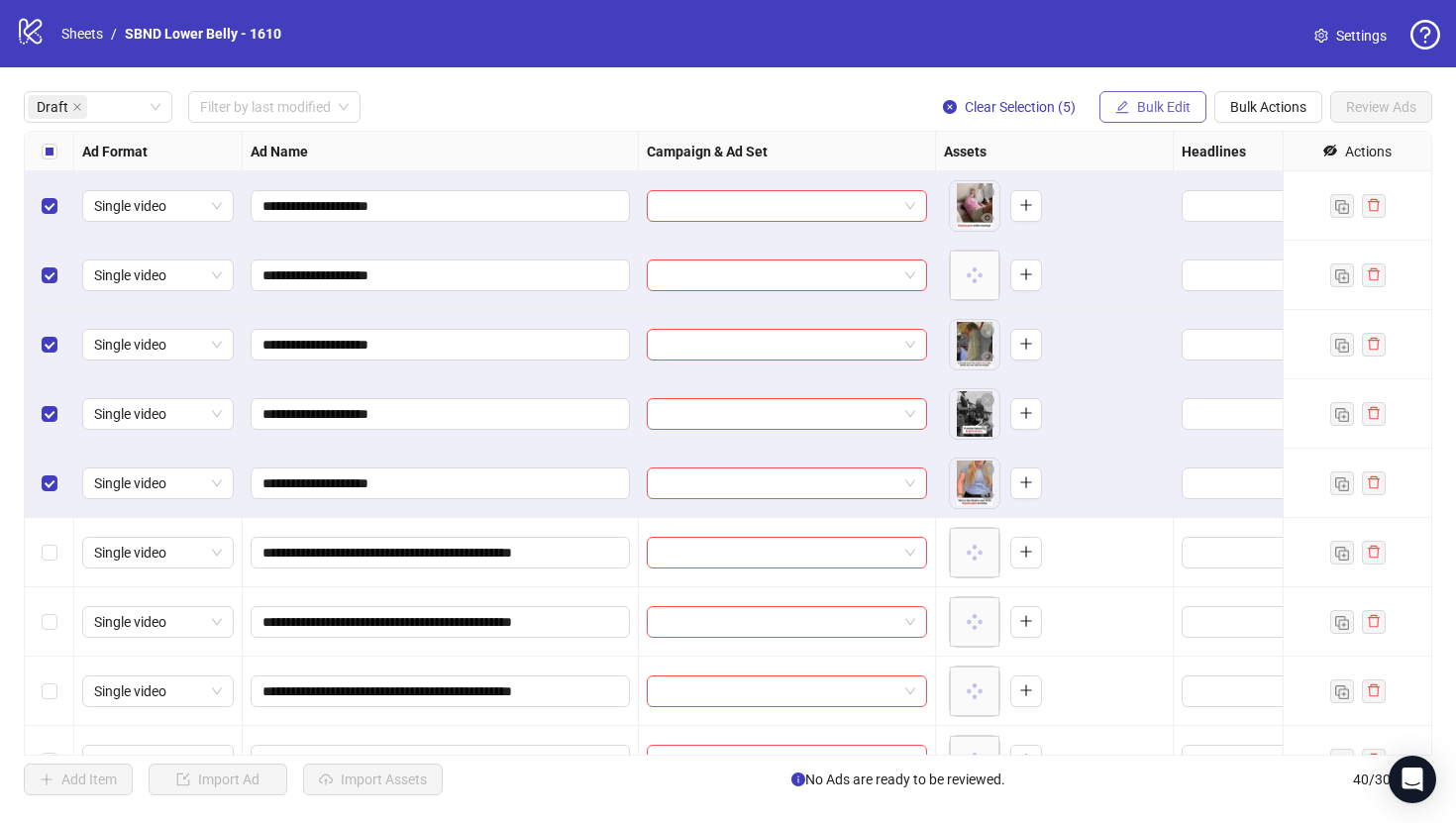 click on "Bulk Edit" at bounding box center [1164, 107] 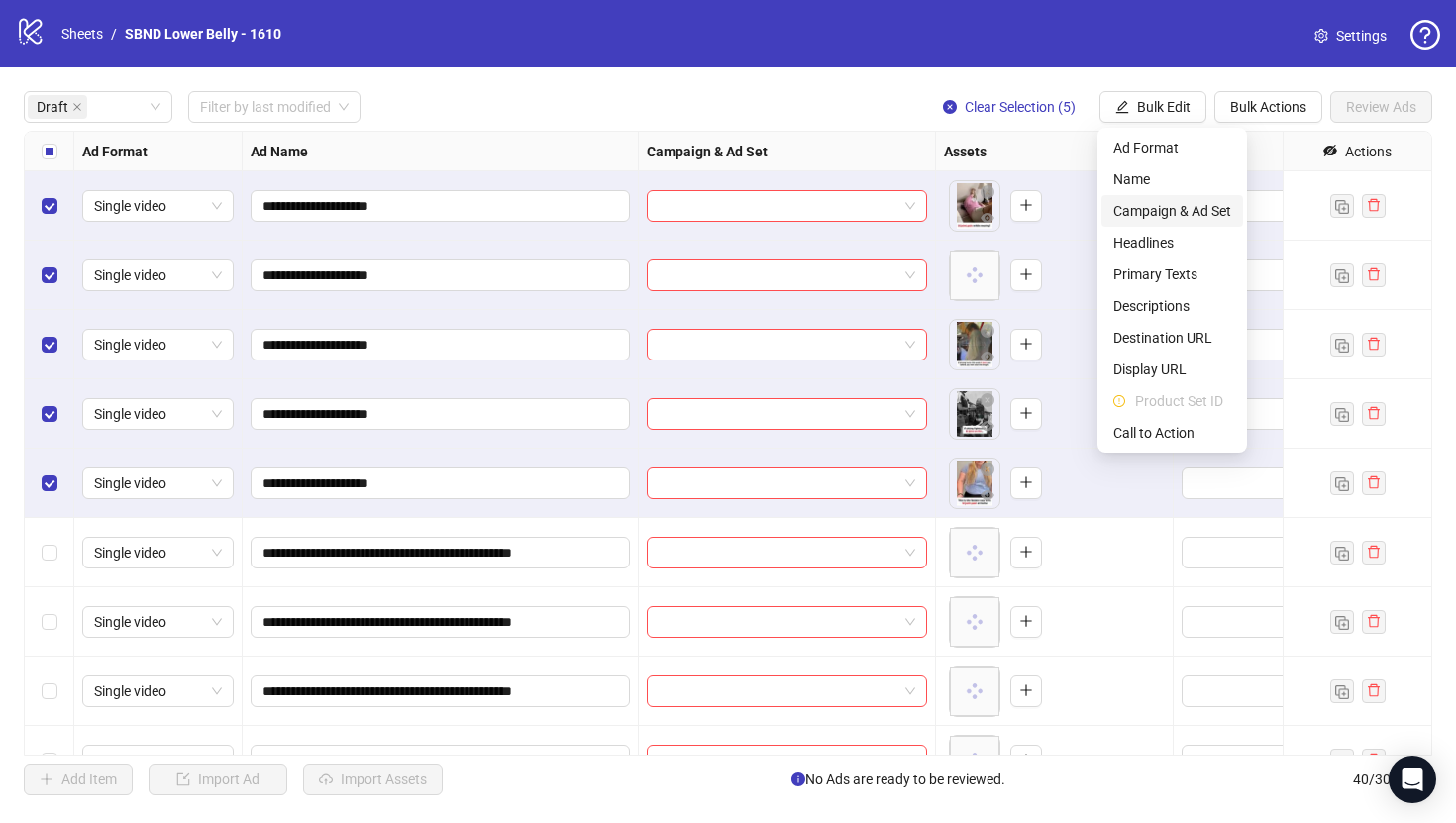 click on "Campaign & Ad Set" at bounding box center [1172, 211] 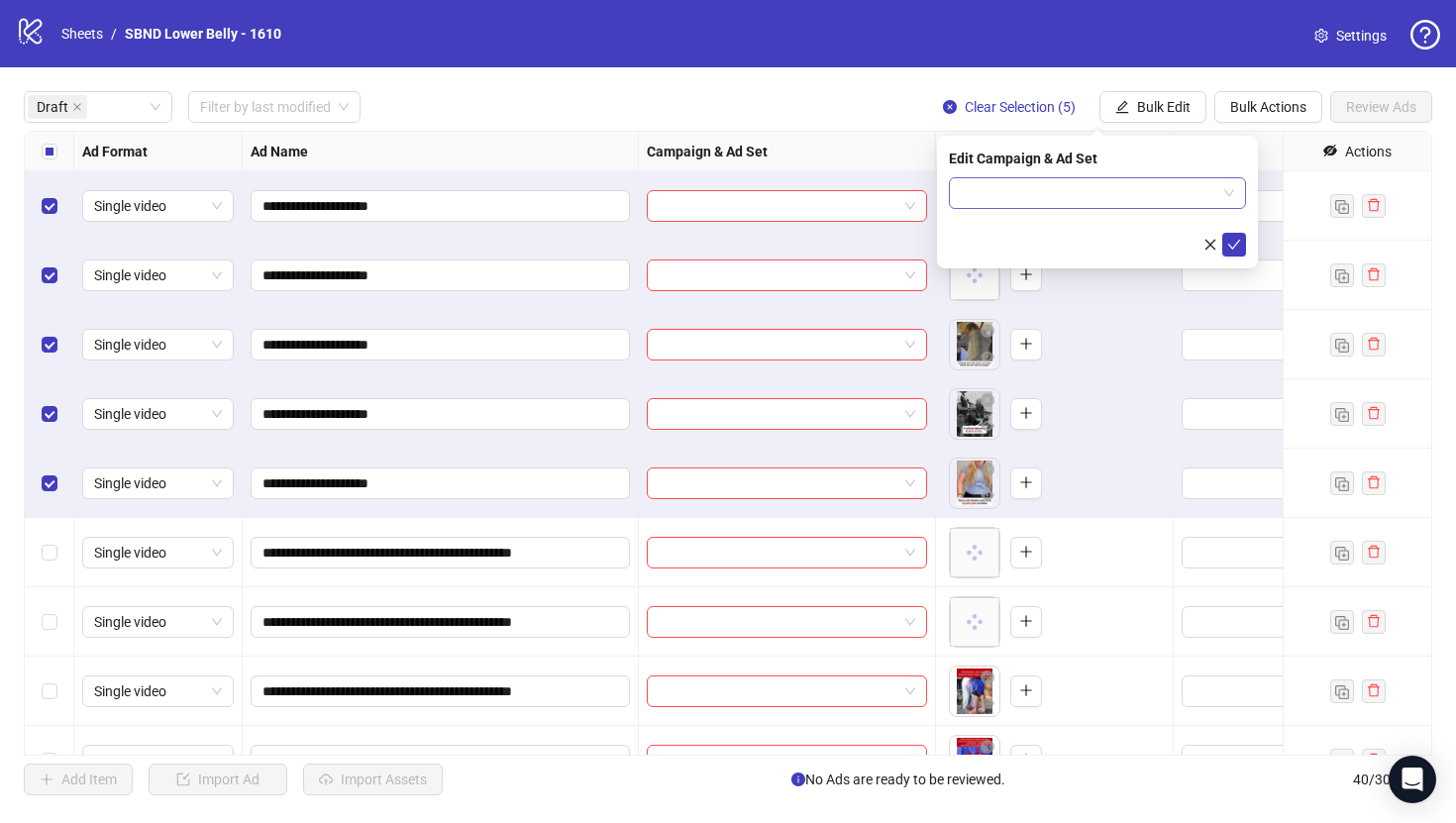 click at bounding box center (1089, 193) 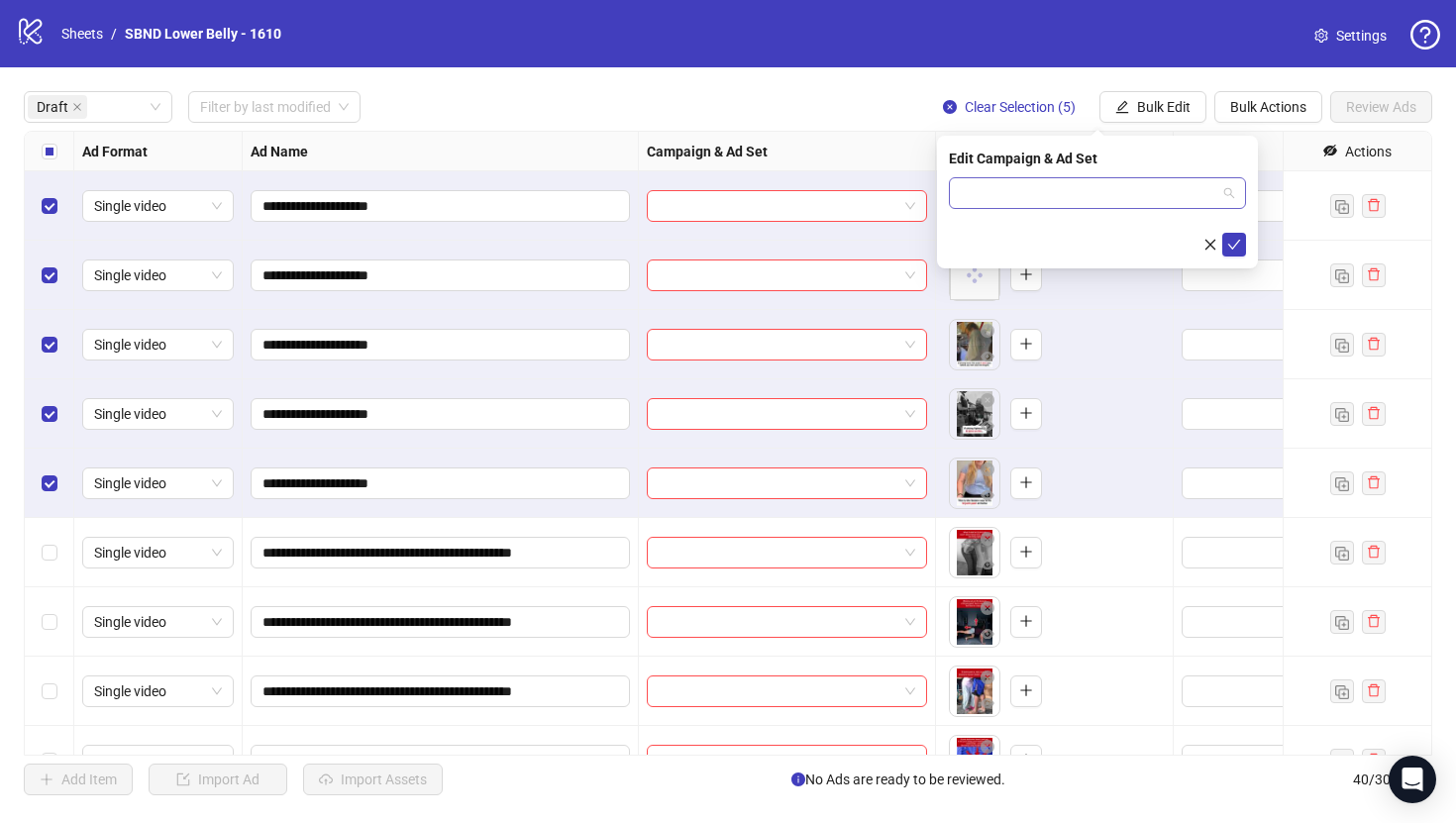 click at bounding box center [1089, 193] 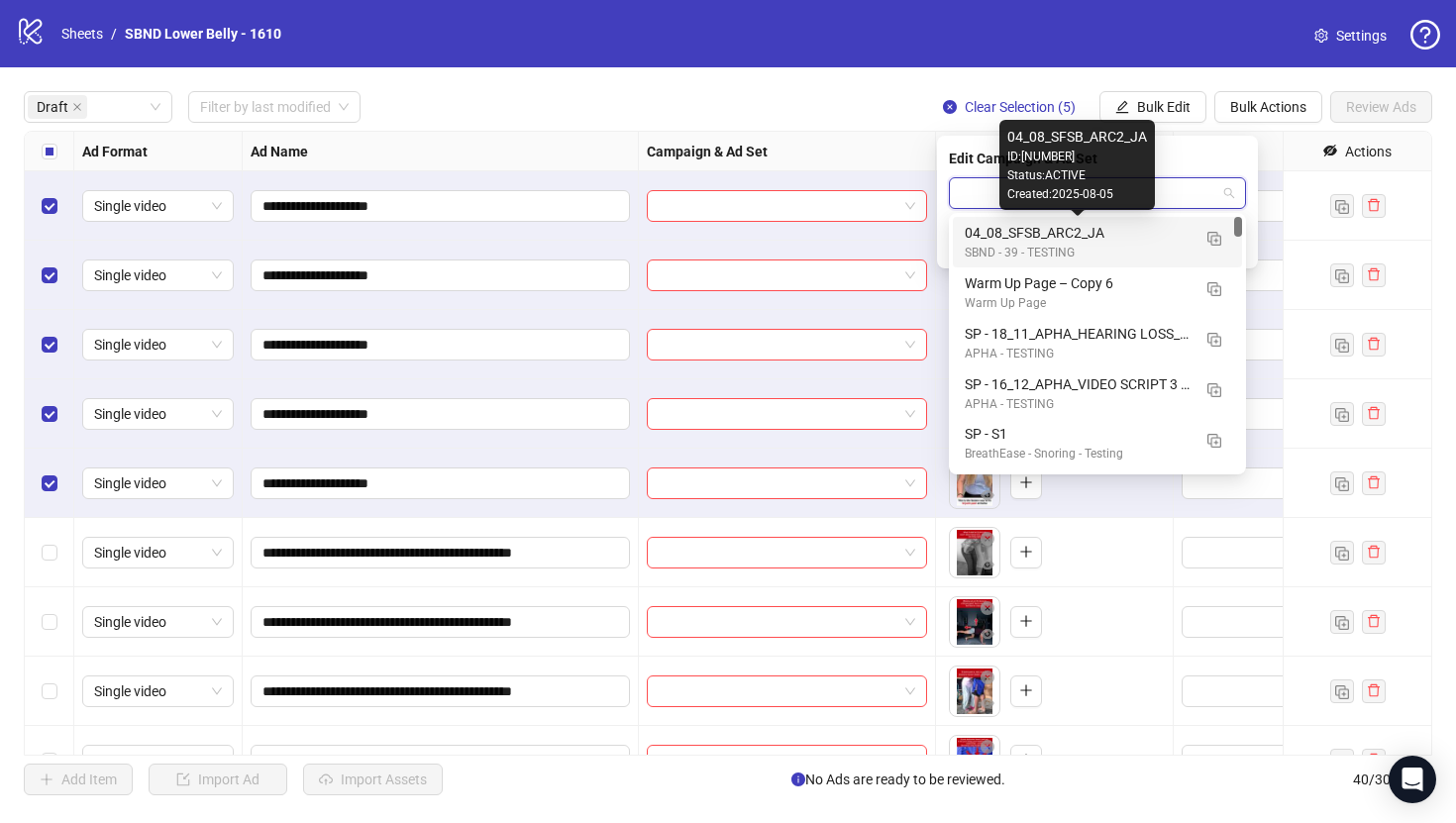 click on "04_08_SFSB_ARC2_JA" at bounding box center [1078, 233] 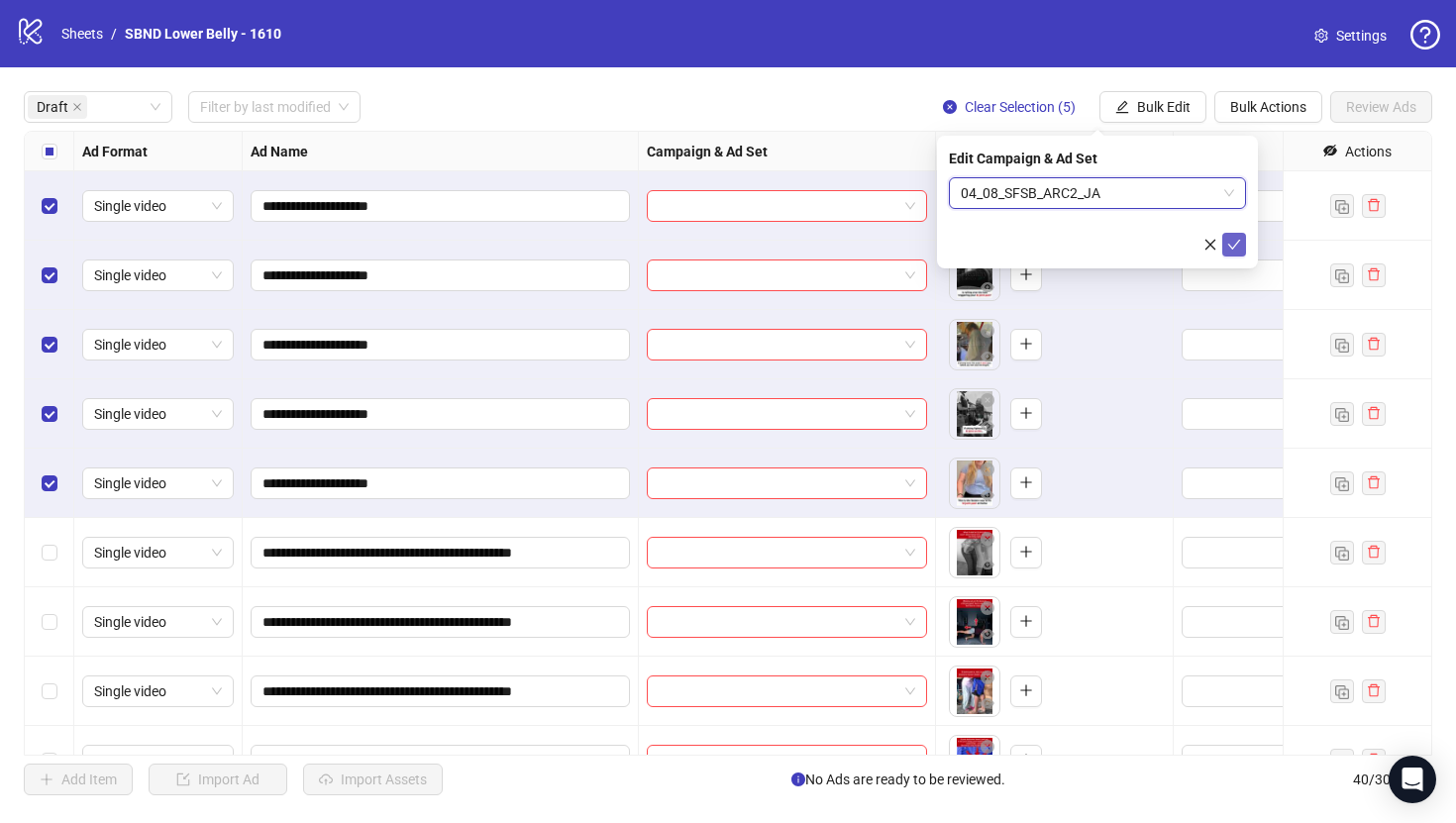 click 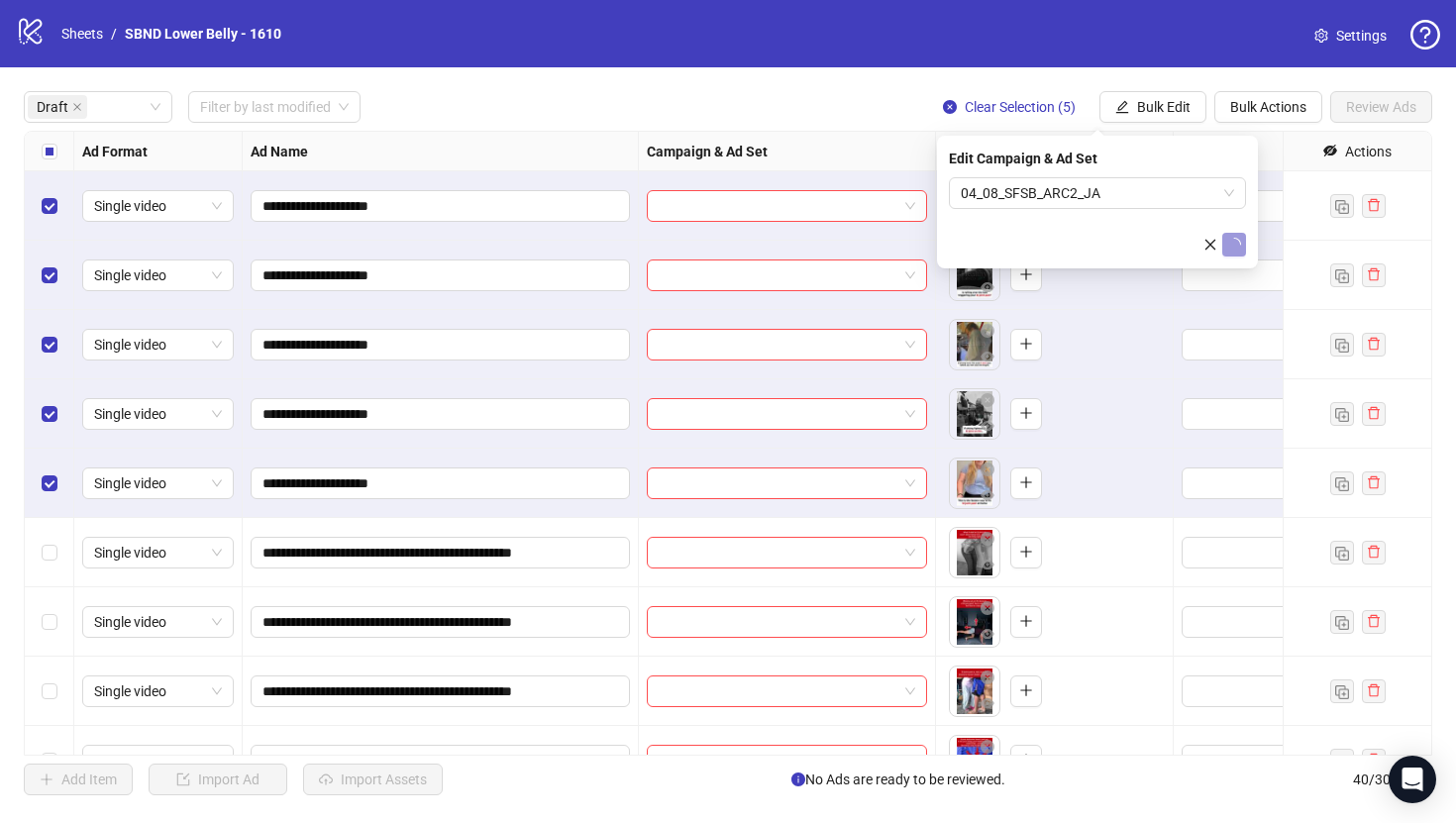 type 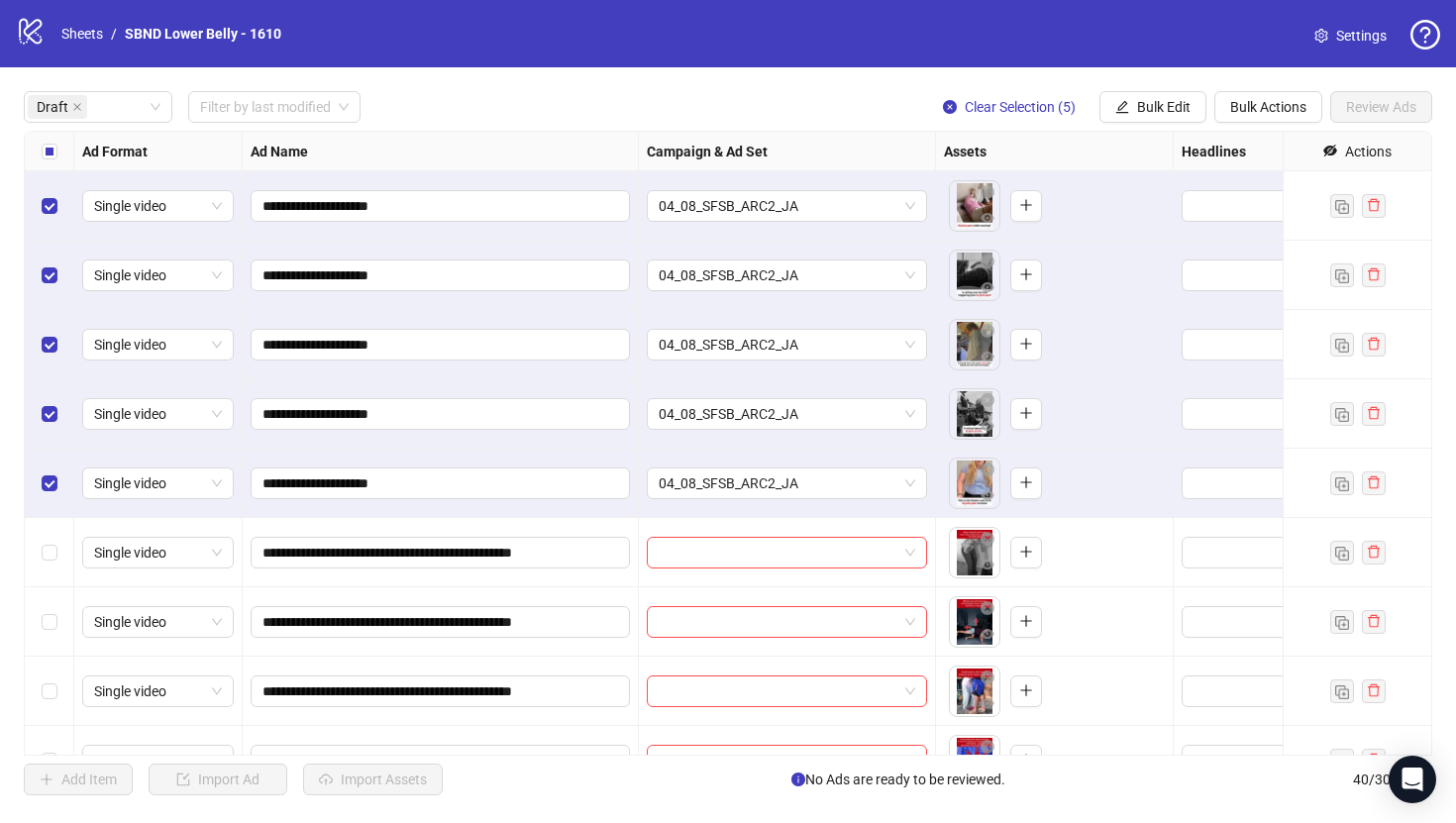 click at bounding box center [50, 152] 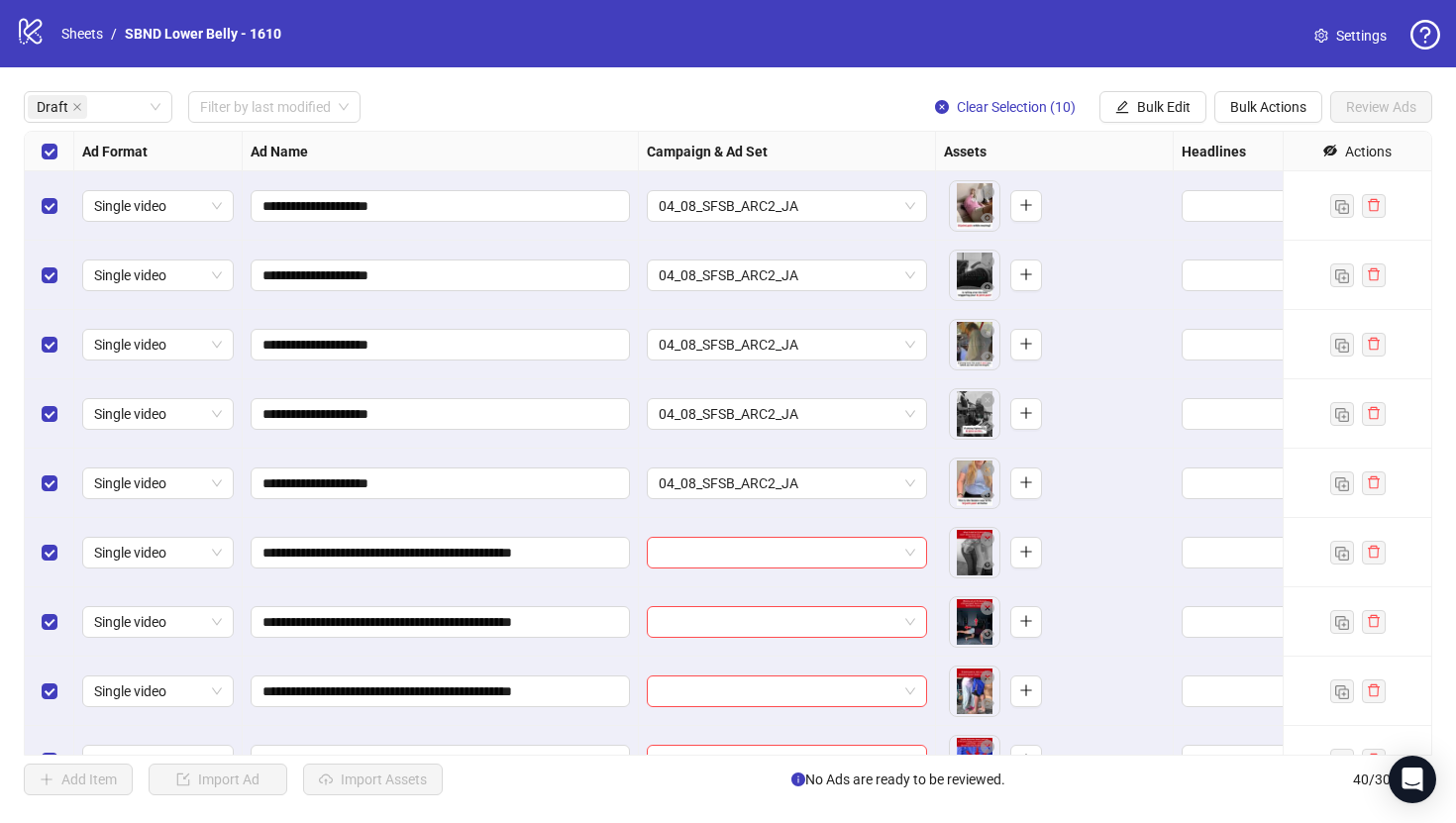 click at bounding box center [50, 152] 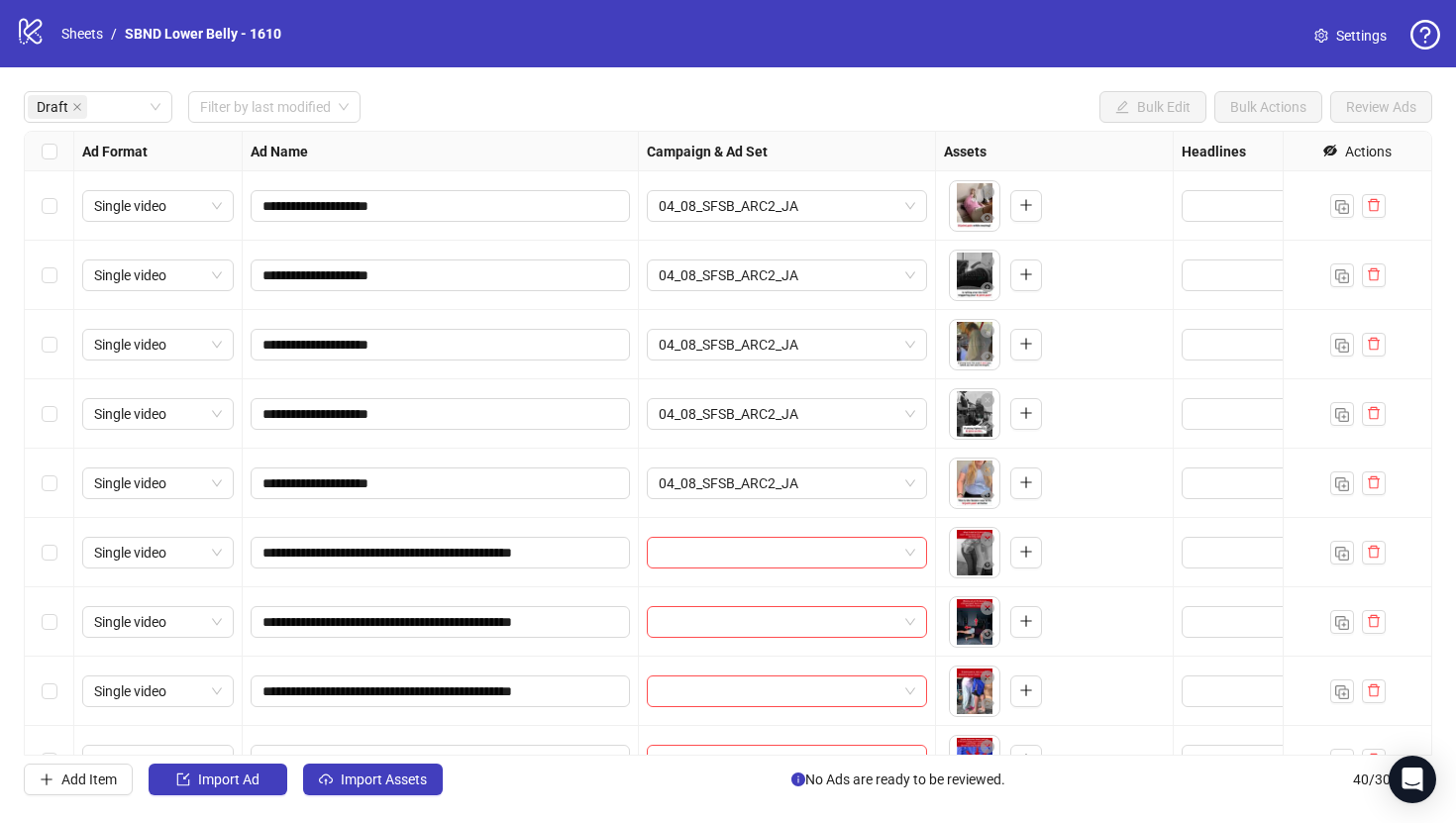 scroll, scrollTop: 110, scrollLeft: 0, axis: vertical 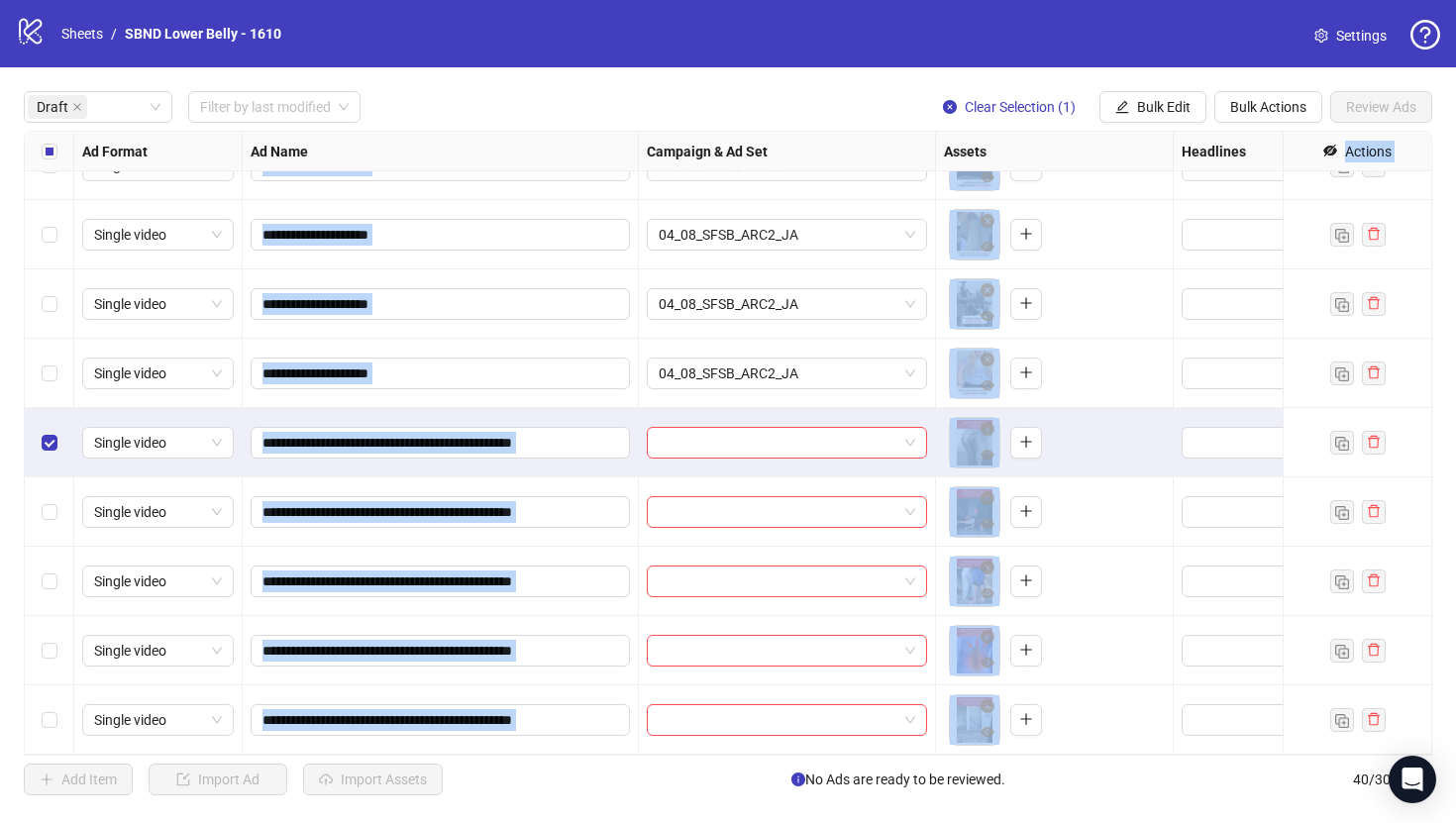 click at bounding box center (50, 720) 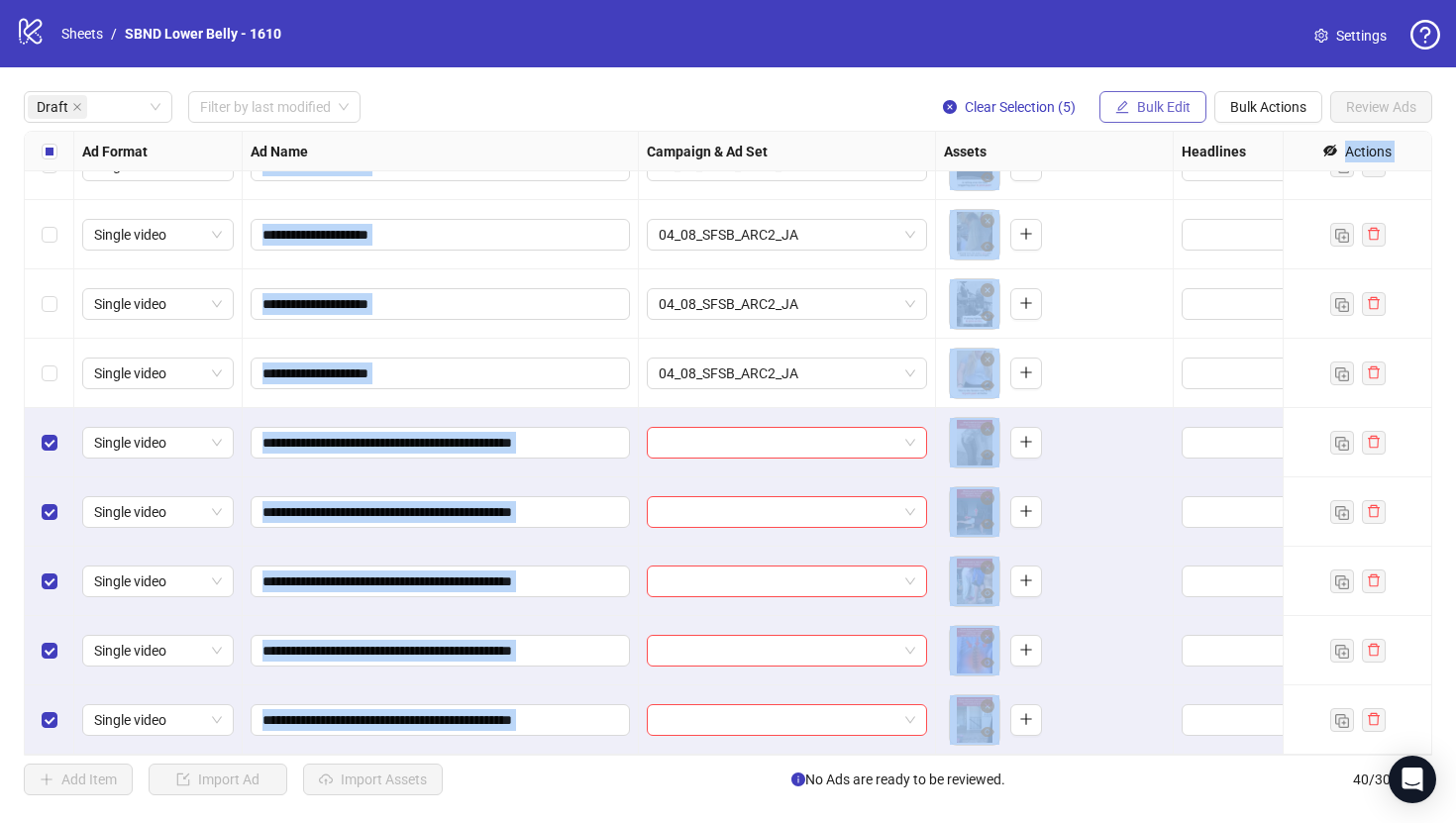 click on "Bulk Edit" at bounding box center [1164, 107] 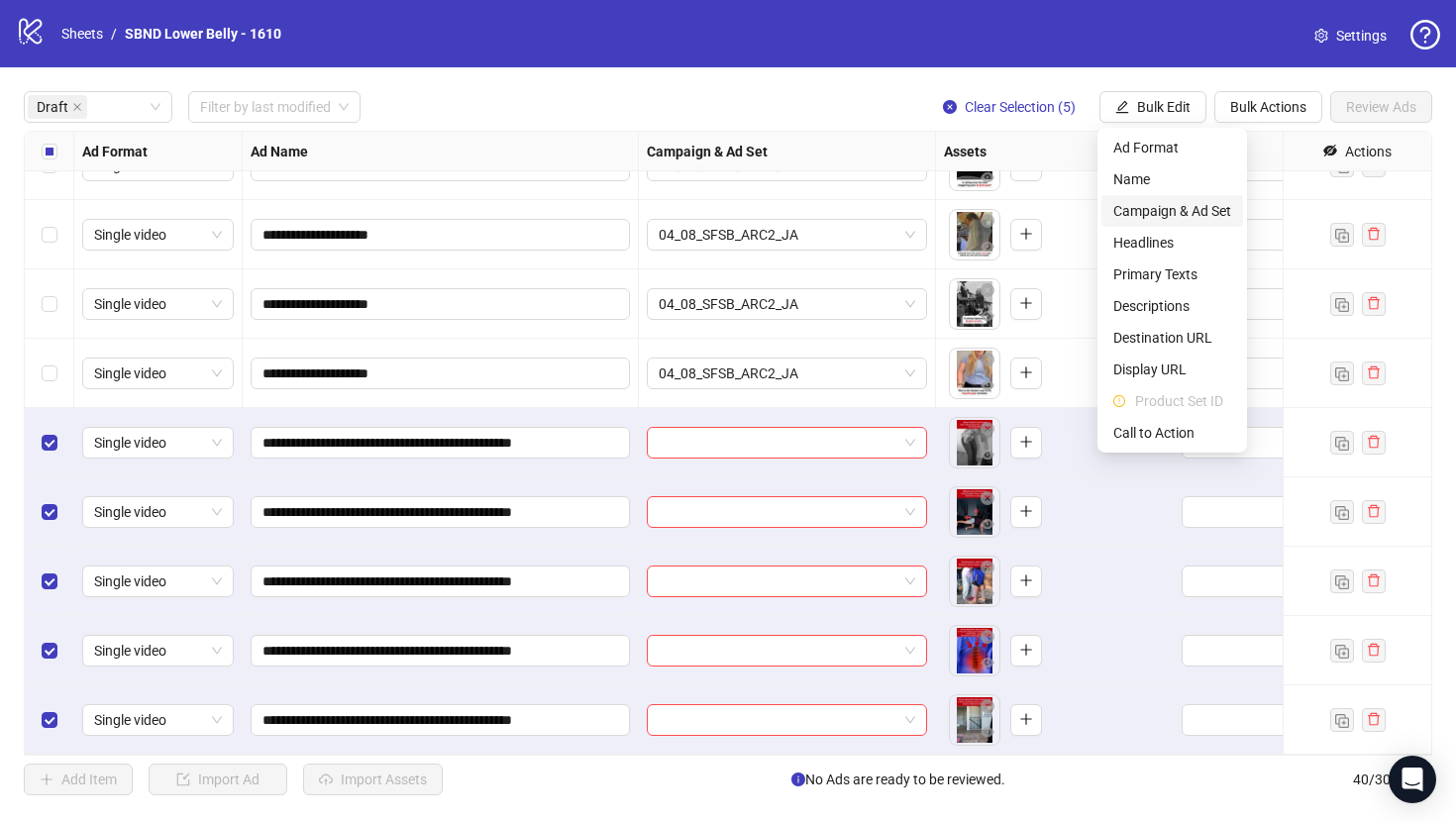 click on "Campaign & Ad Set" at bounding box center (1172, 211) 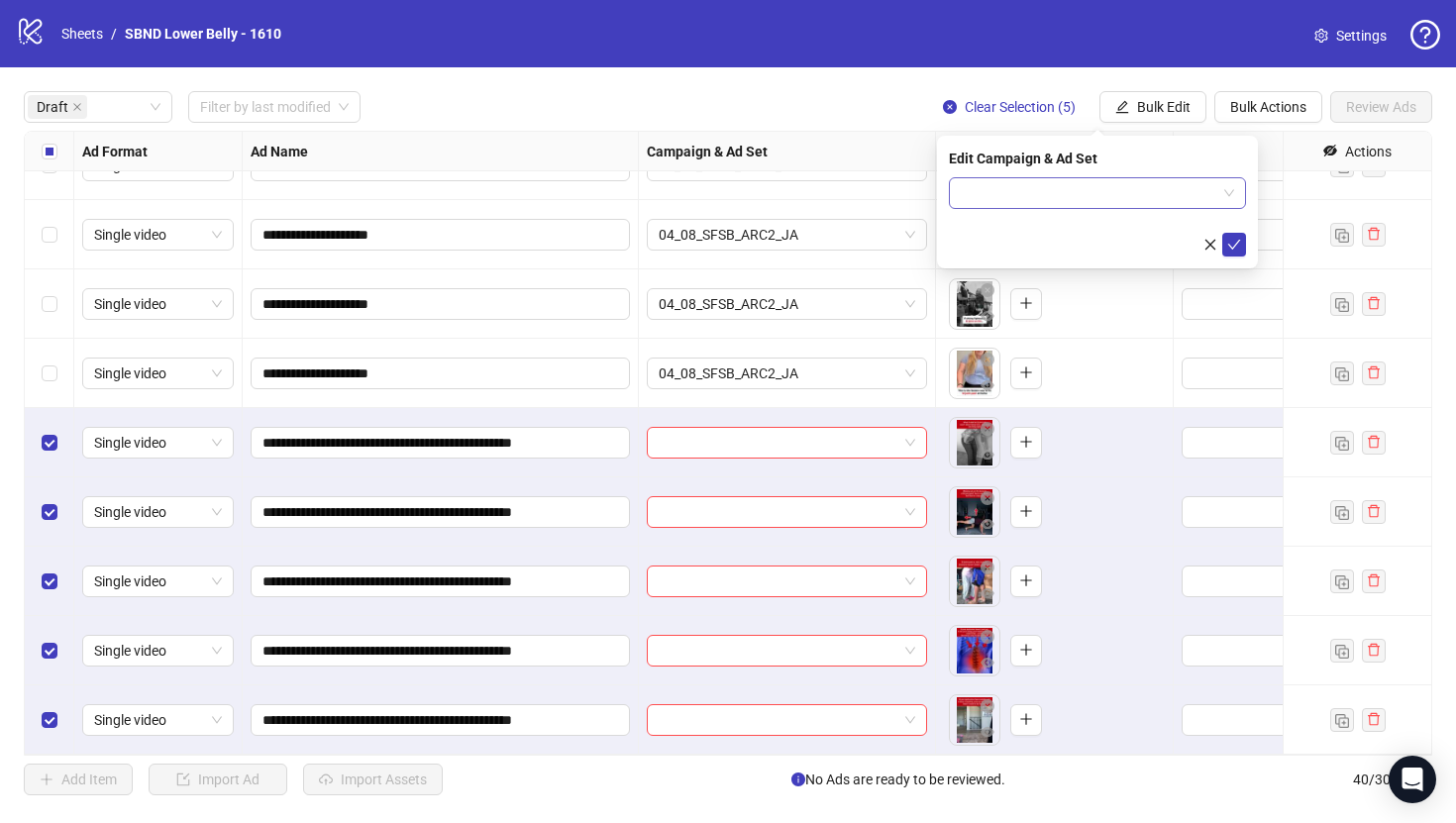click at bounding box center [1089, 193] 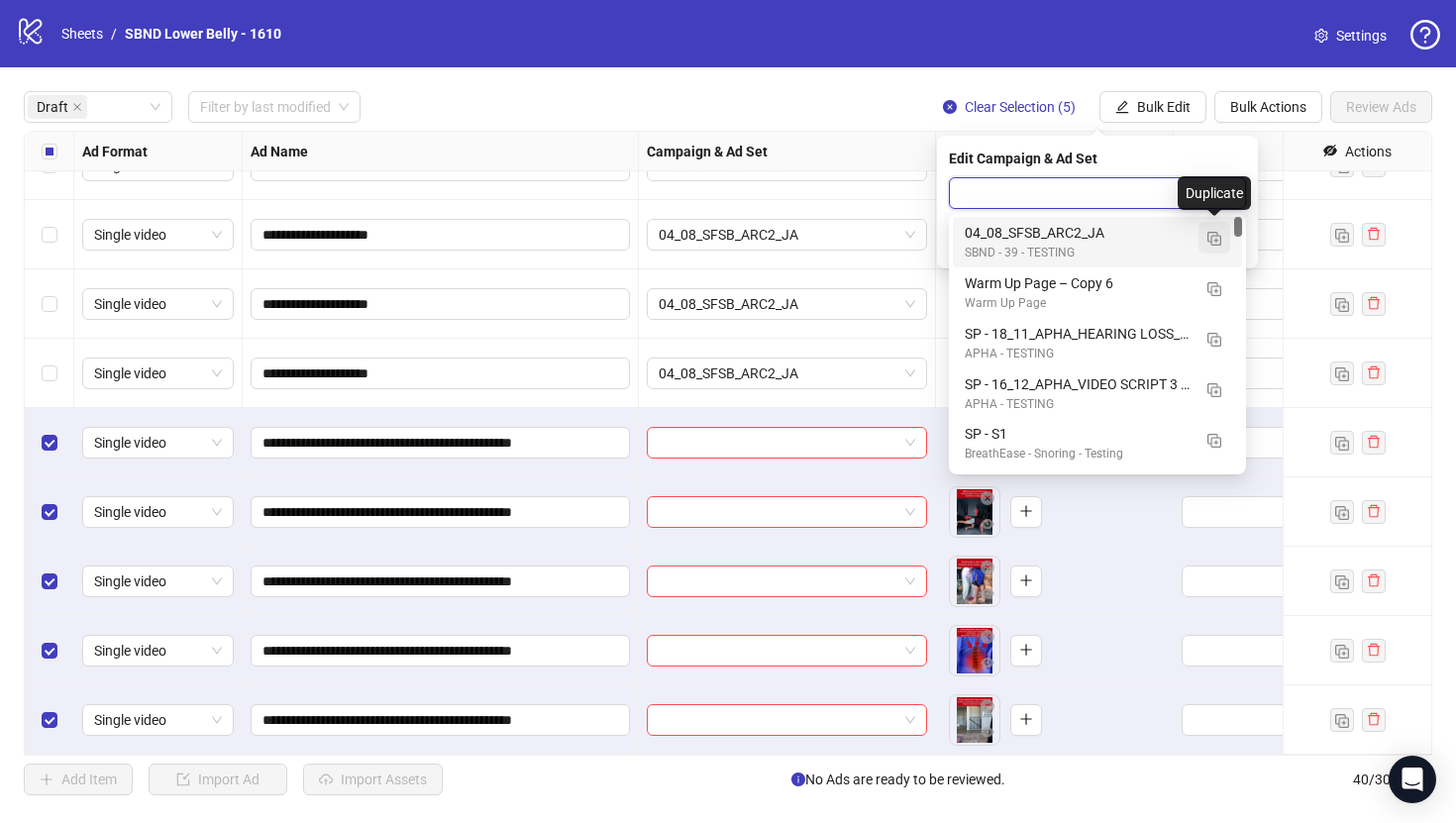 click at bounding box center (1214, 239) 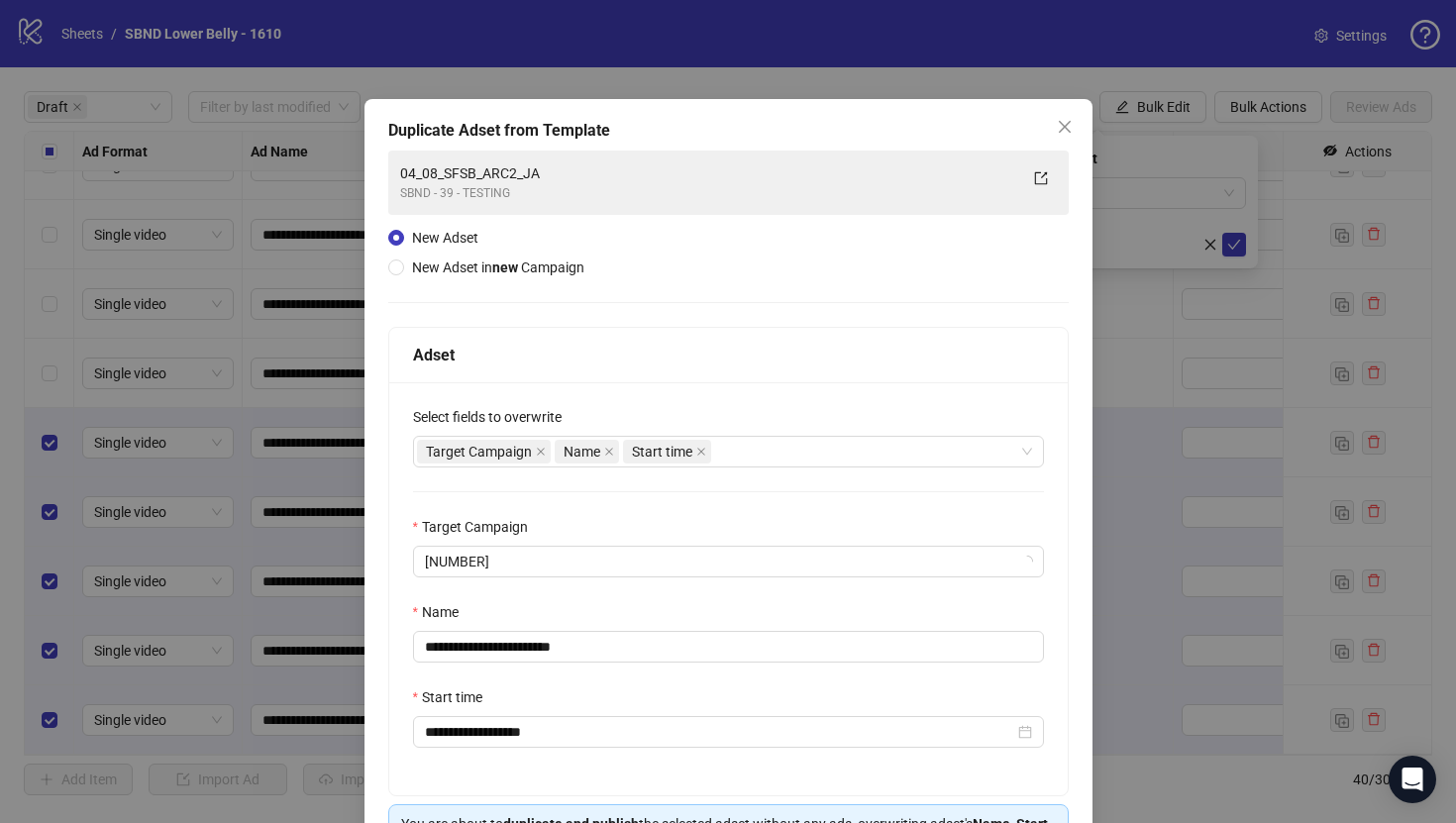 scroll, scrollTop: 131, scrollLeft: 0, axis: vertical 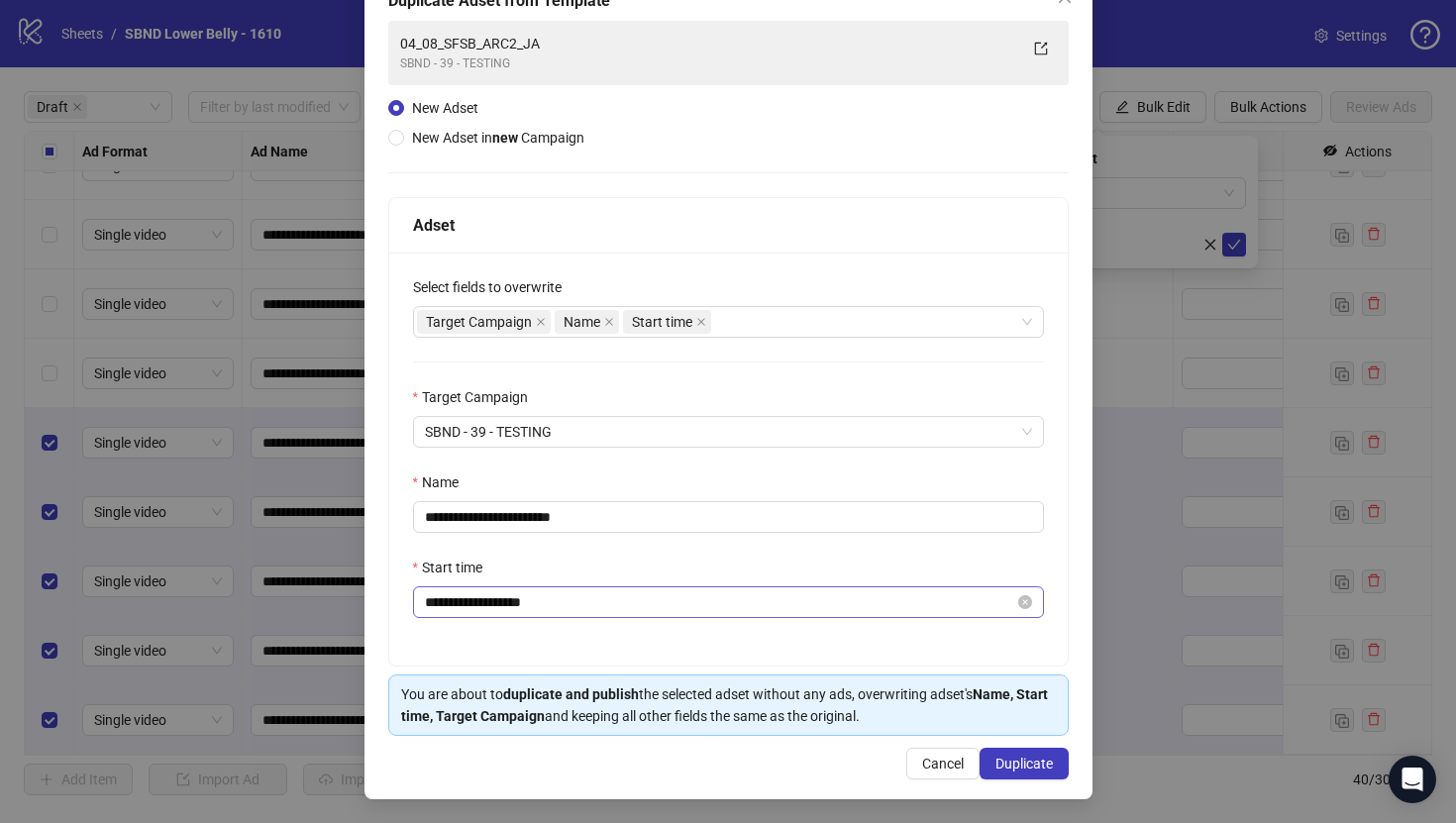 click on "**********" at bounding box center [728, 602] 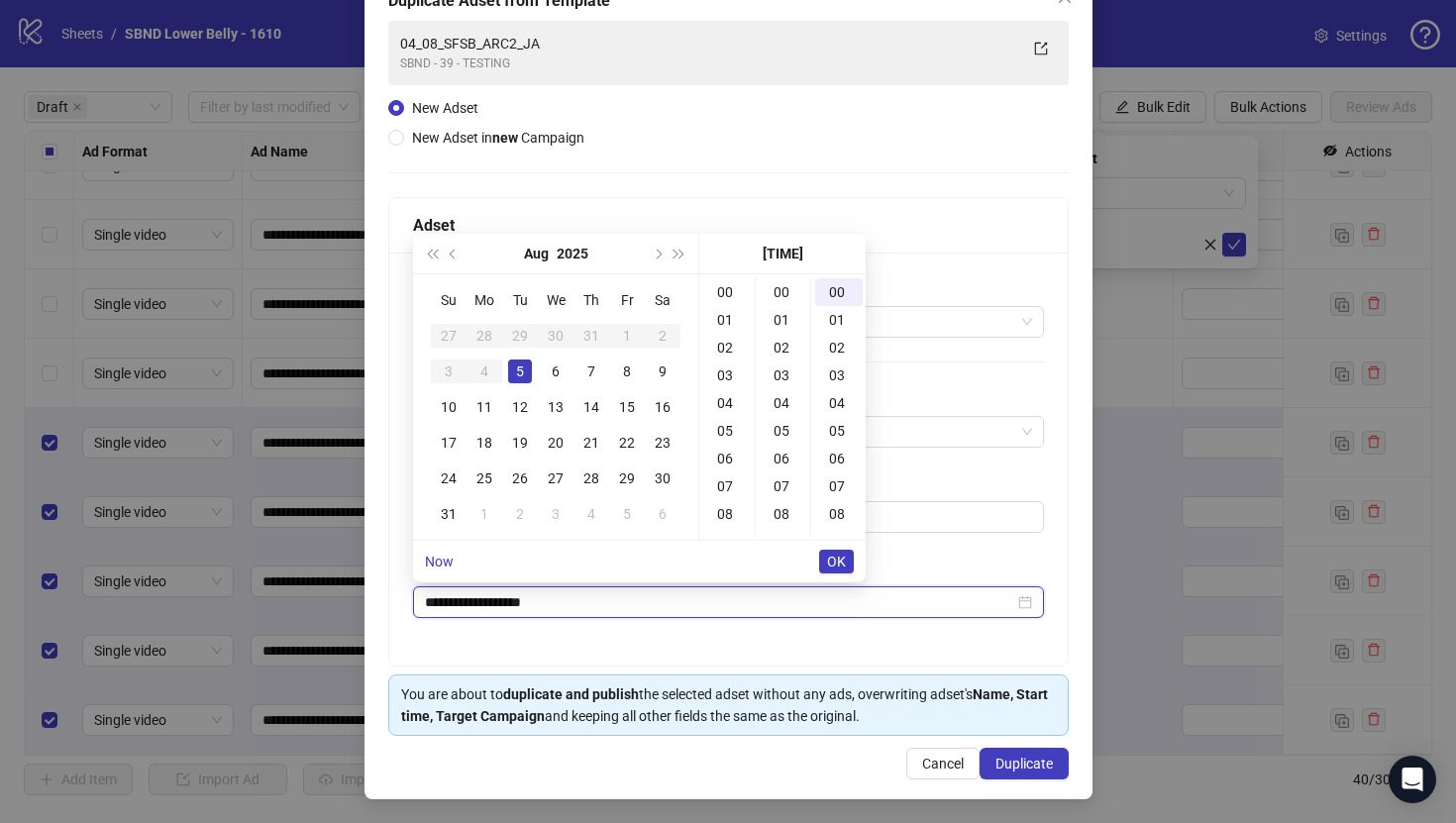 scroll, scrollTop: 555, scrollLeft: 0, axis: vertical 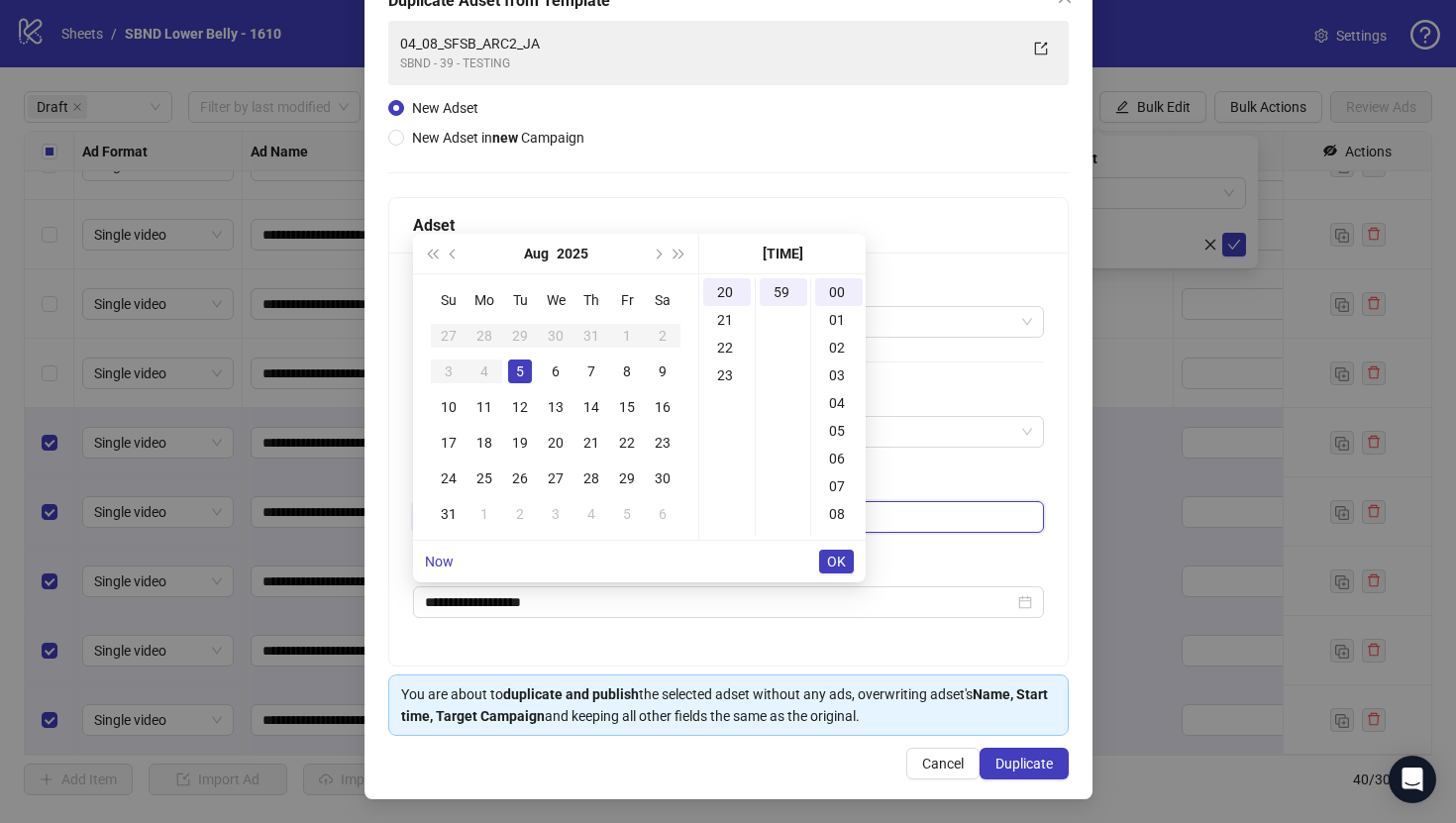 click on "**********" at bounding box center (728, 517) 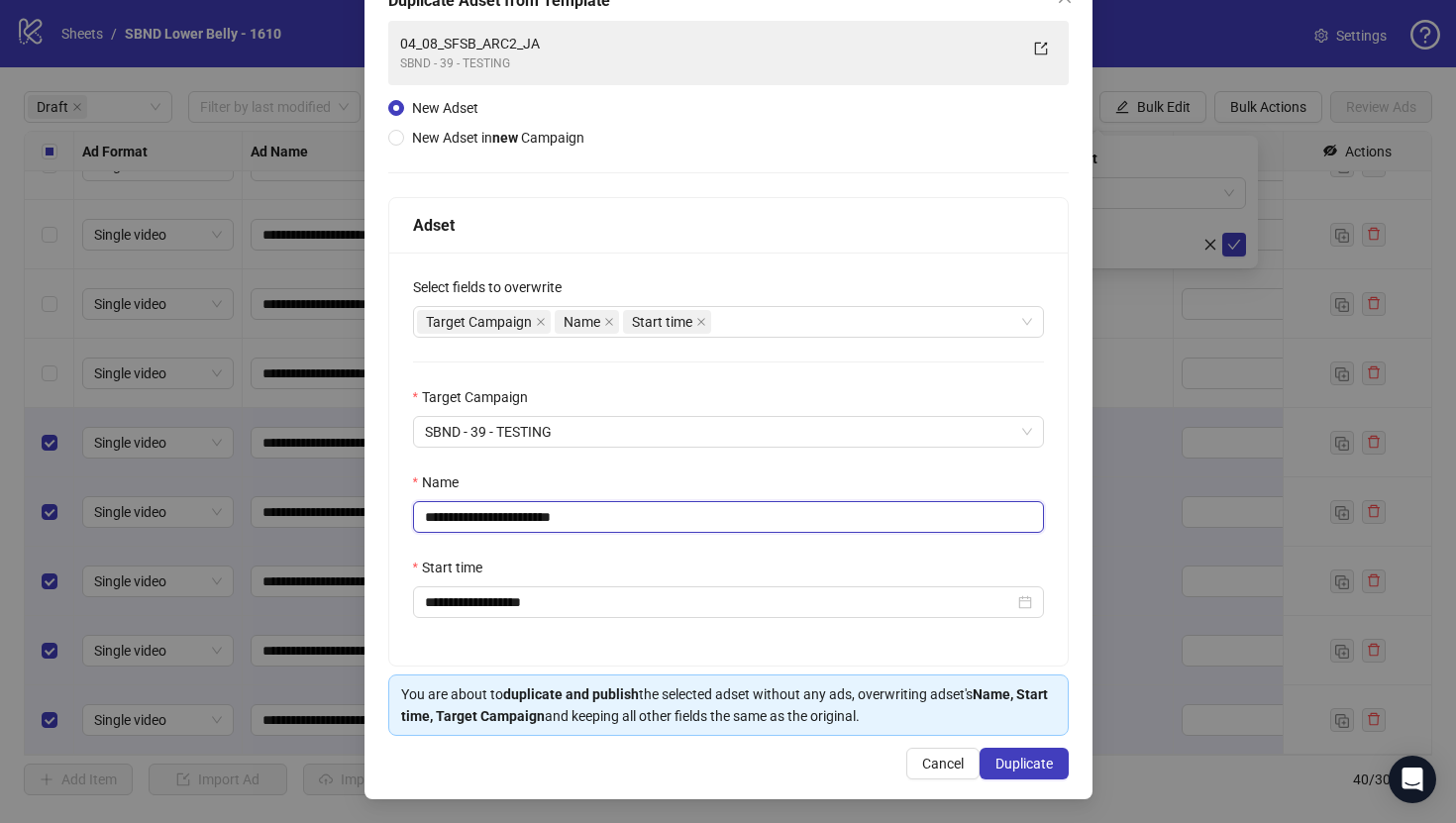 paste on "**********" 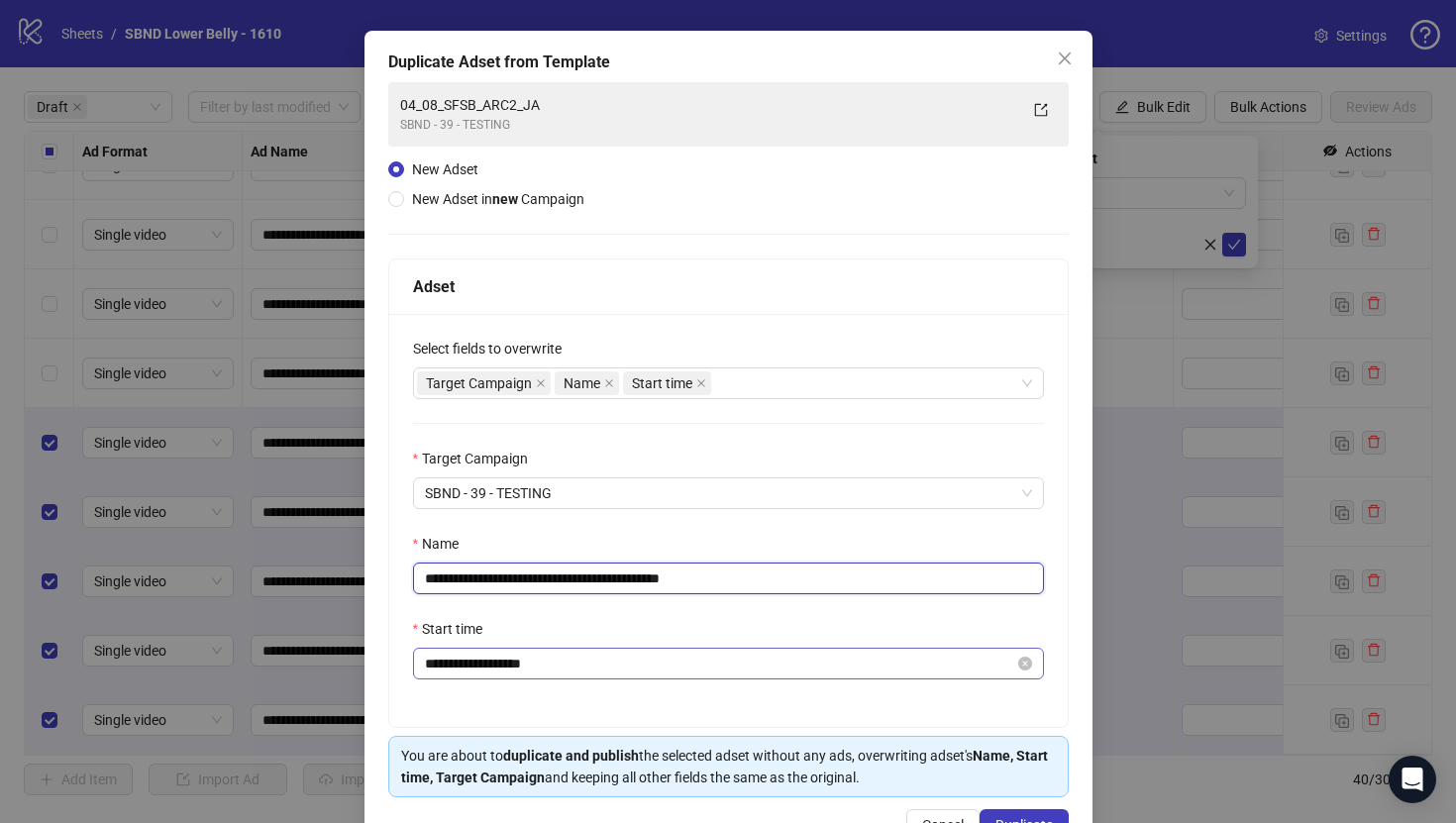 scroll, scrollTop: 131, scrollLeft: 0, axis: vertical 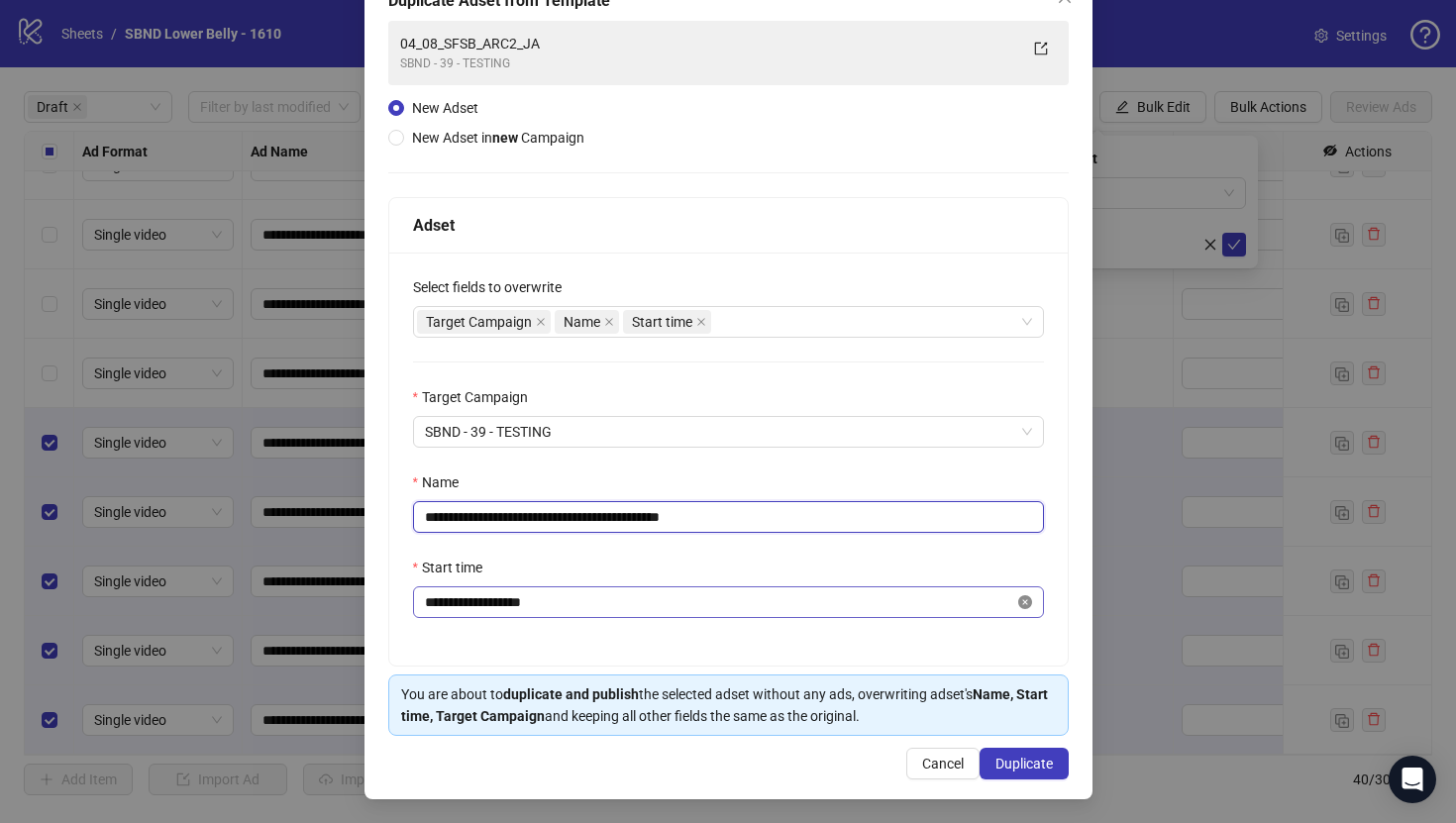 click 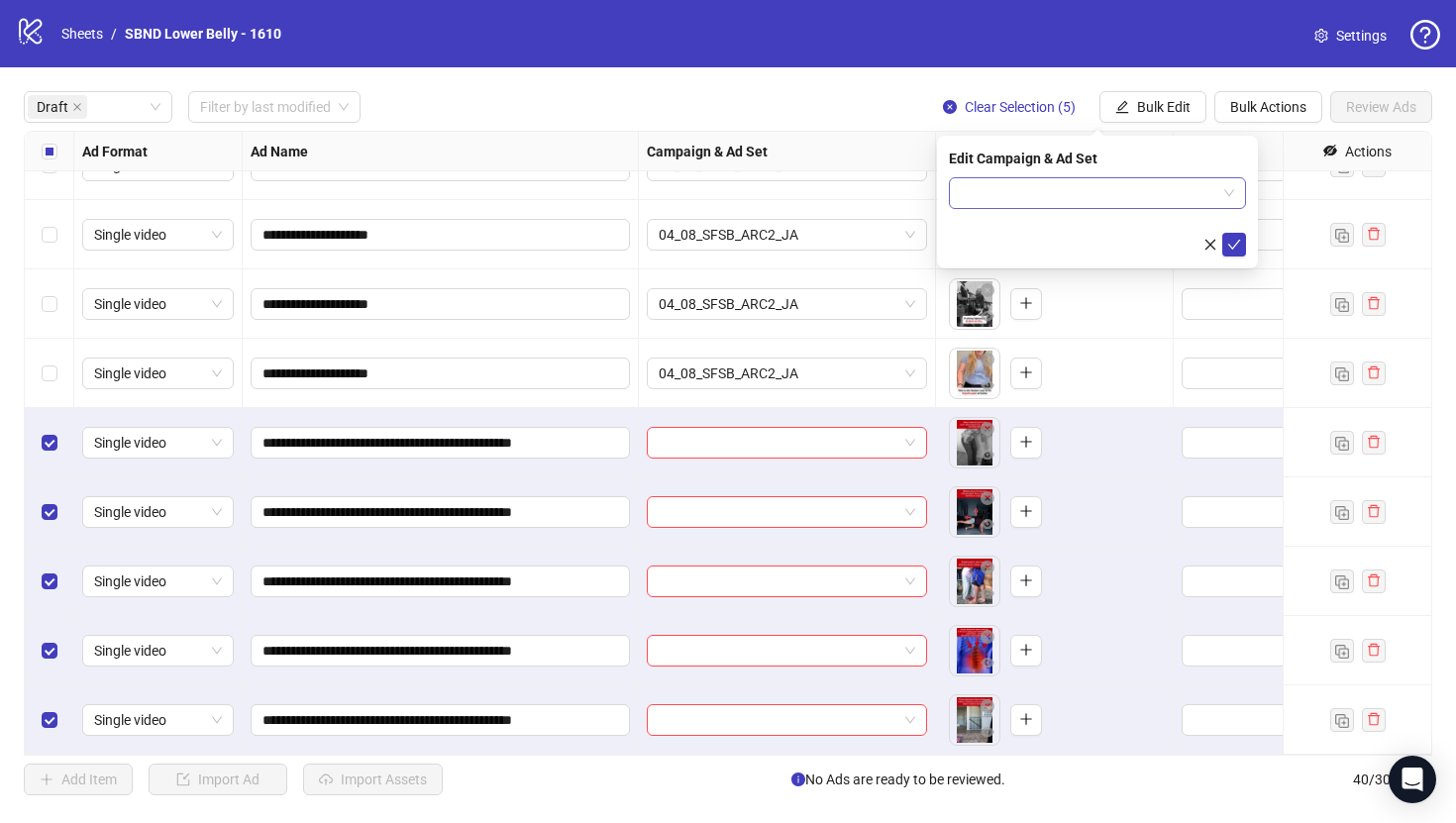 click at bounding box center [1089, 193] 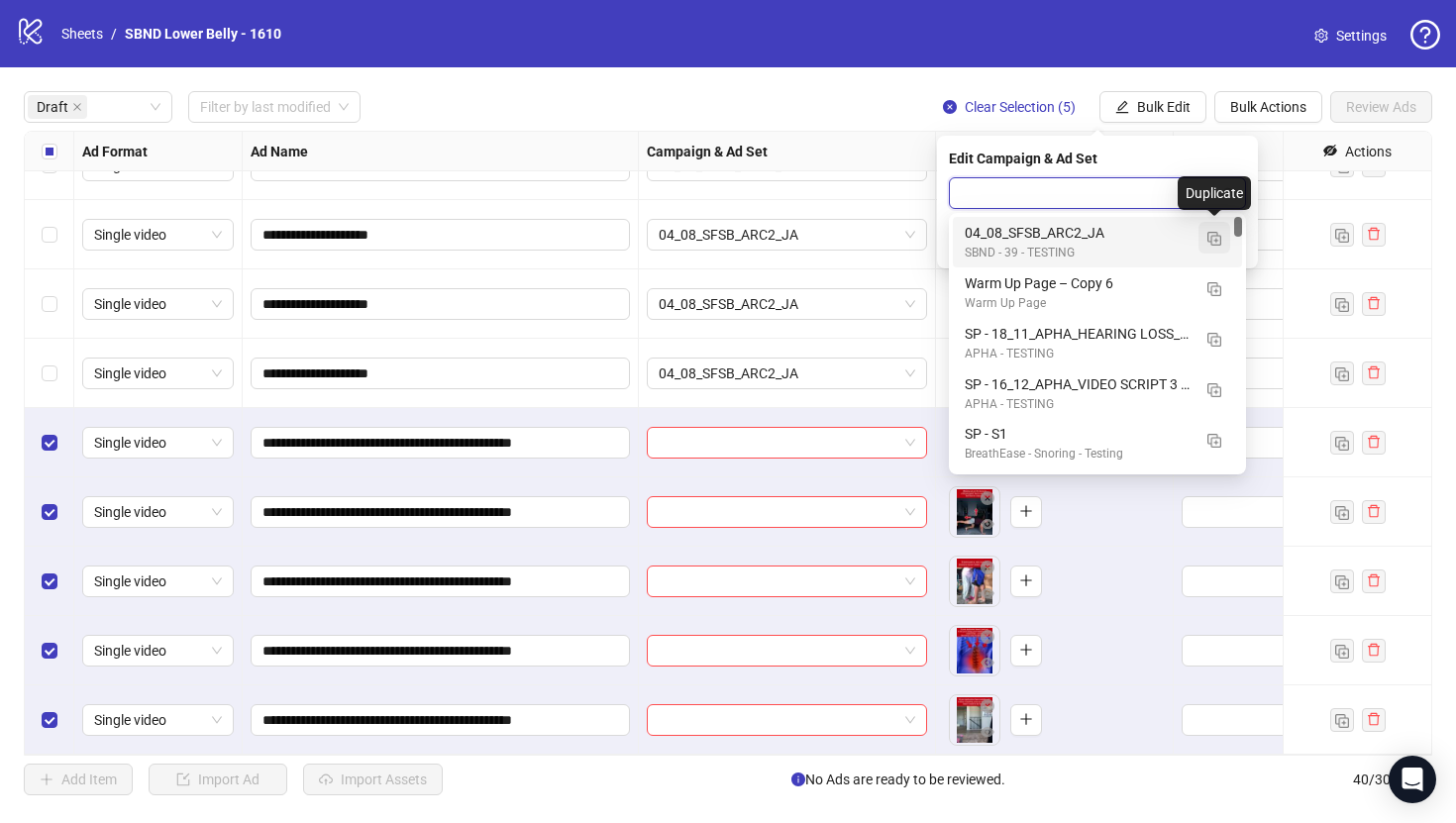 click at bounding box center (1214, 239) 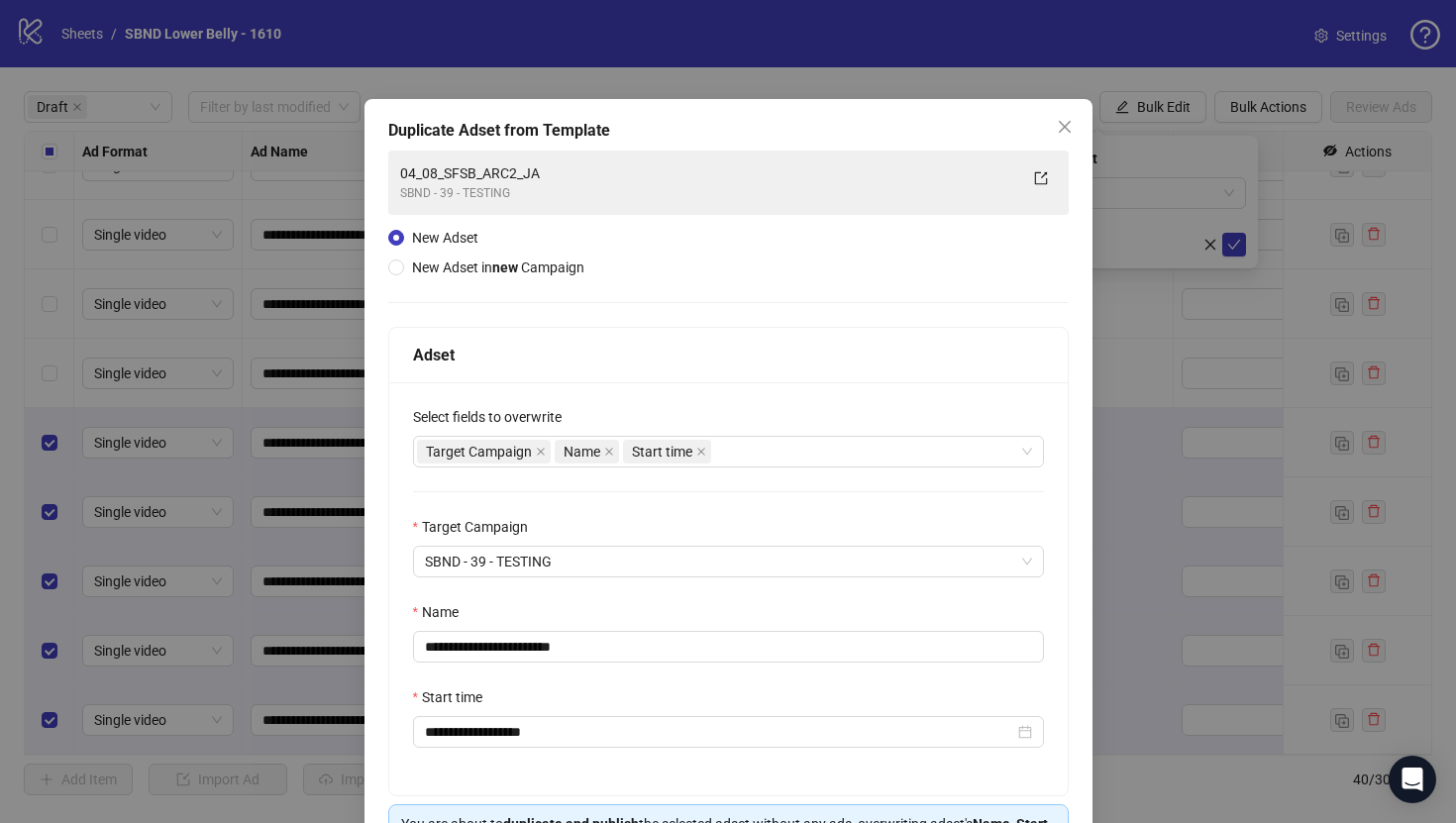 scroll, scrollTop: 86, scrollLeft: 0, axis: vertical 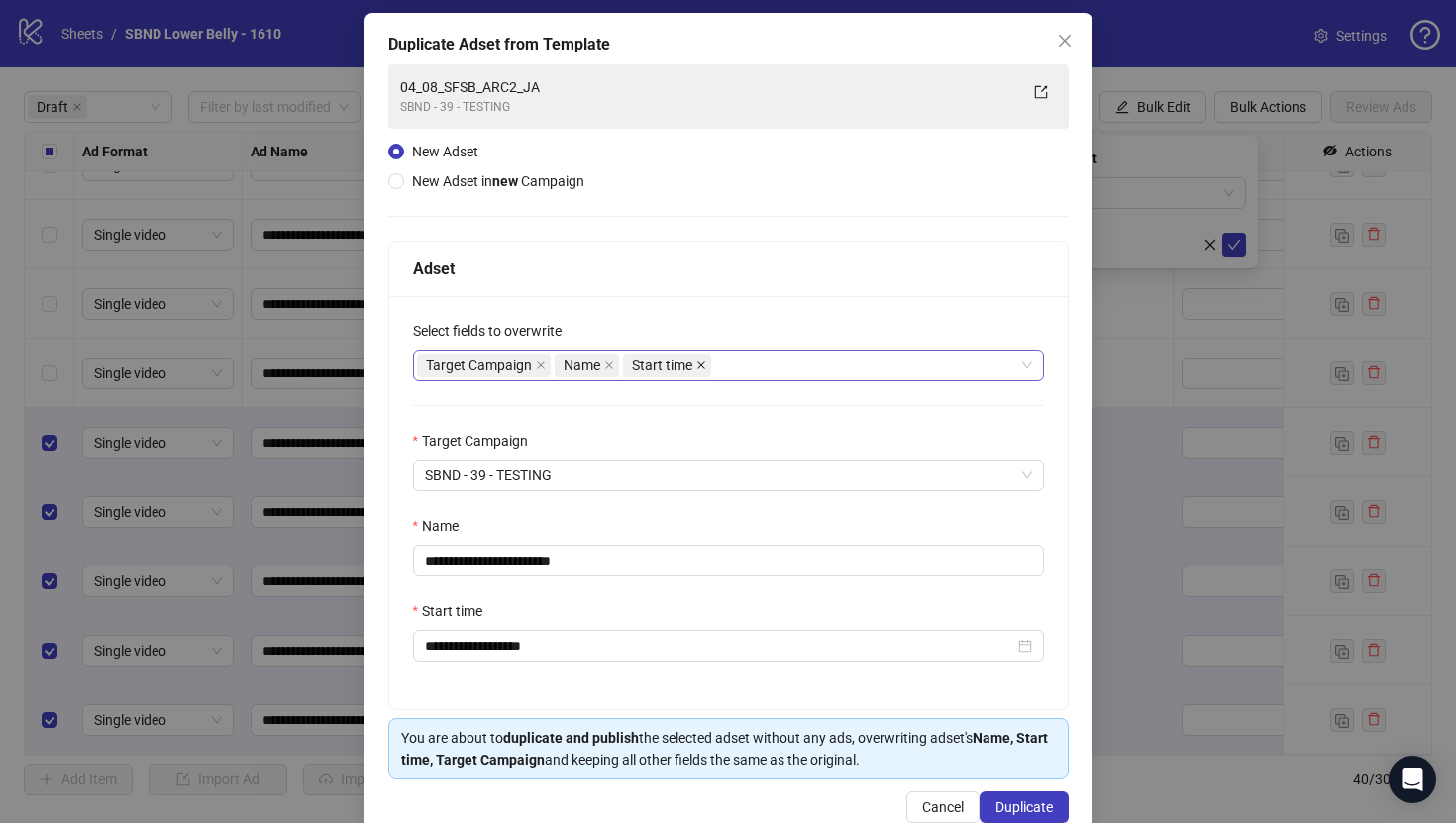 click at bounding box center [701, 365] 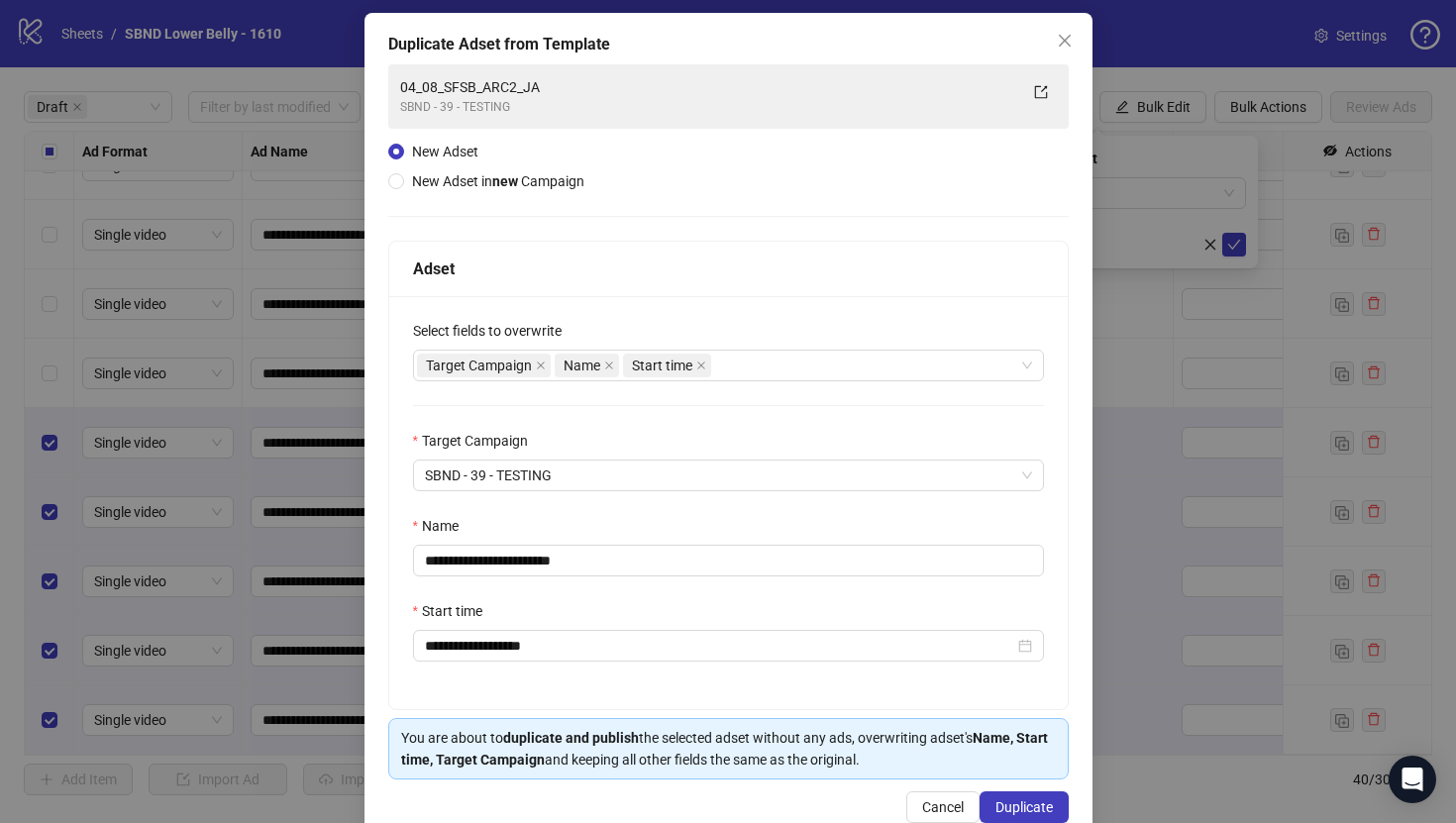 scroll, scrollTop: 46, scrollLeft: 0, axis: vertical 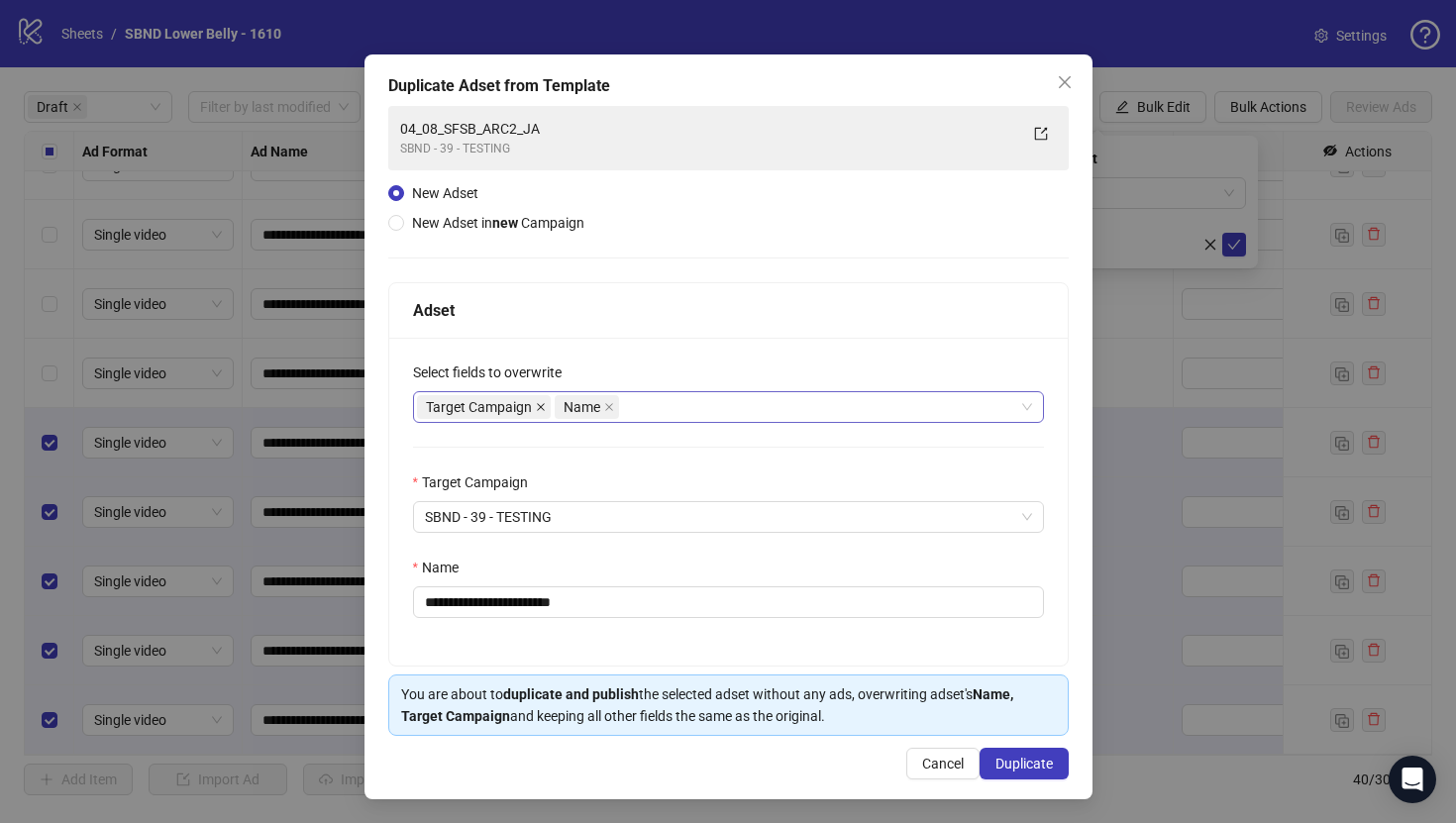 click 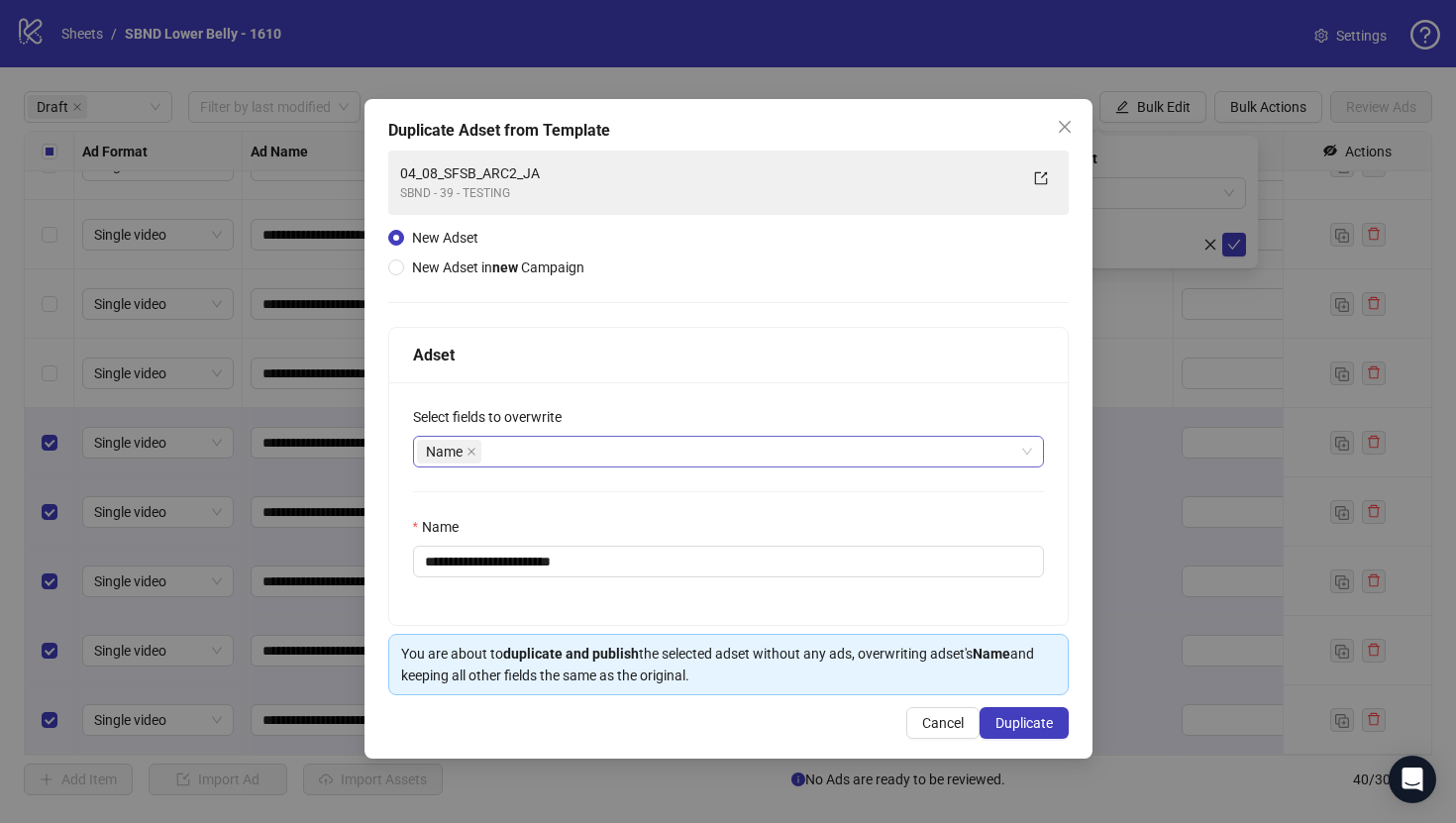 scroll, scrollTop: 0, scrollLeft: 0, axis: both 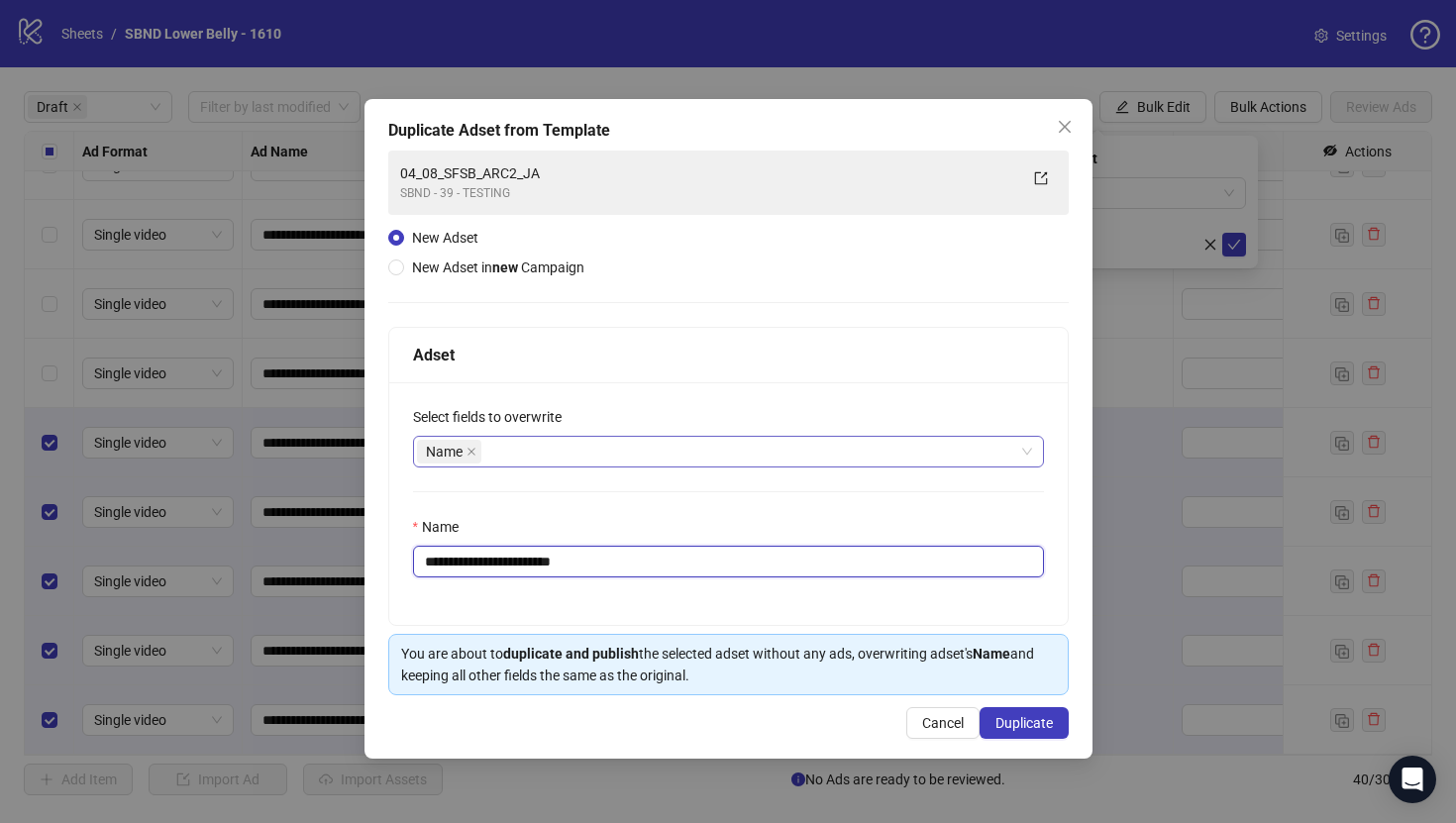 click on "**********" at bounding box center (728, 562) 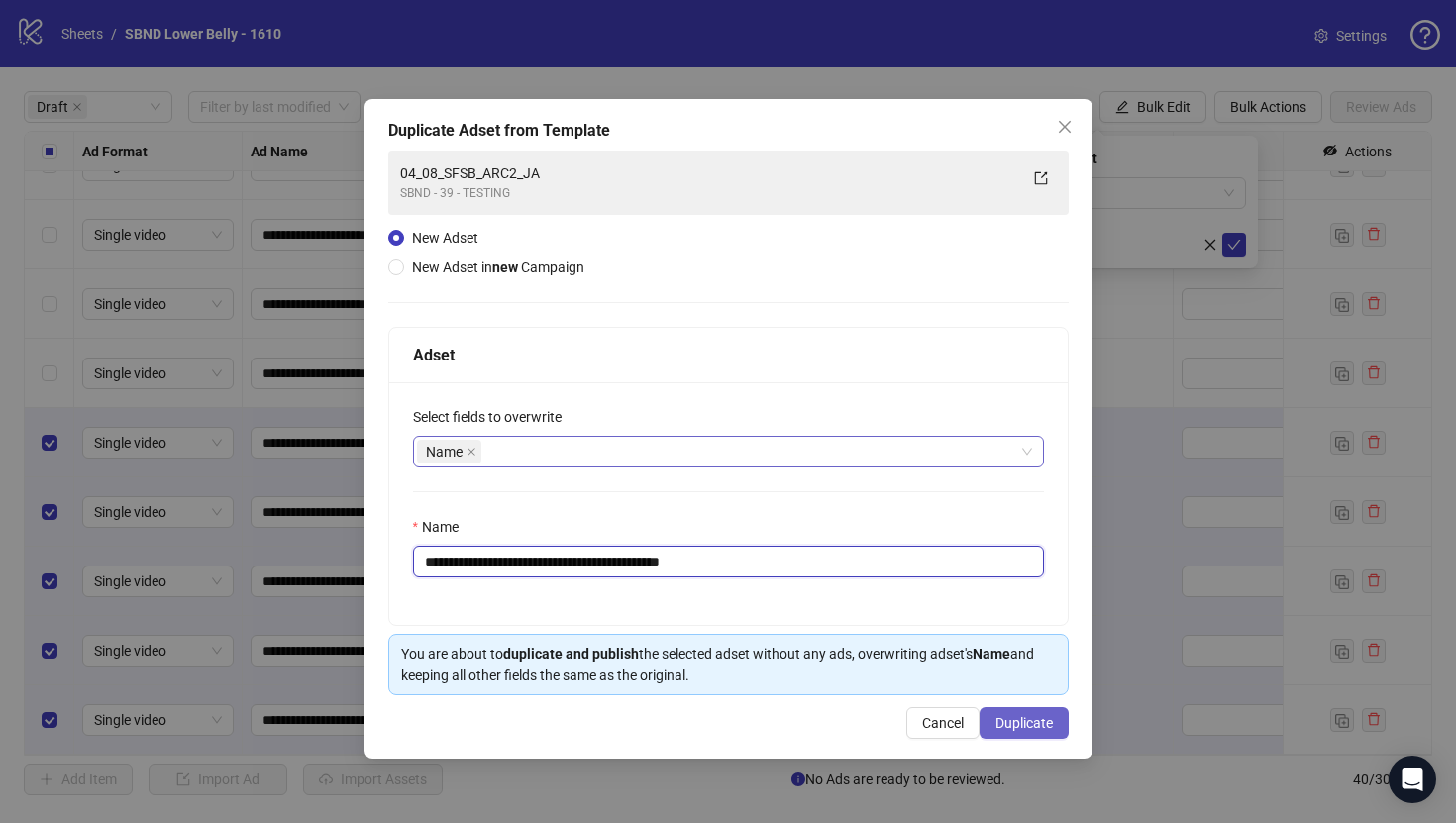 type on "**********" 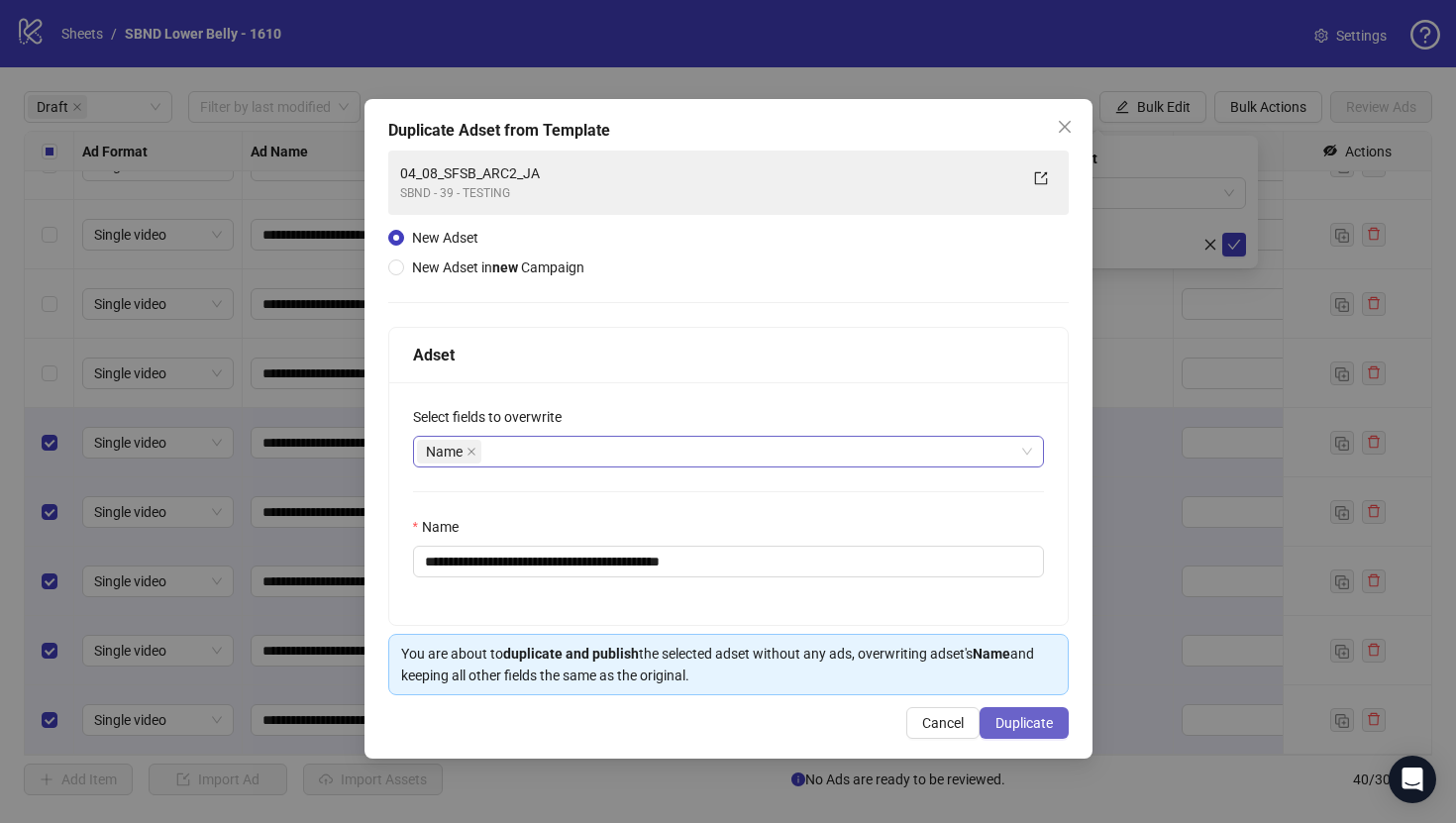 click on "Duplicate" at bounding box center [1024, 723] 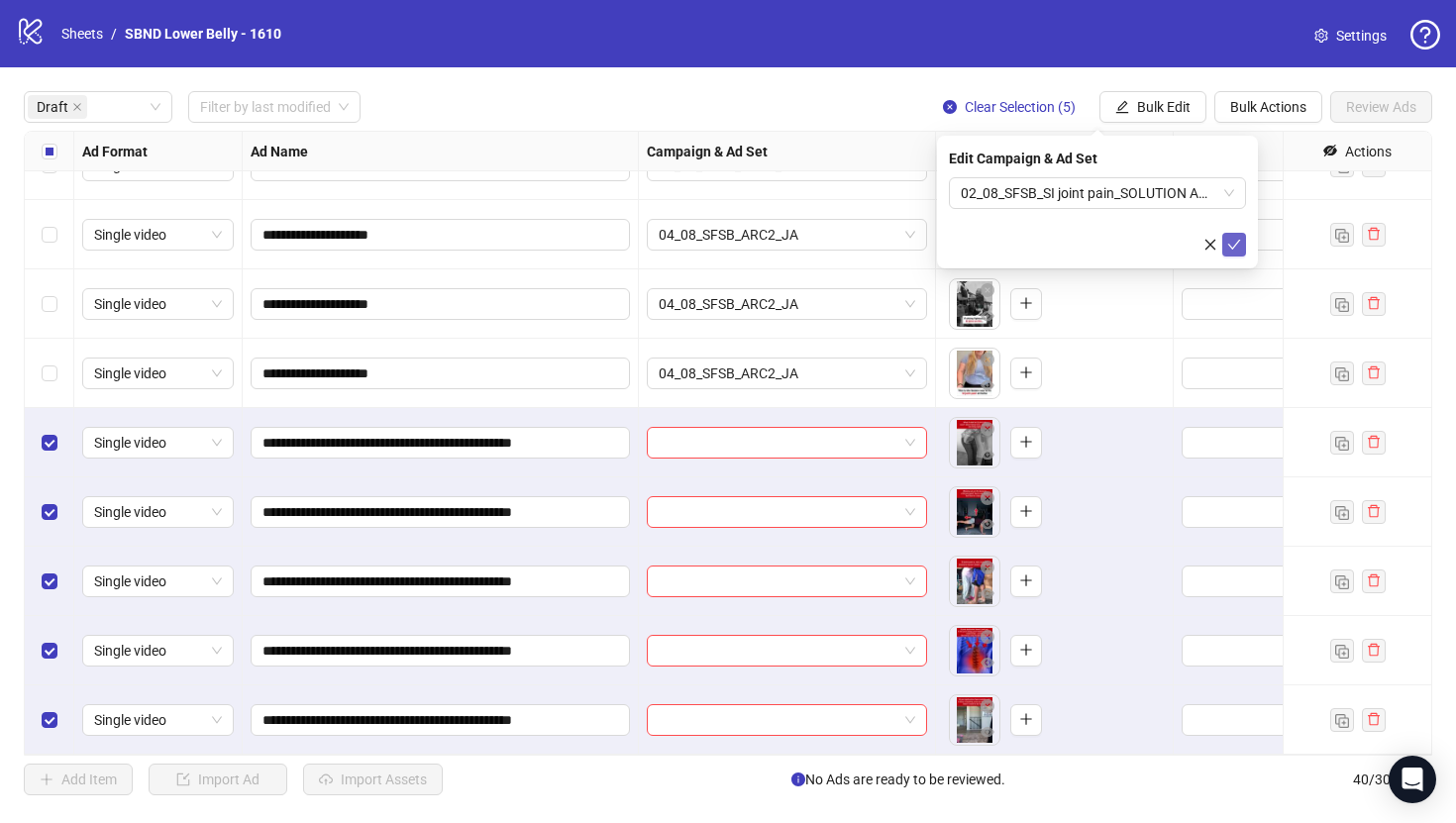 click 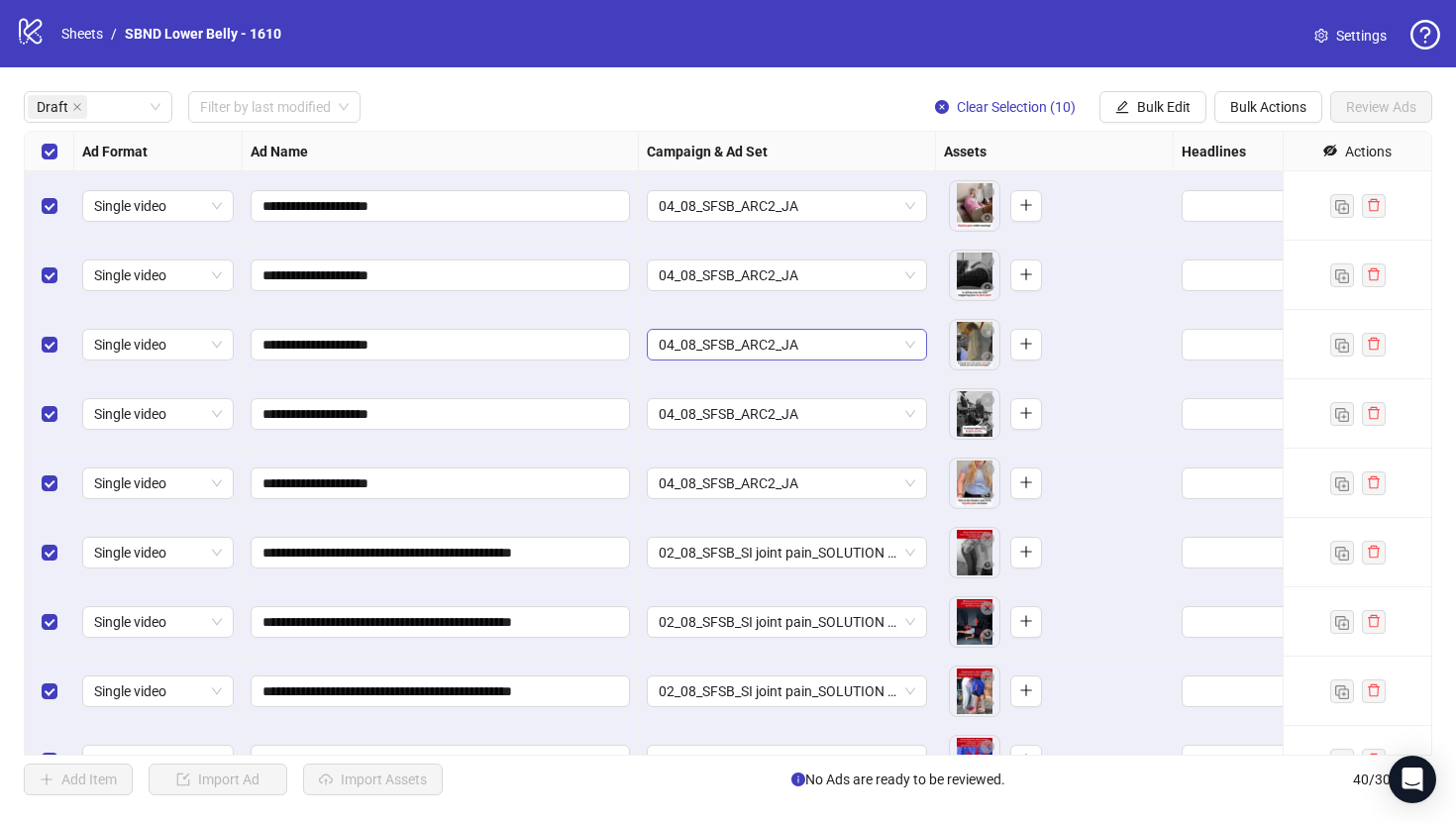 scroll, scrollTop: 0, scrollLeft: 440, axis: horizontal 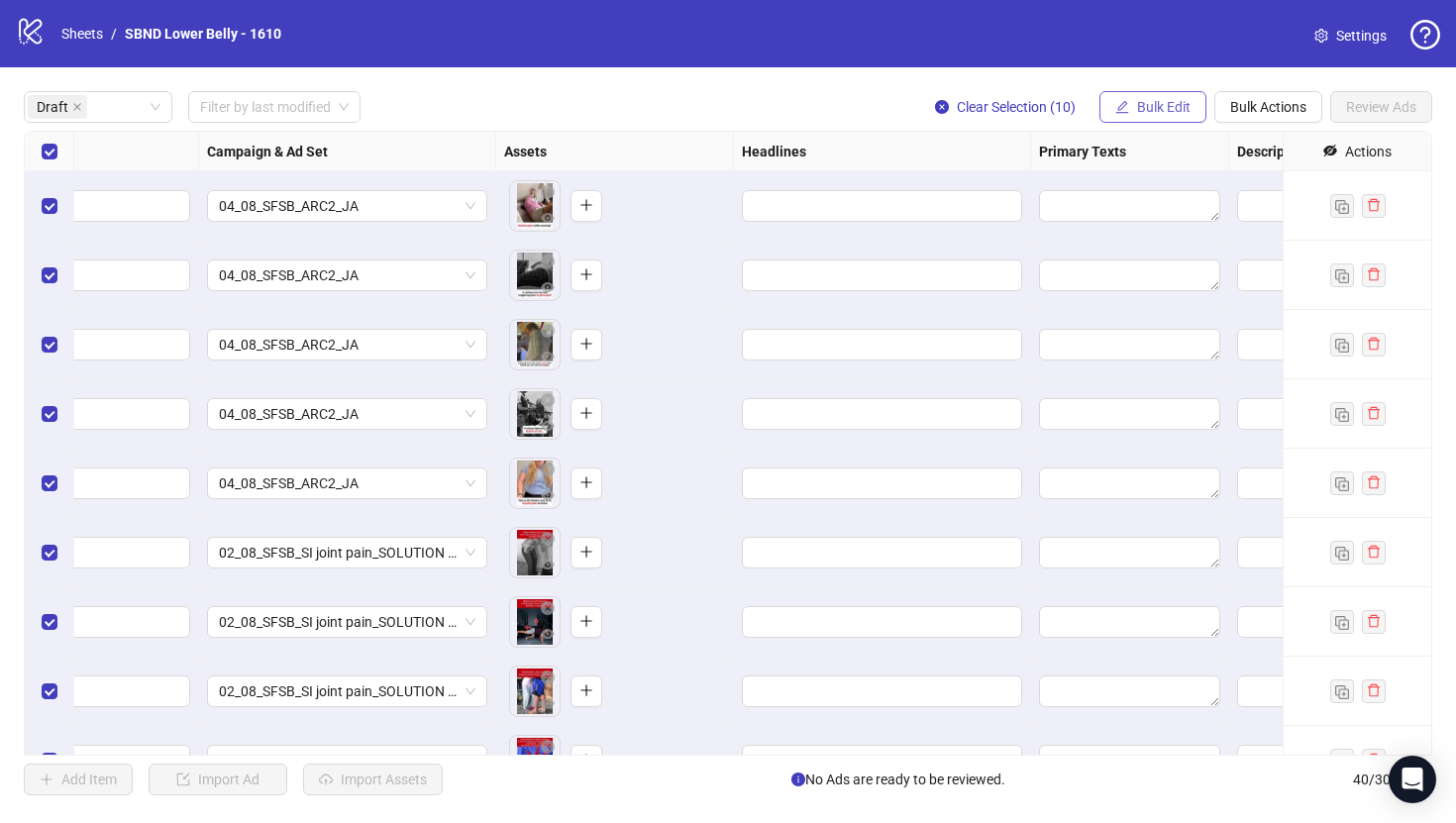 click on "Bulk Edit" at bounding box center (1164, 107) 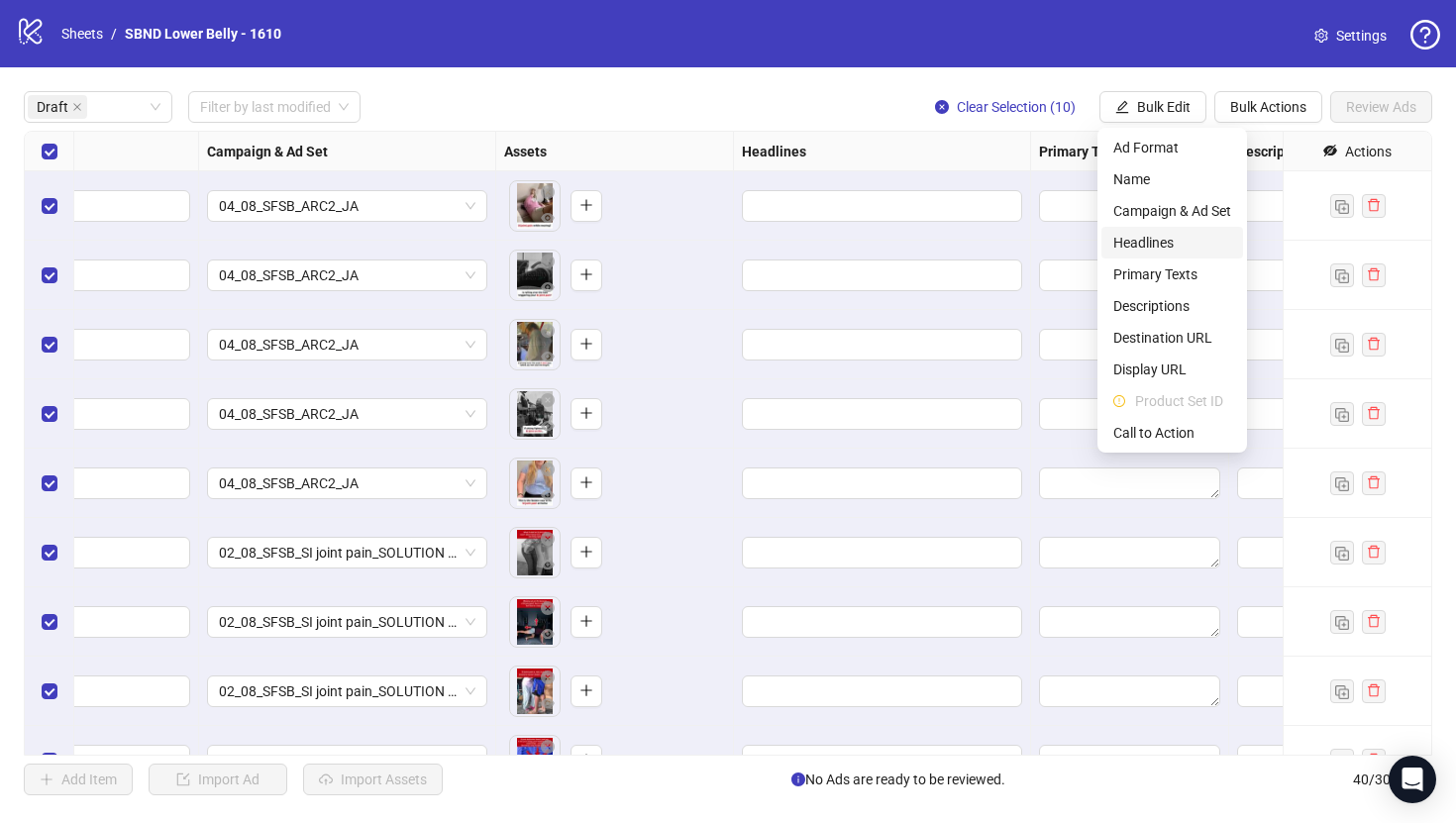 click on "Headlines" at bounding box center [1172, 243] 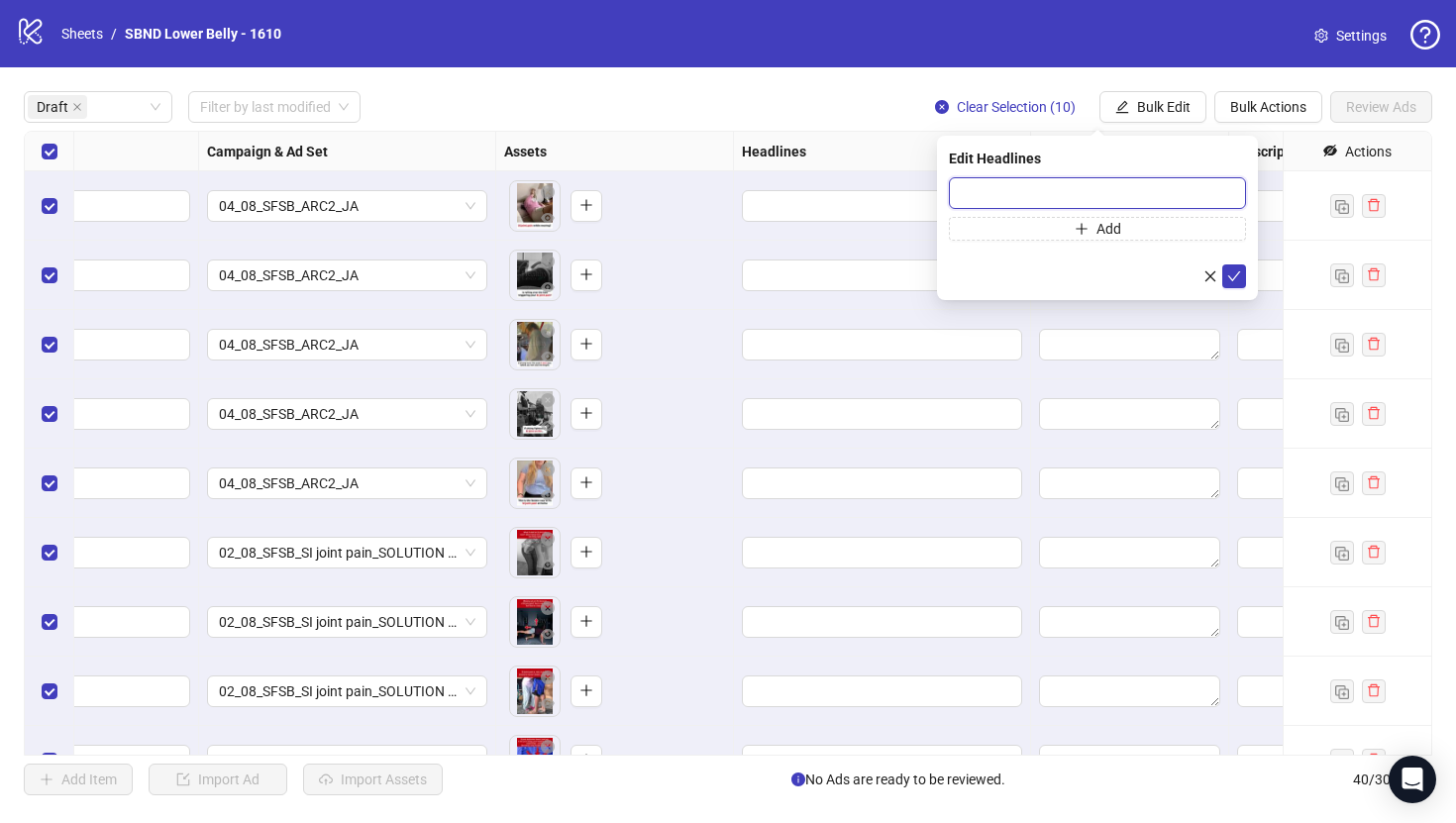 click at bounding box center [1097, 193] 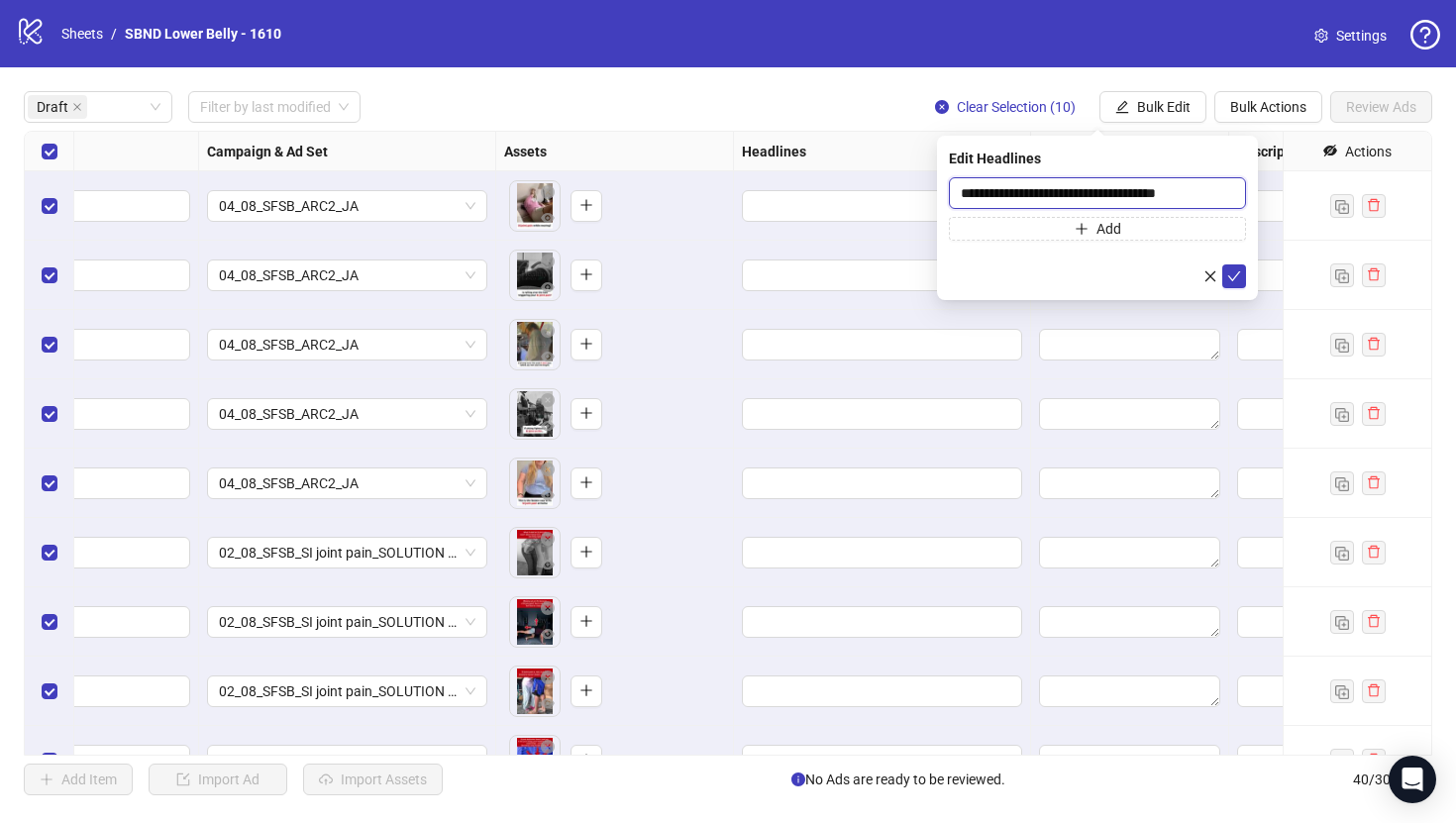 click on "**********" at bounding box center [1097, 193] 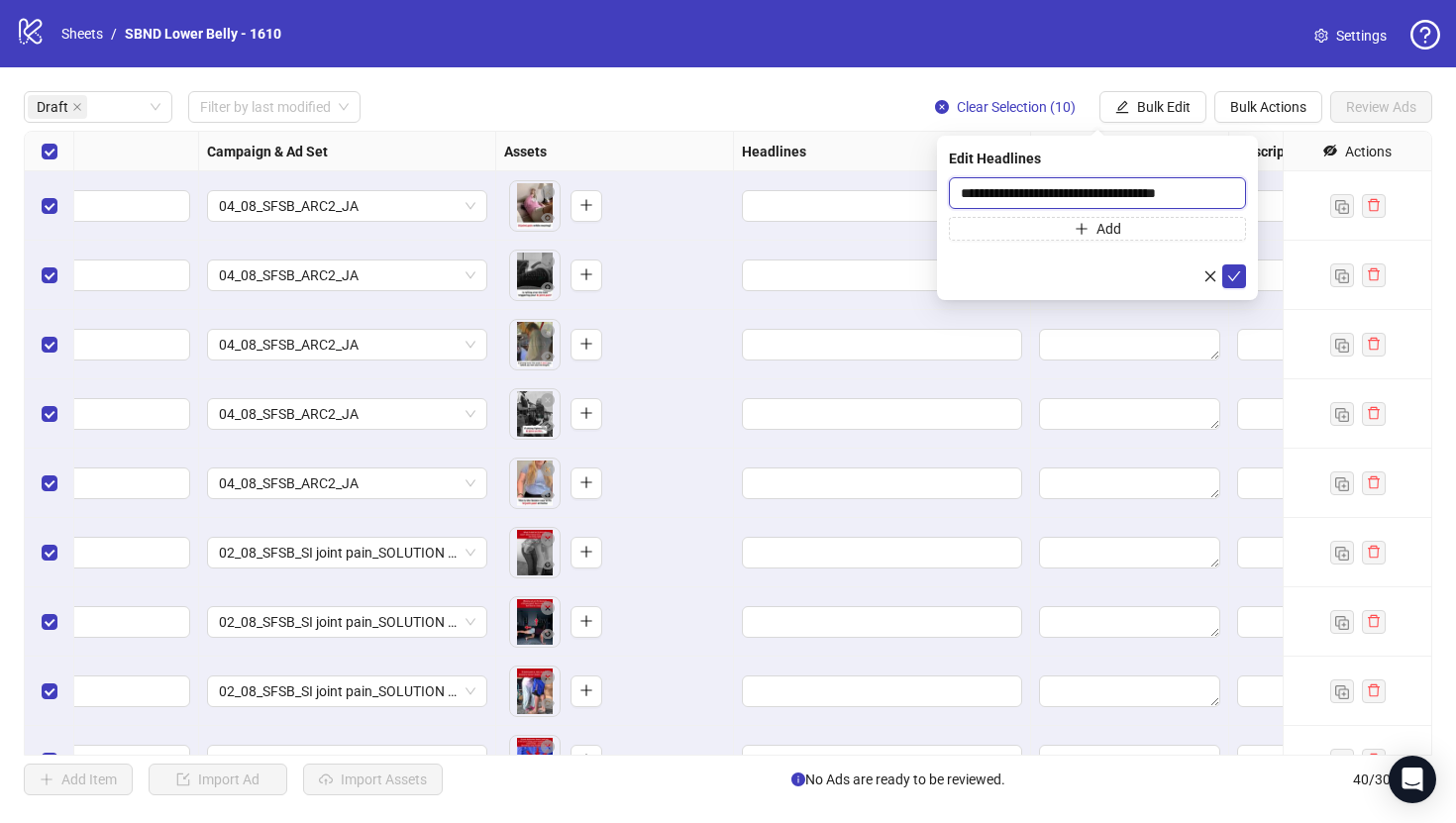 click on "**********" at bounding box center [1097, 193] 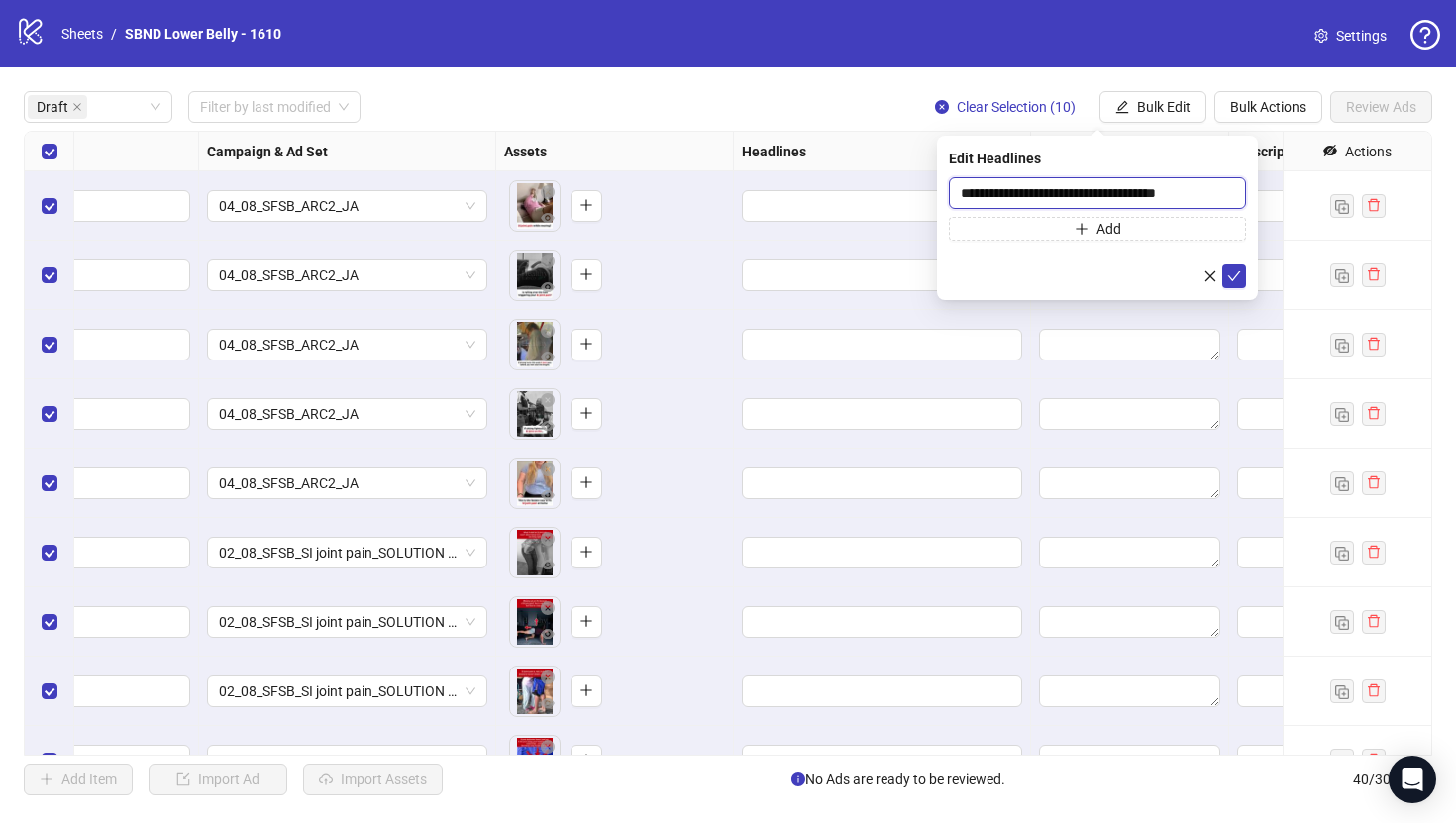 click on "**********" at bounding box center (1097, 193) 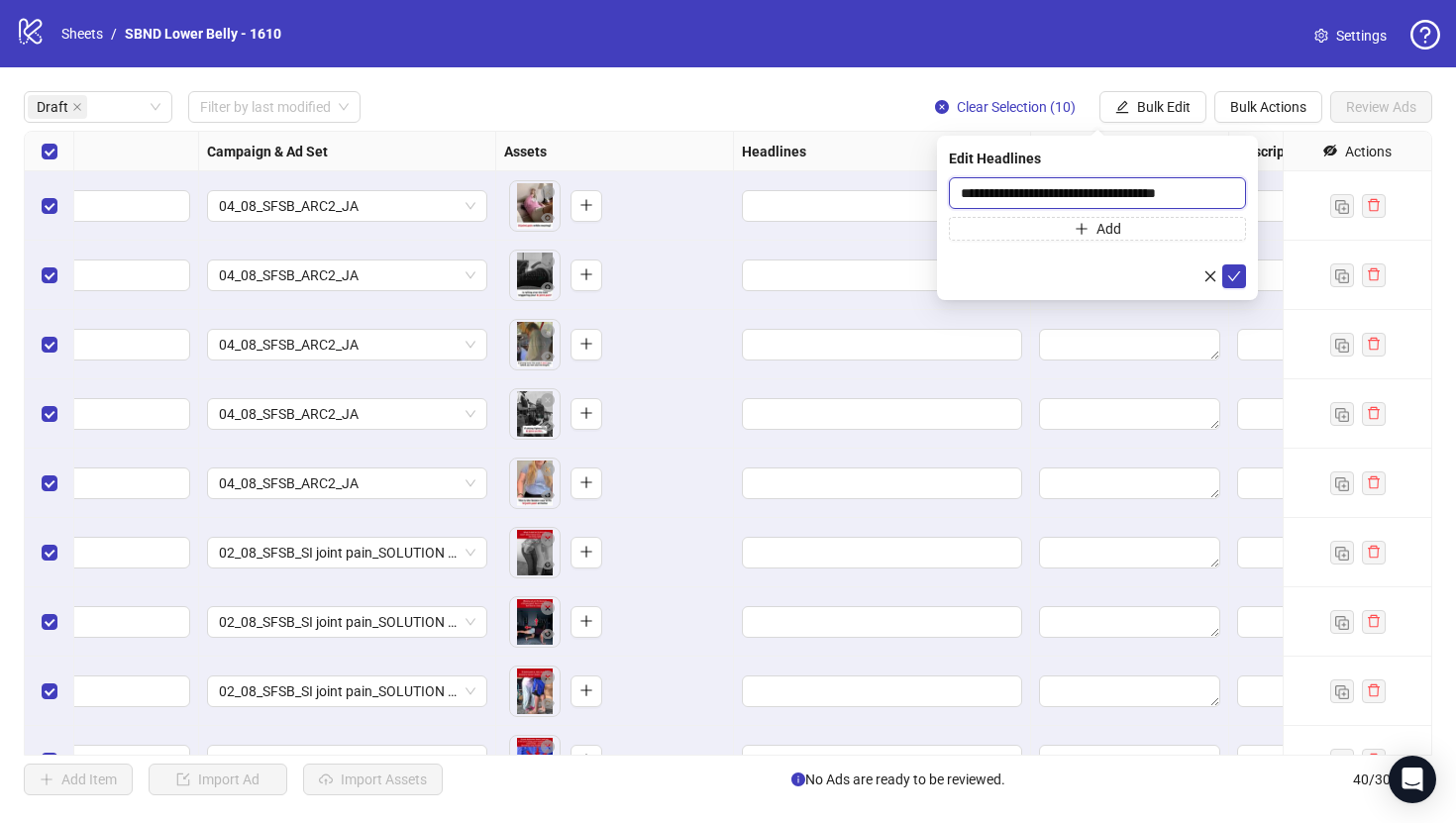 click on "**********" at bounding box center [1097, 193] 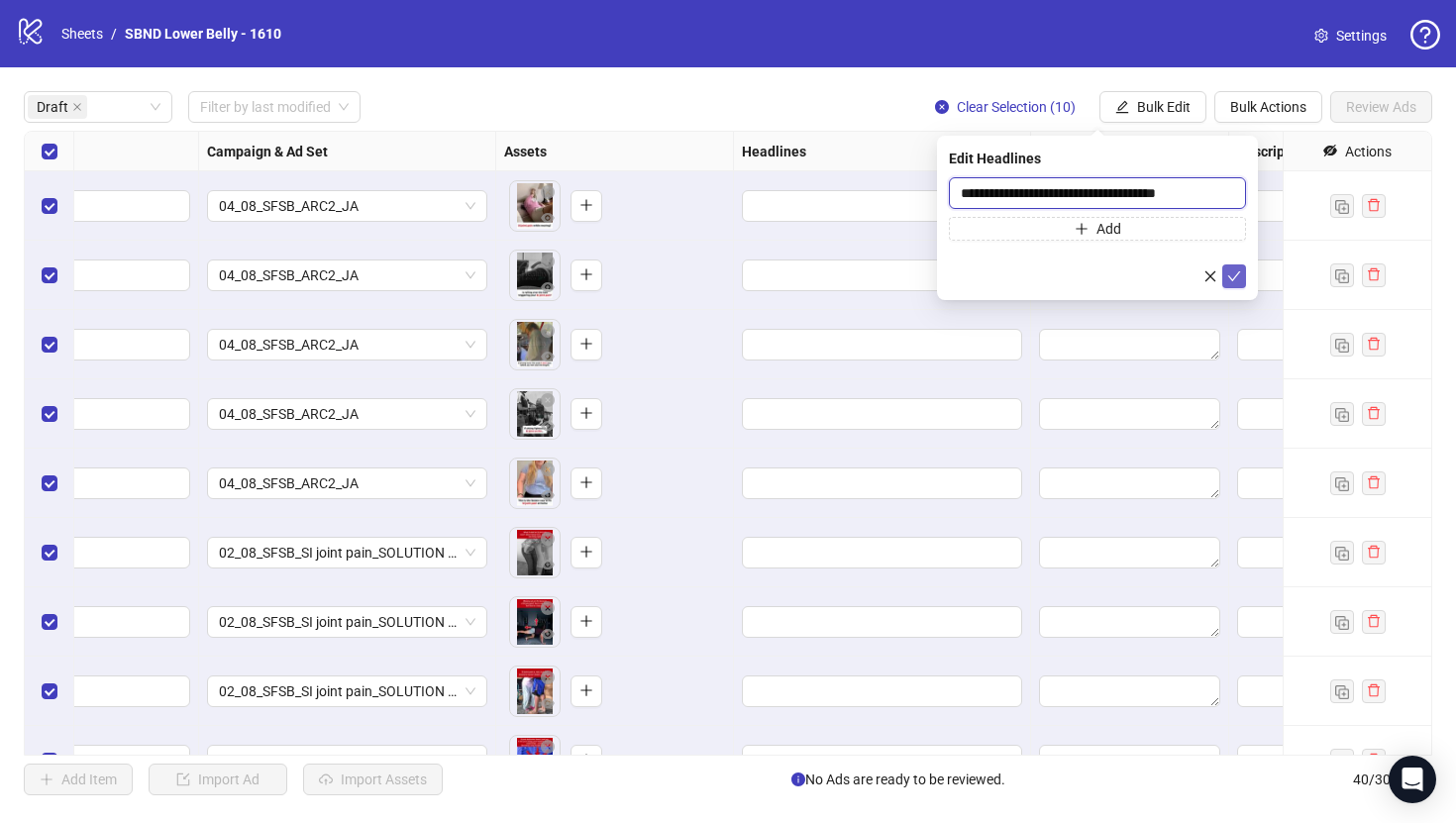 type on "**********" 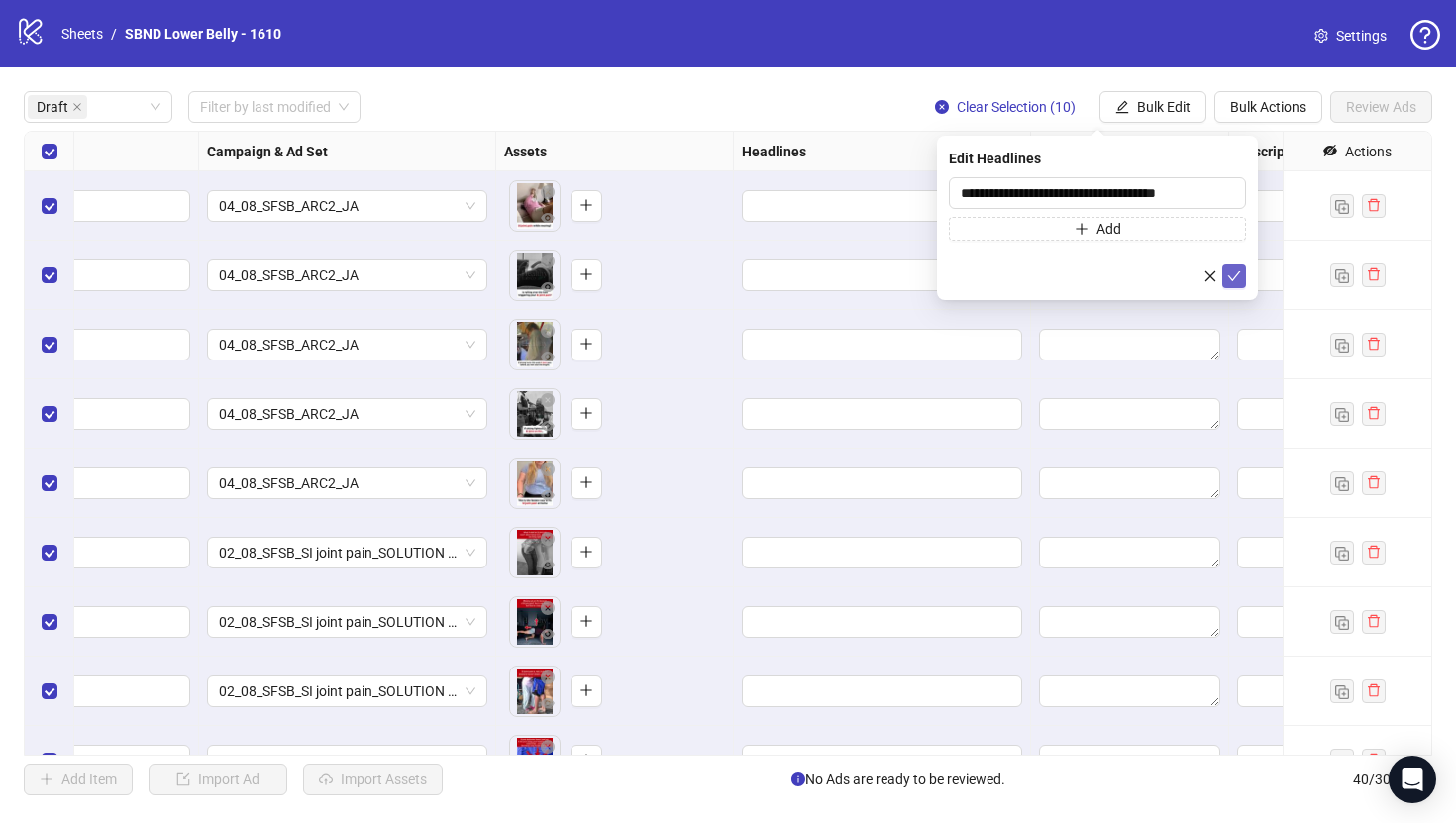 click at bounding box center [1234, 276] 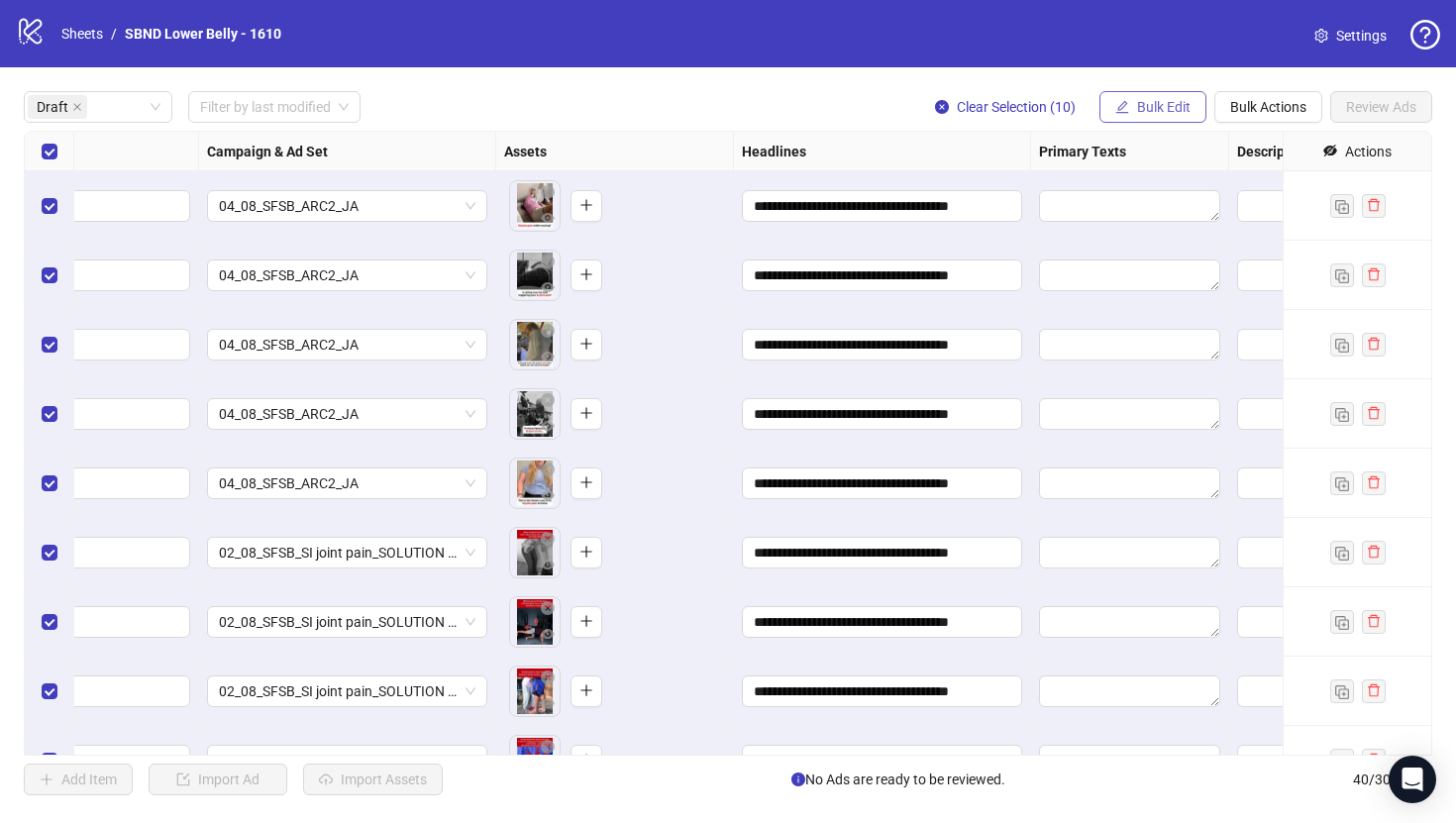 click 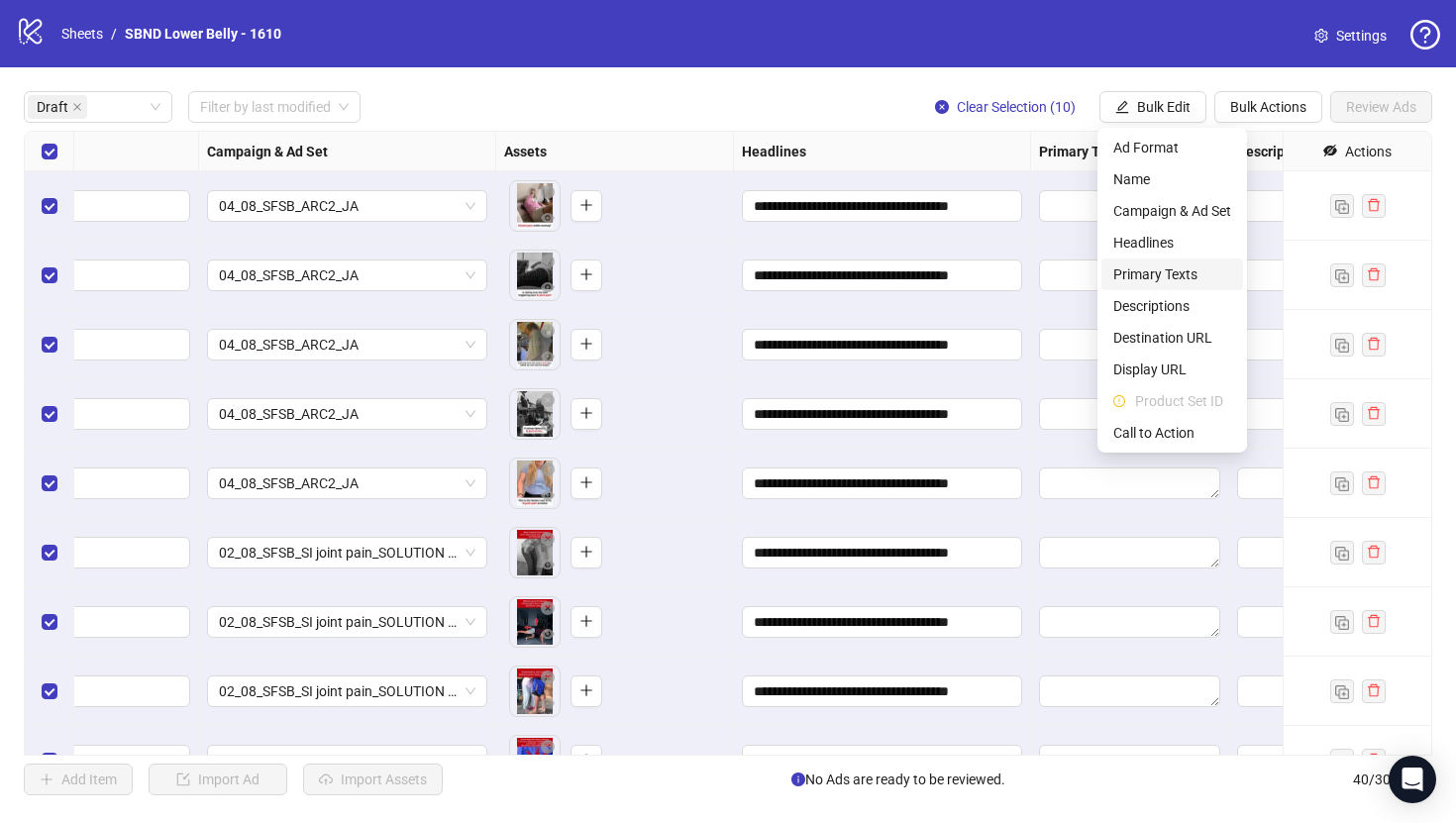 click on "Primary Texts" at bounding box center (1172, 274) 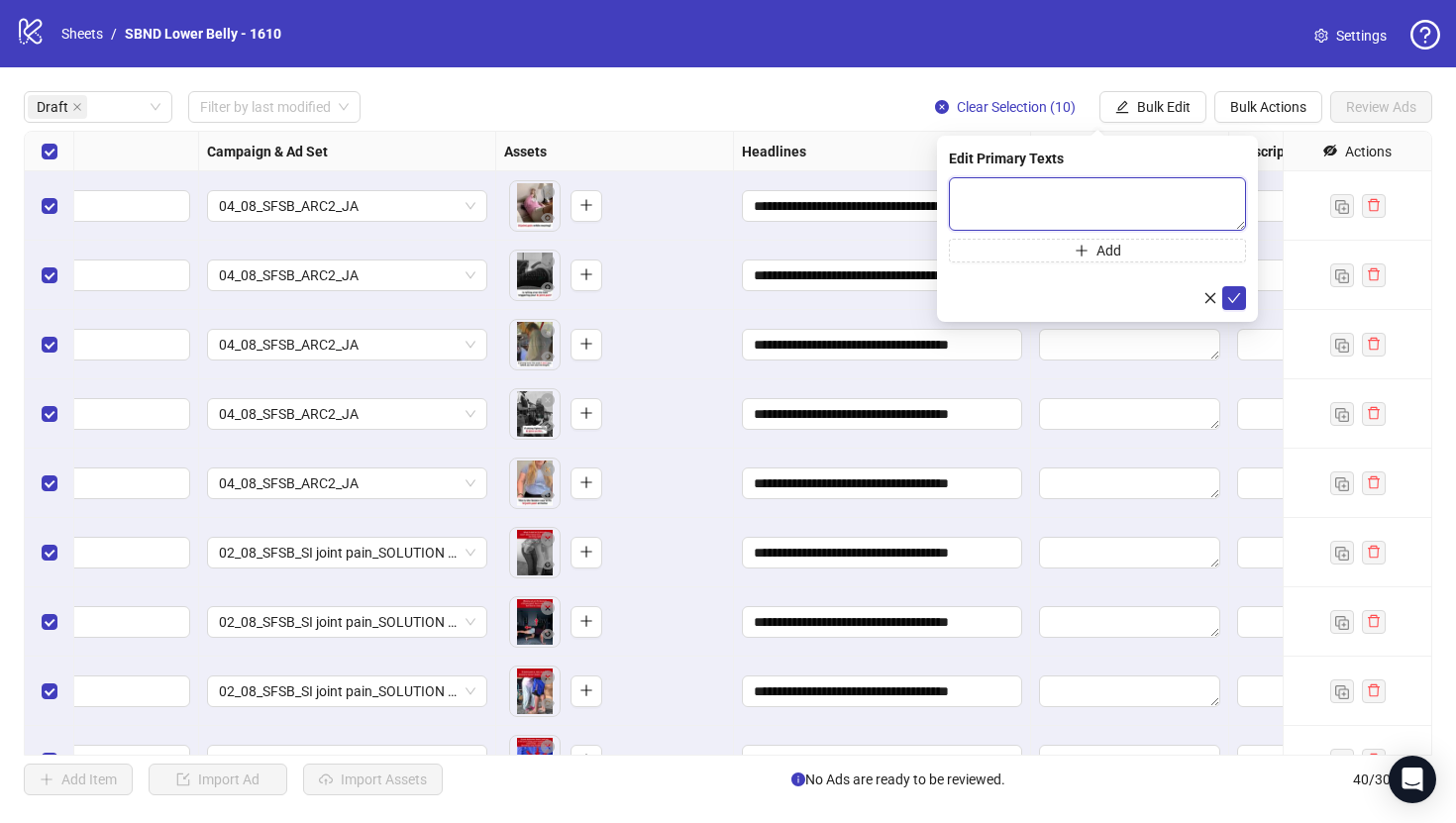 click at bounding box center (1097, 204) 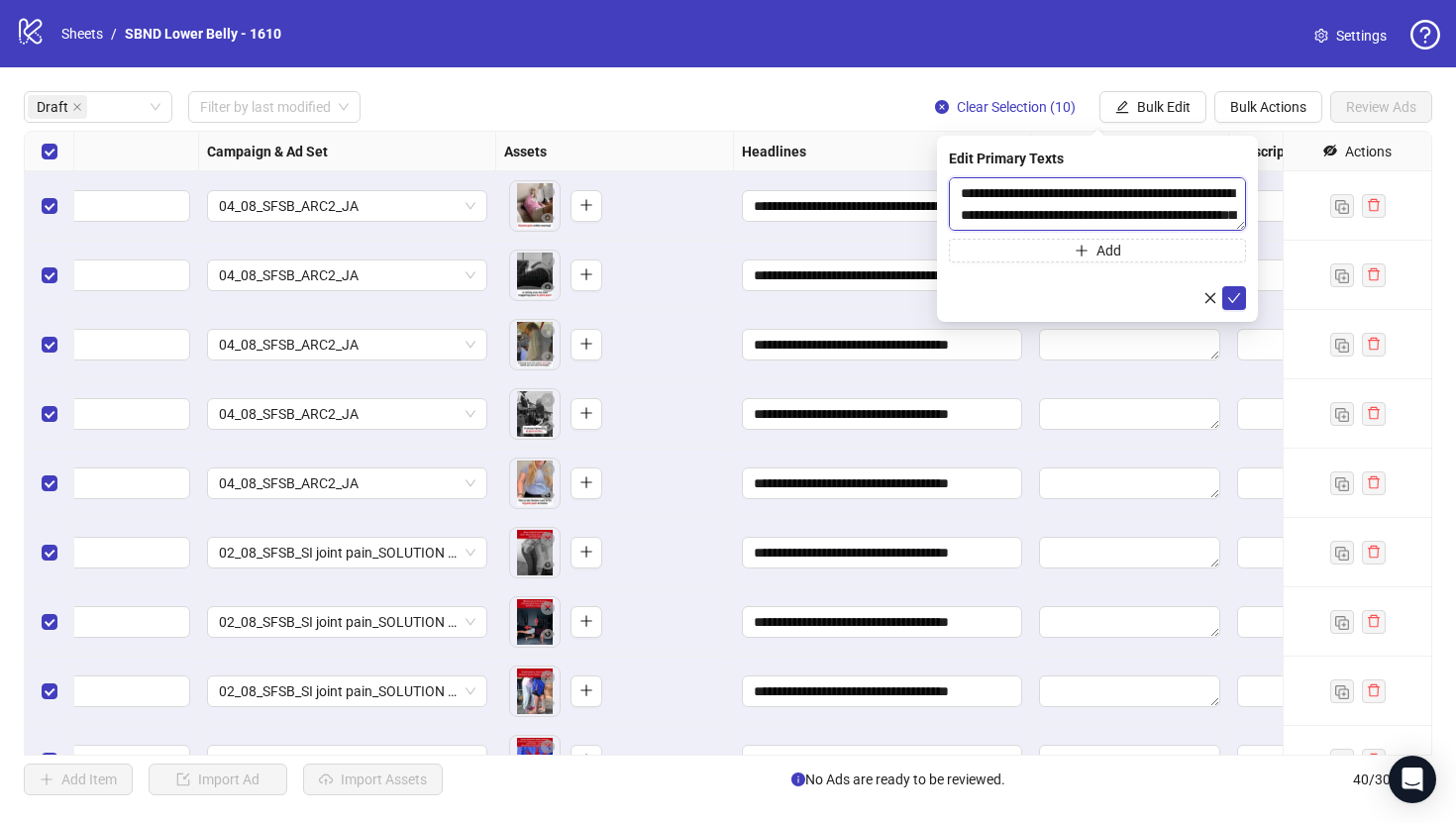 scroll, scrollTop: 363, scrollLeft: 0, axis: vertical 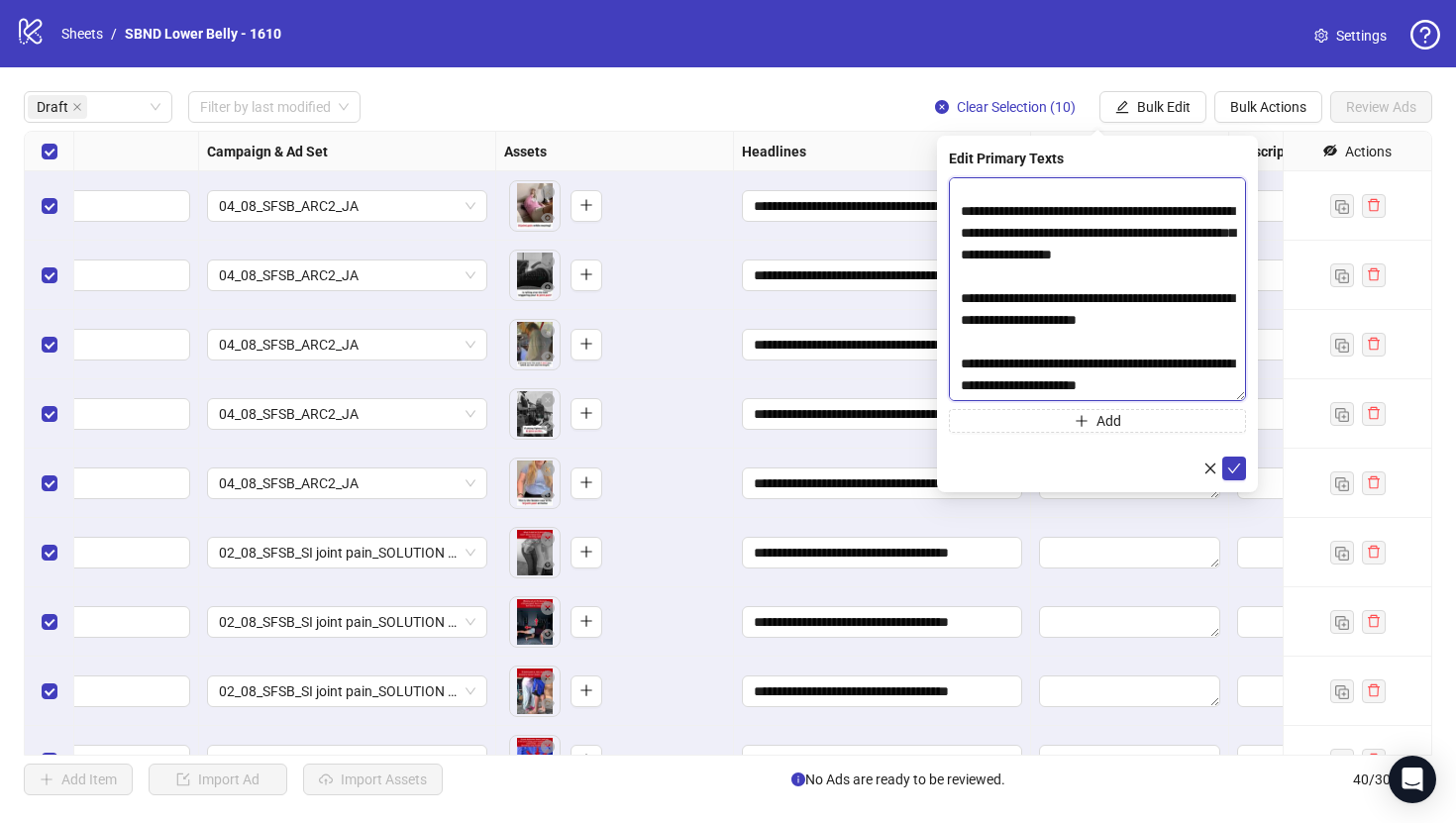 drag, startPoint x: 1240, startPoint y: 228, endPoint x: 1224, endPoint y: 408, distance: 180.70971 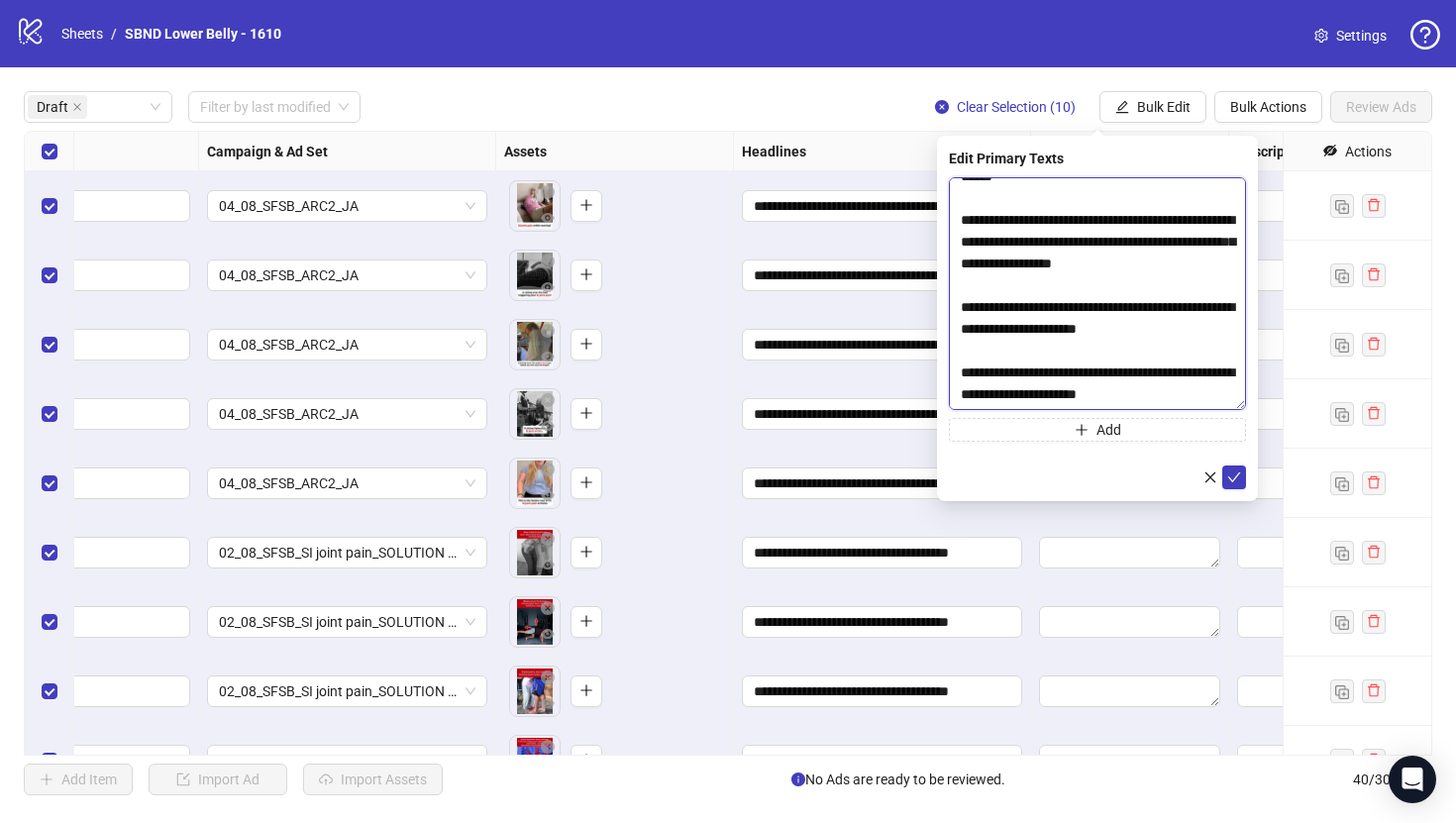 drag, startPoint x: 1076, startPoint y: 382, endPoint x: 960, endPoint y: 377, distance: 116.10771 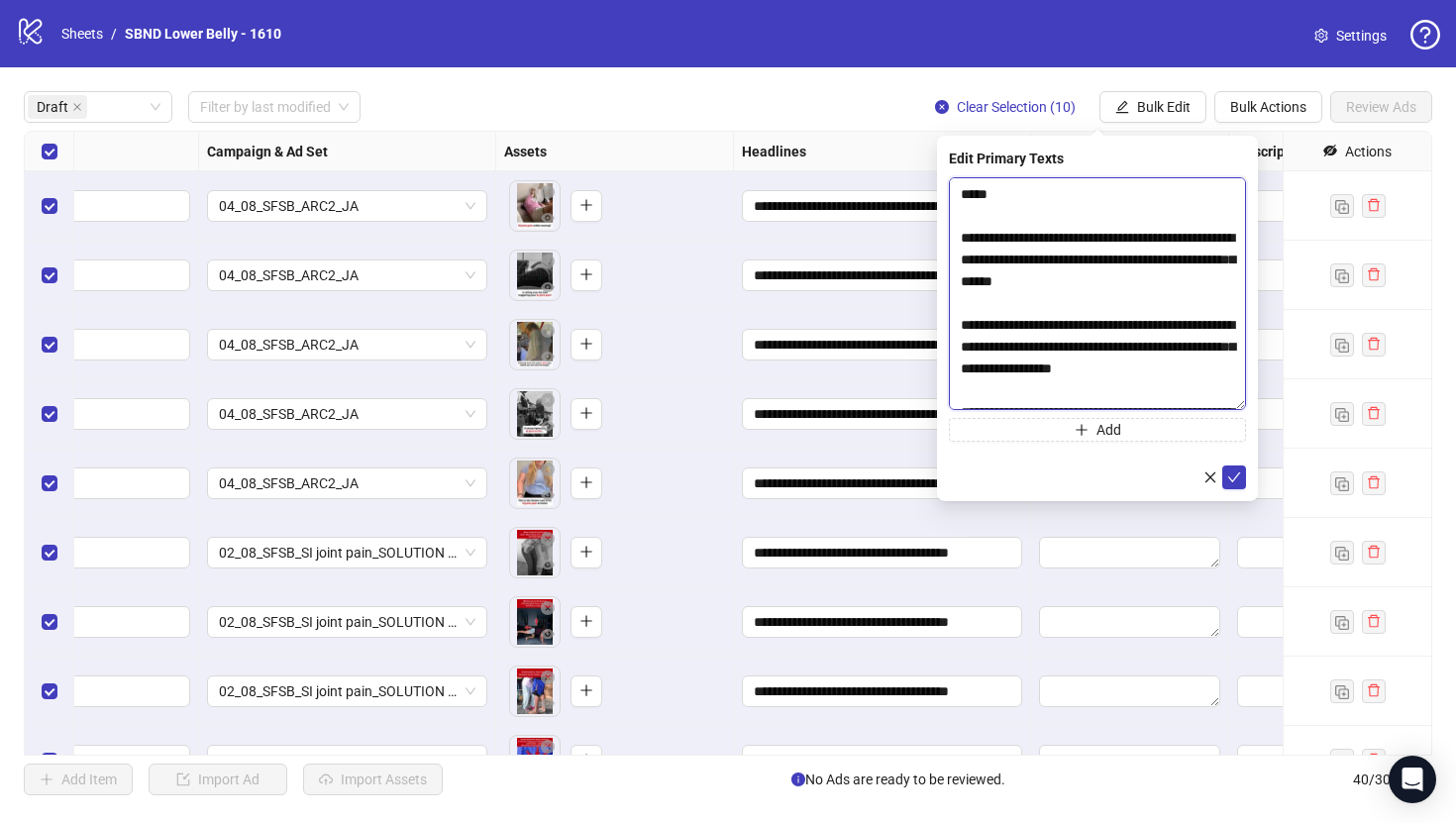 scroll, scrollTop: 0, scrollLeft: 0, axis: both 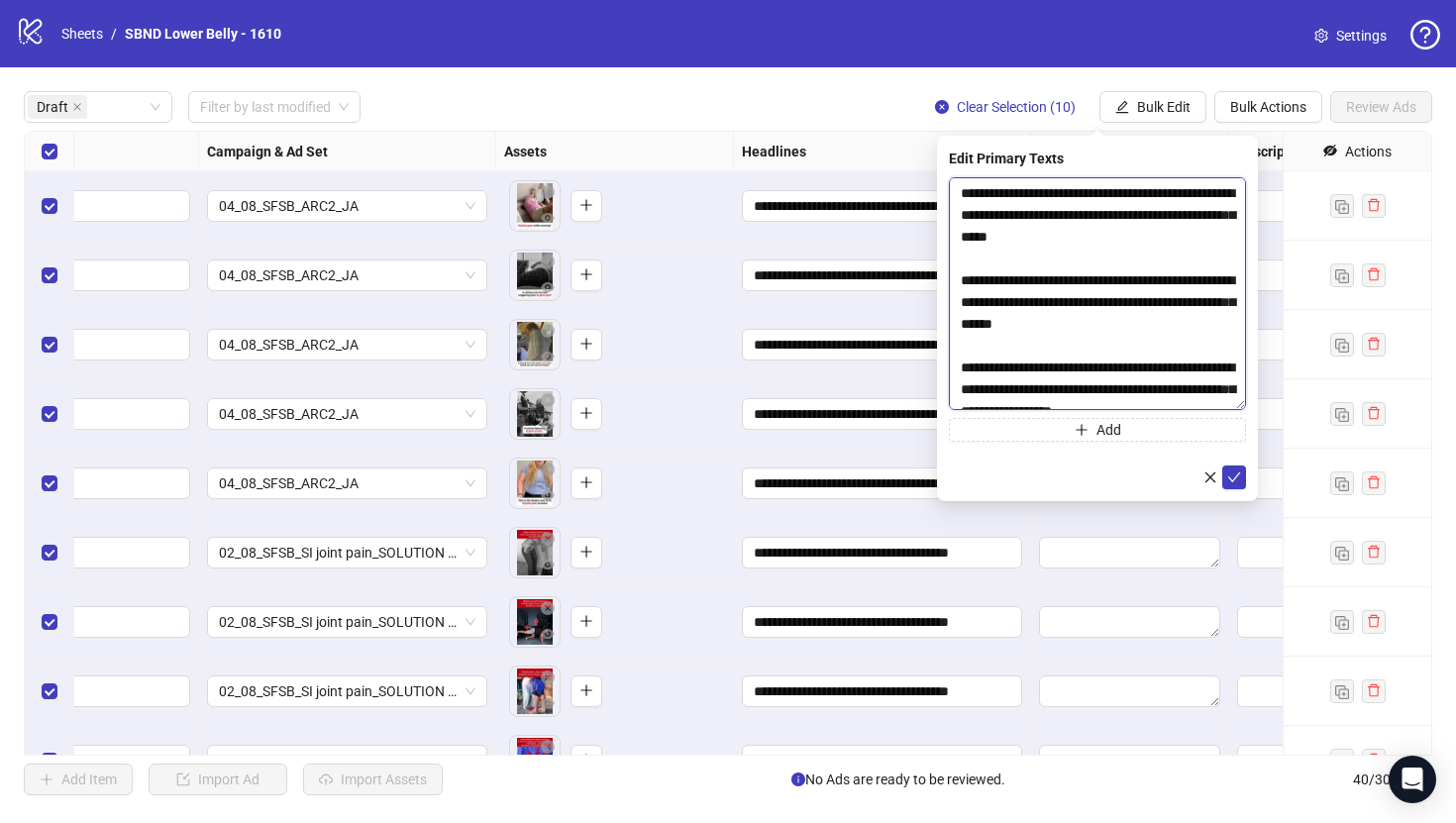click on "**********" at bounding box center (1097, 293) 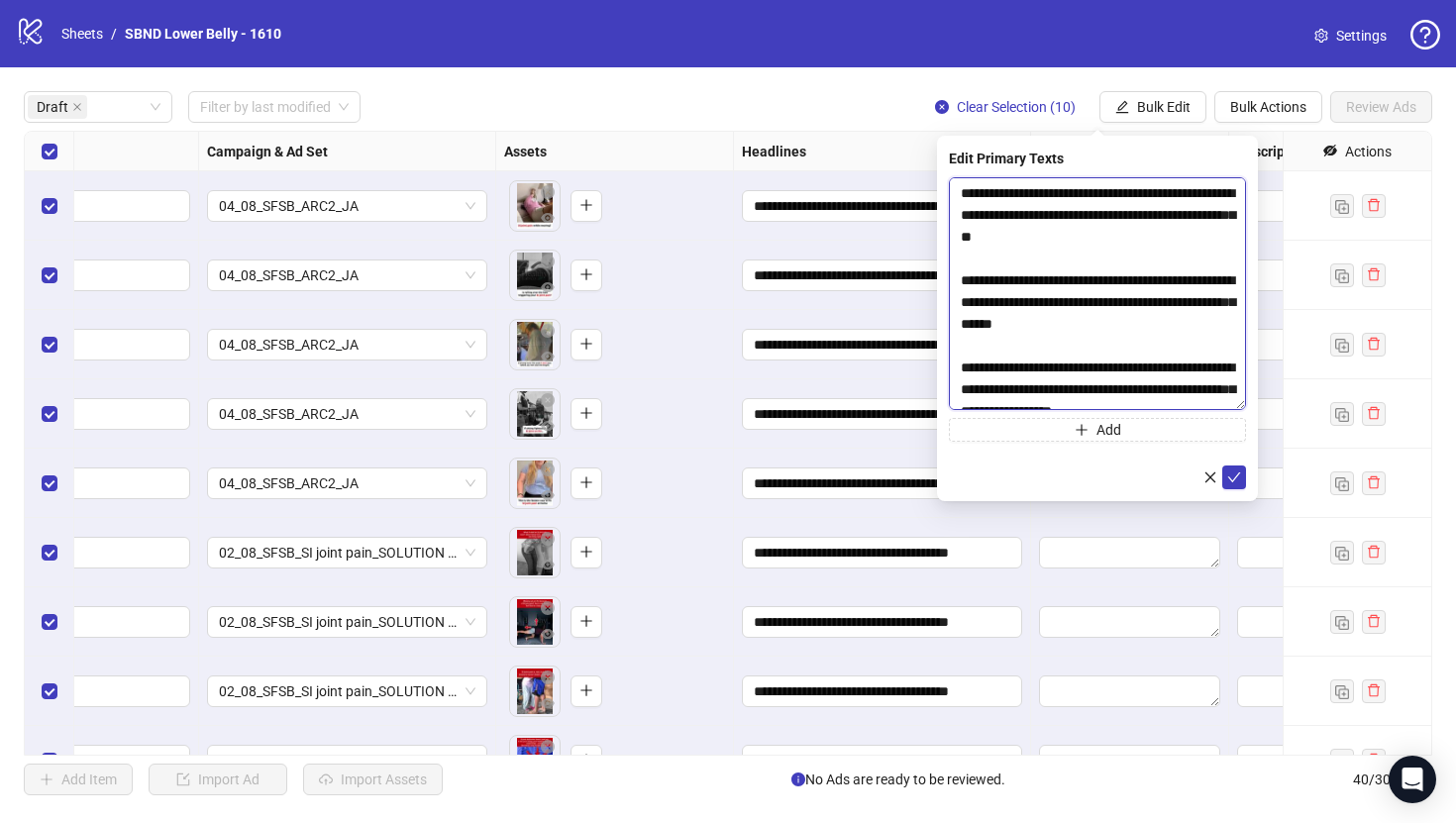 click on "**********" at bounding box center (1097, 293) 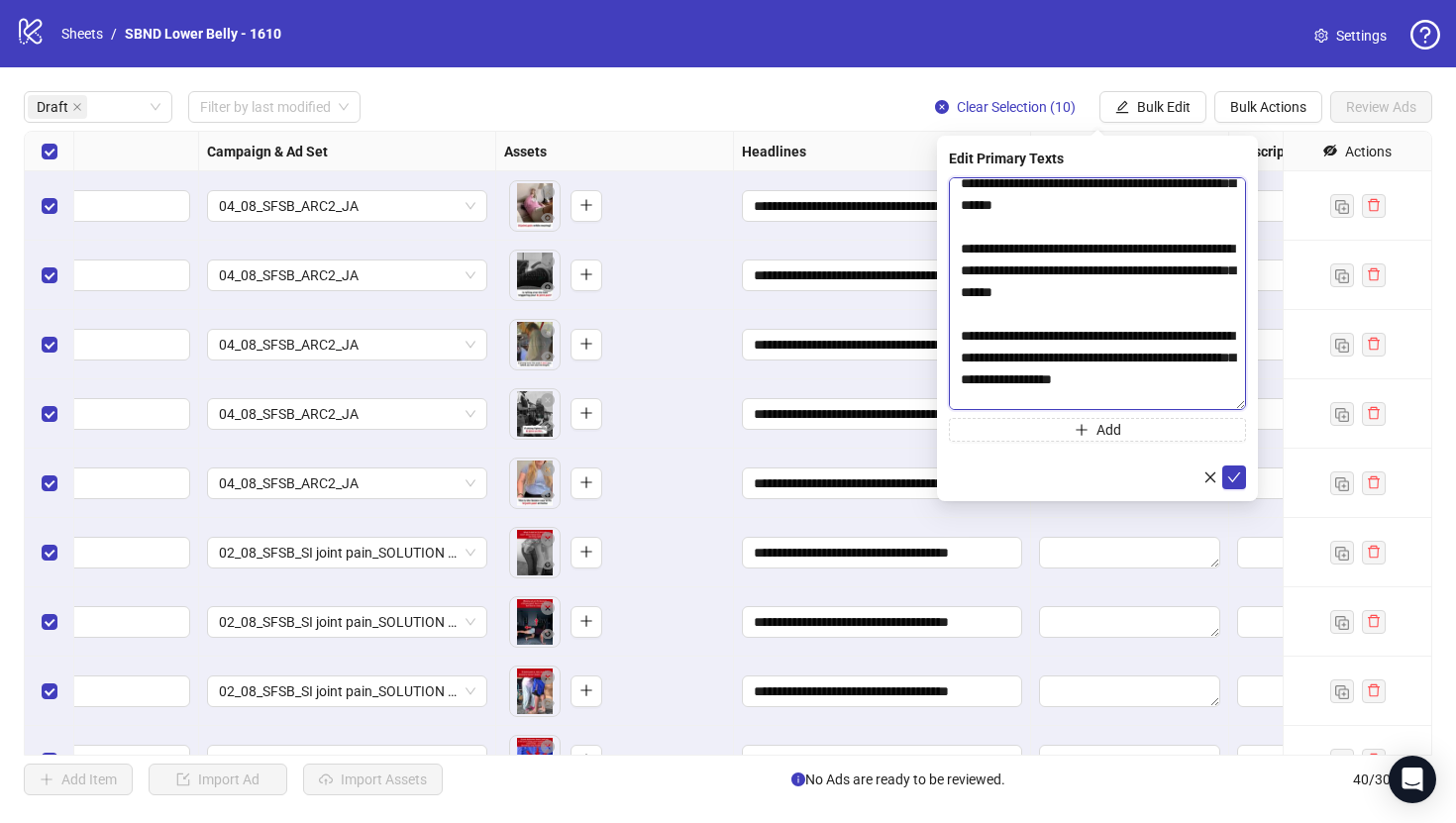 scroll, scrollTop: 34, scrollLeft: 0, axis: vertical 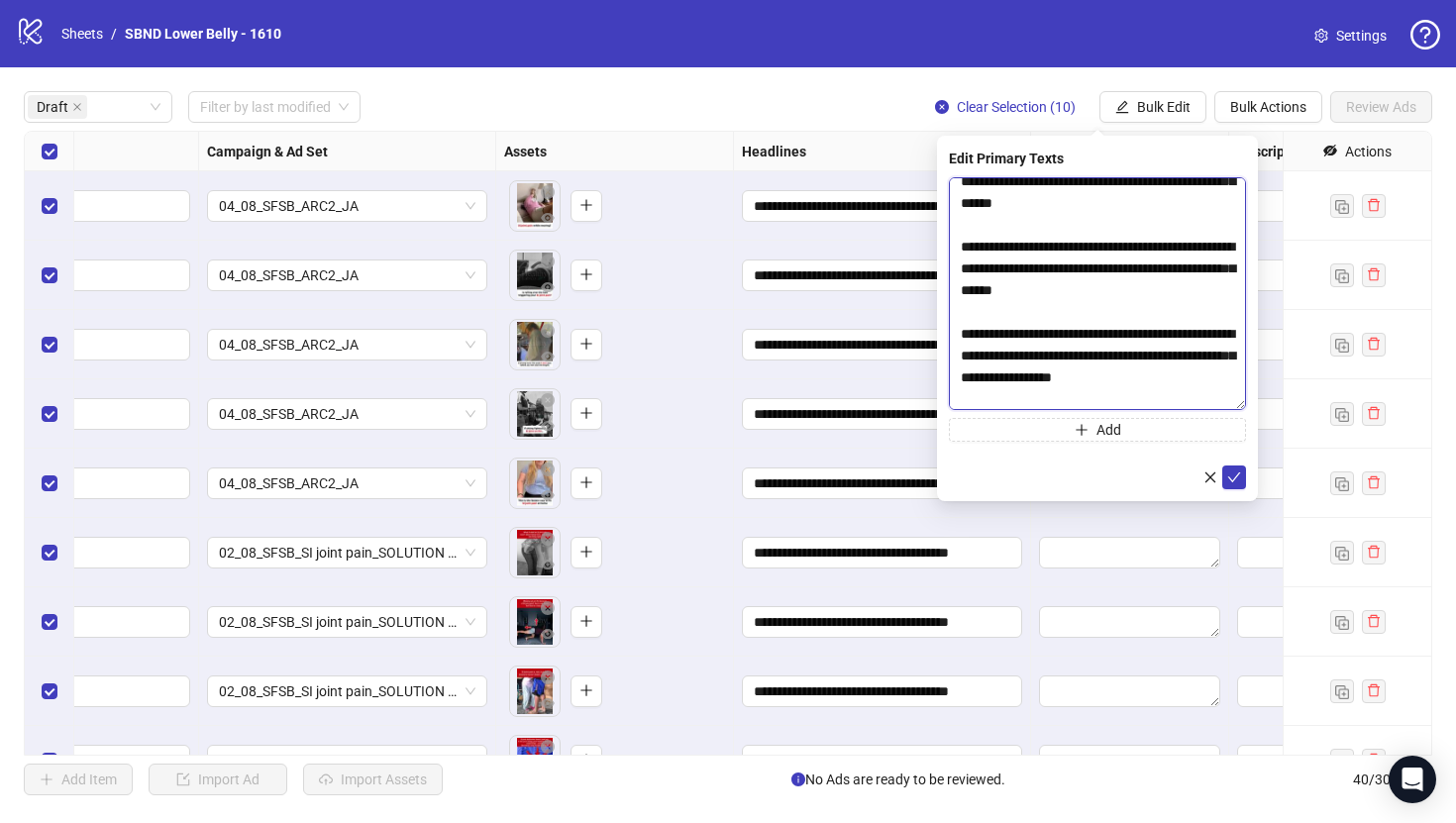 click on "**********" at bounding box center [1097, 293] 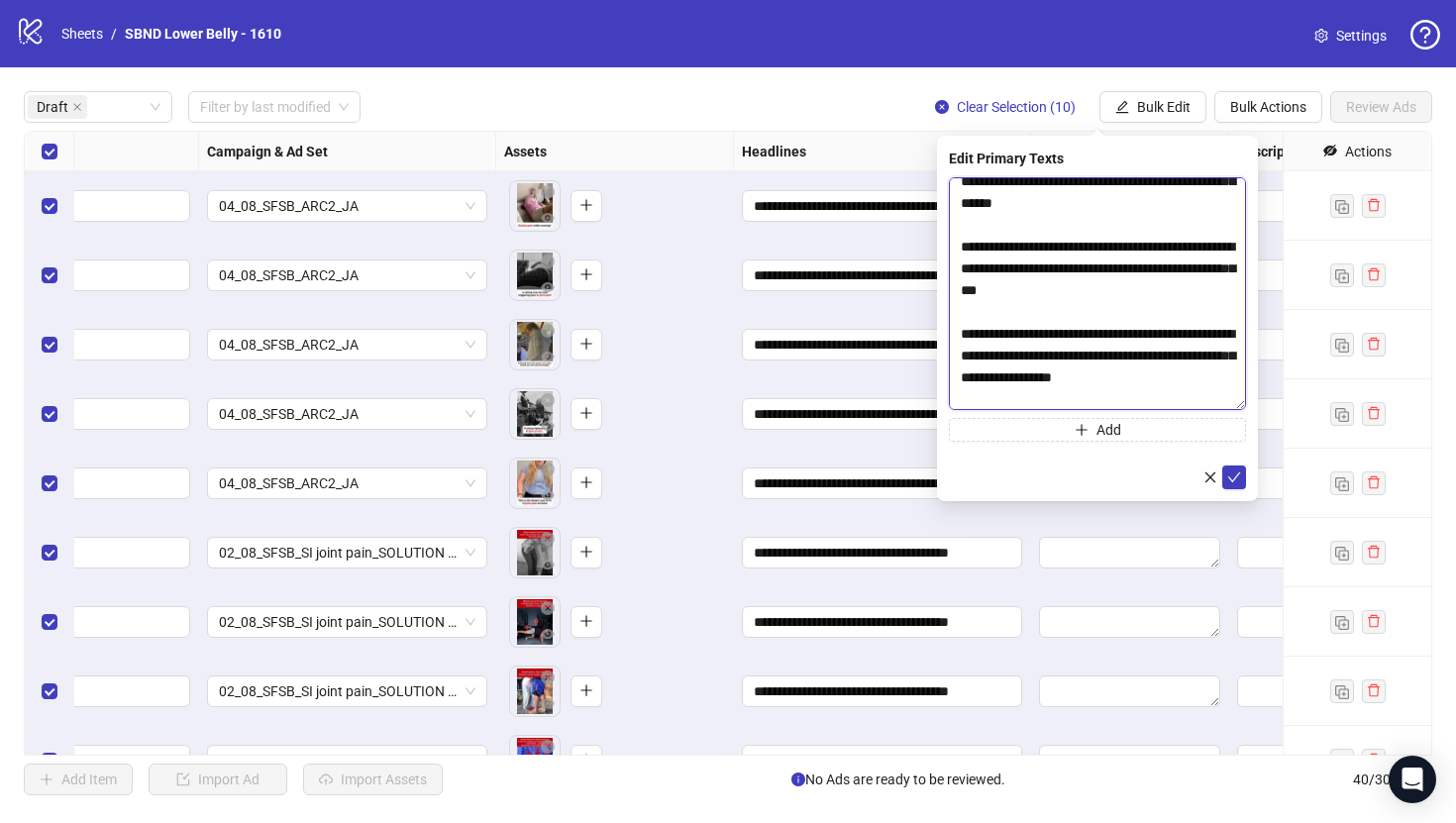 click on "**********" at bounding box center [1097, 293] 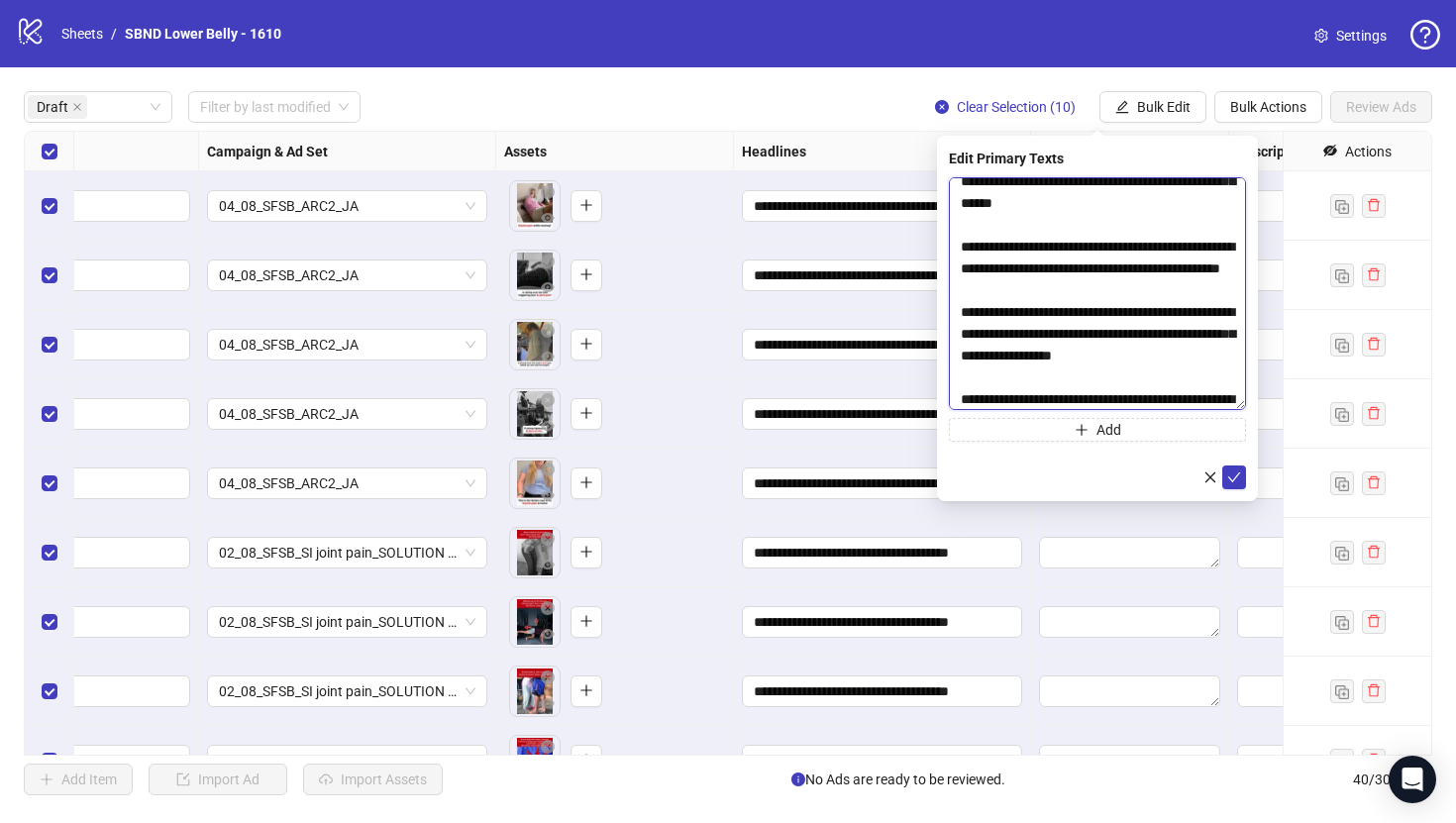 click on "**********" at bounding box center [1097, 293] 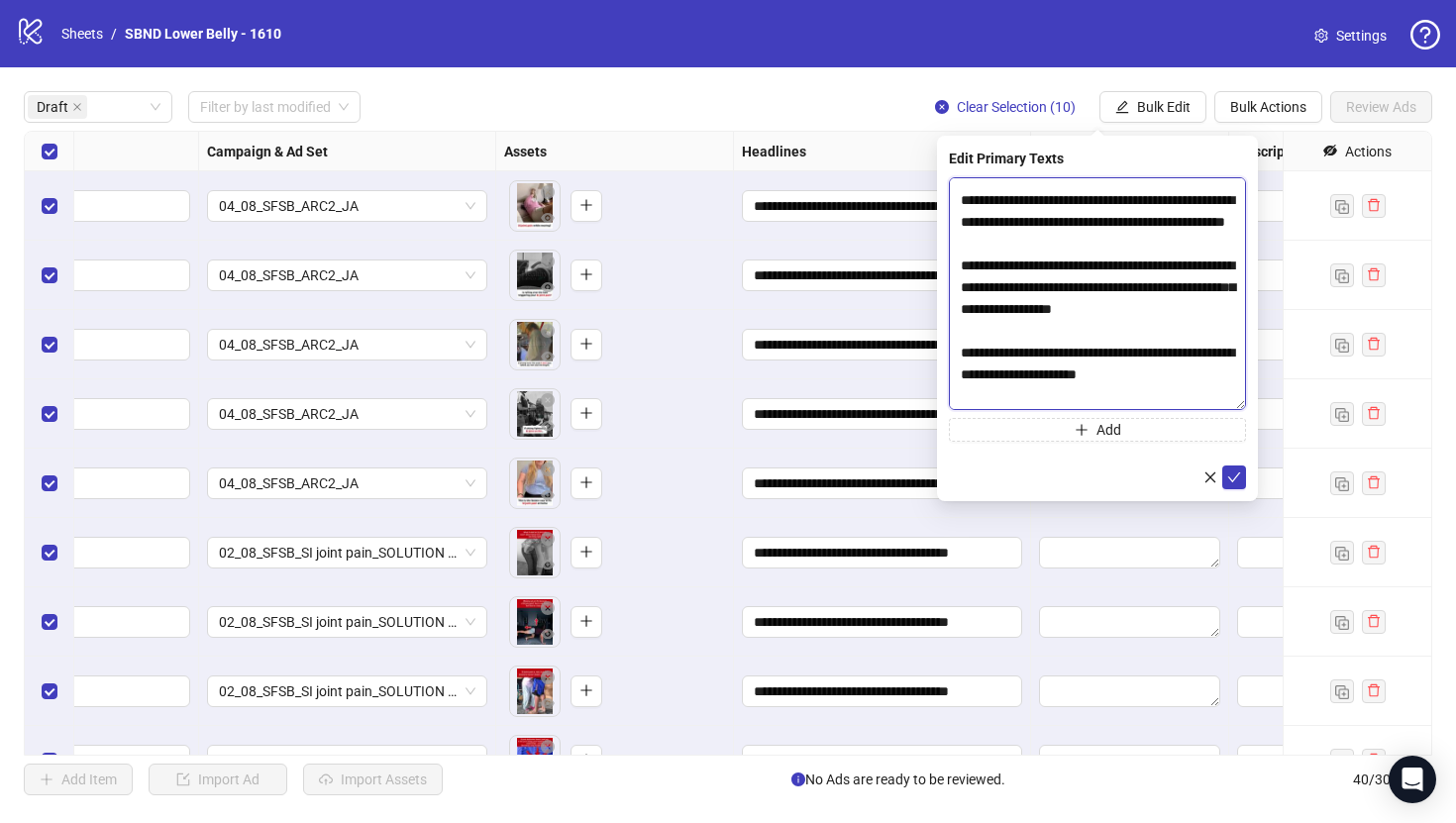 scroll, scrollTop: 91, scrollLeft: 0, axis: vertical 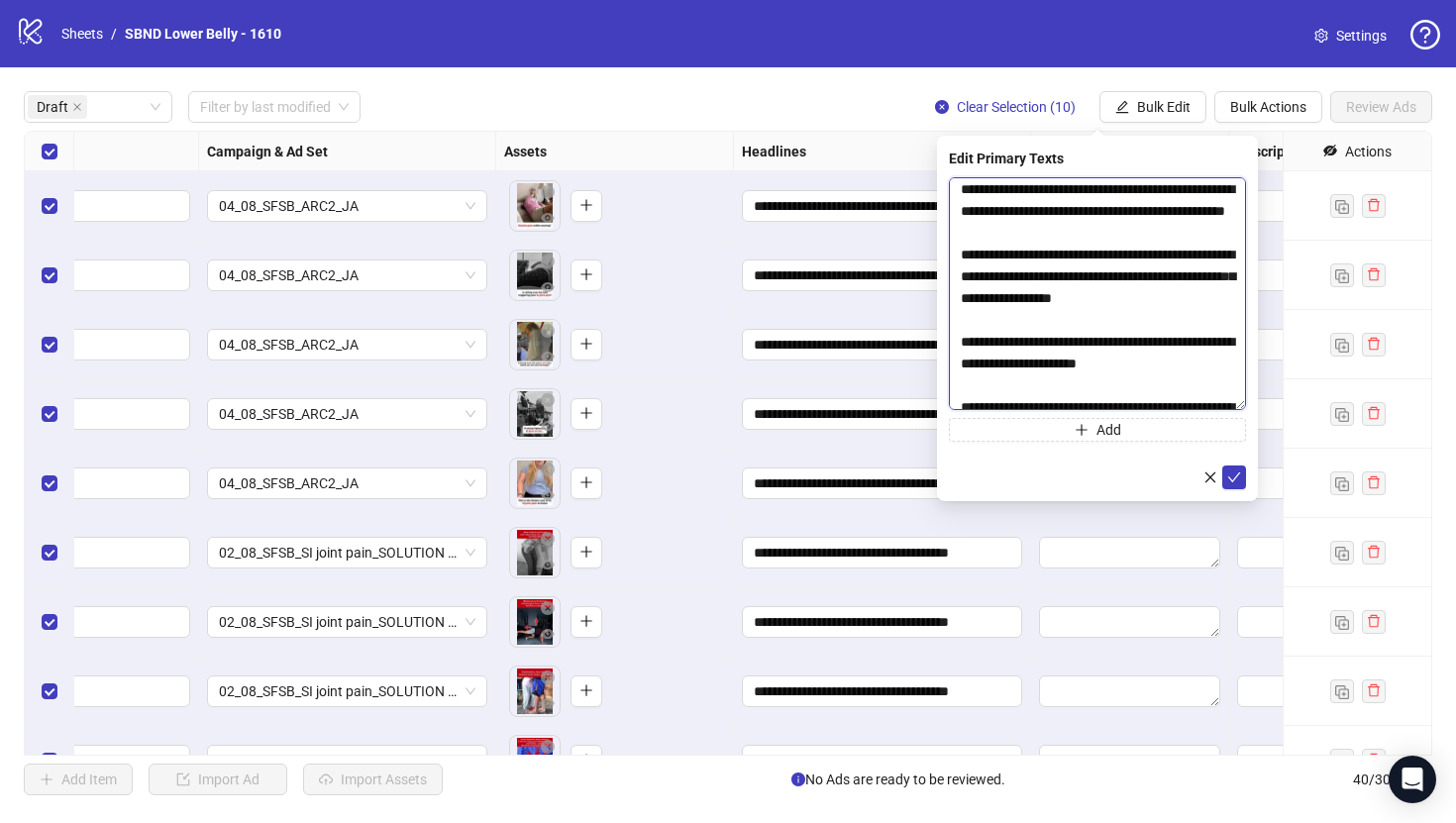 click on "**********" at bounding box center [1097, 293] 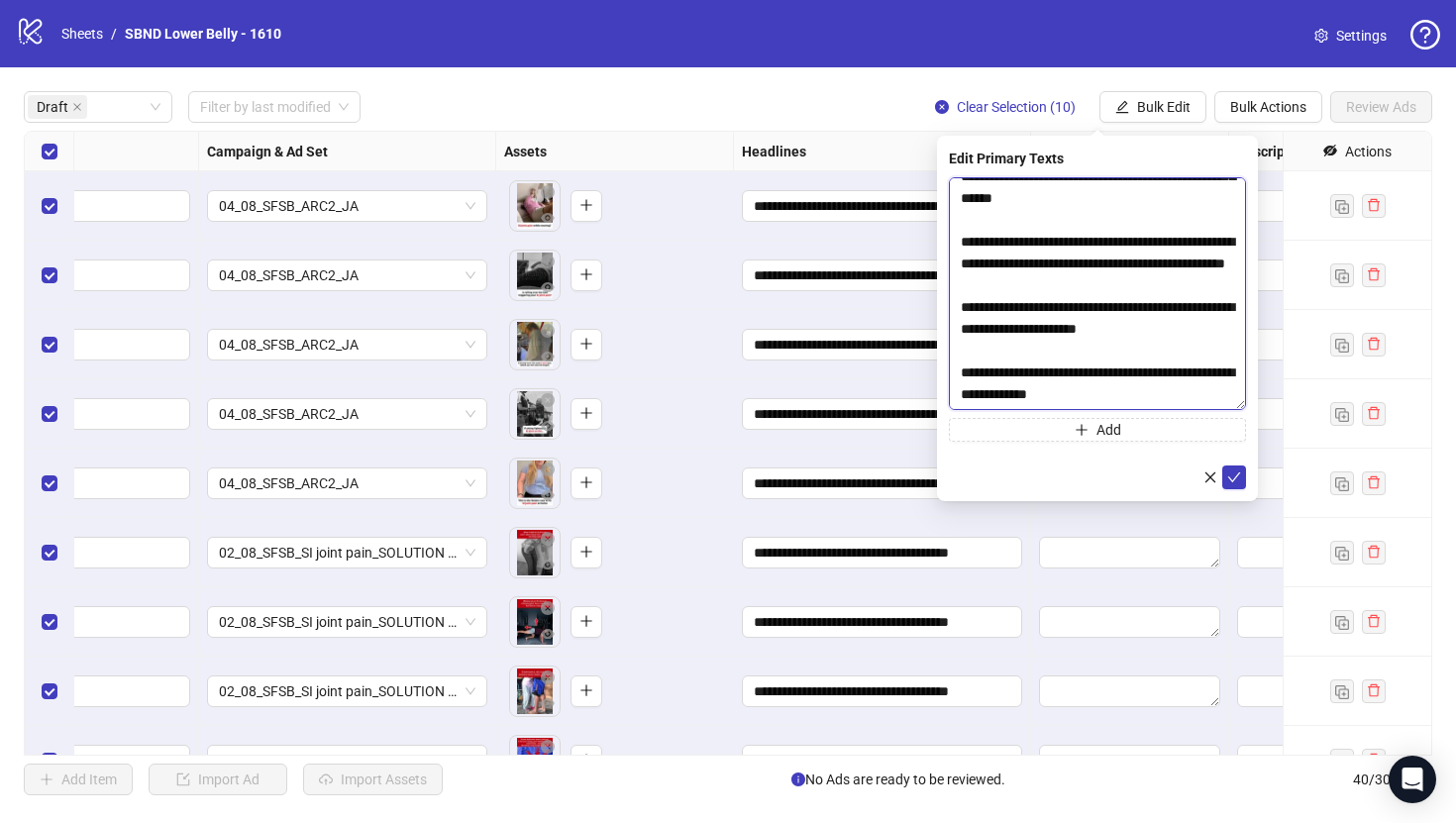 scroll, scrollTop: 60, scrollLeft: 0, axis: vertical 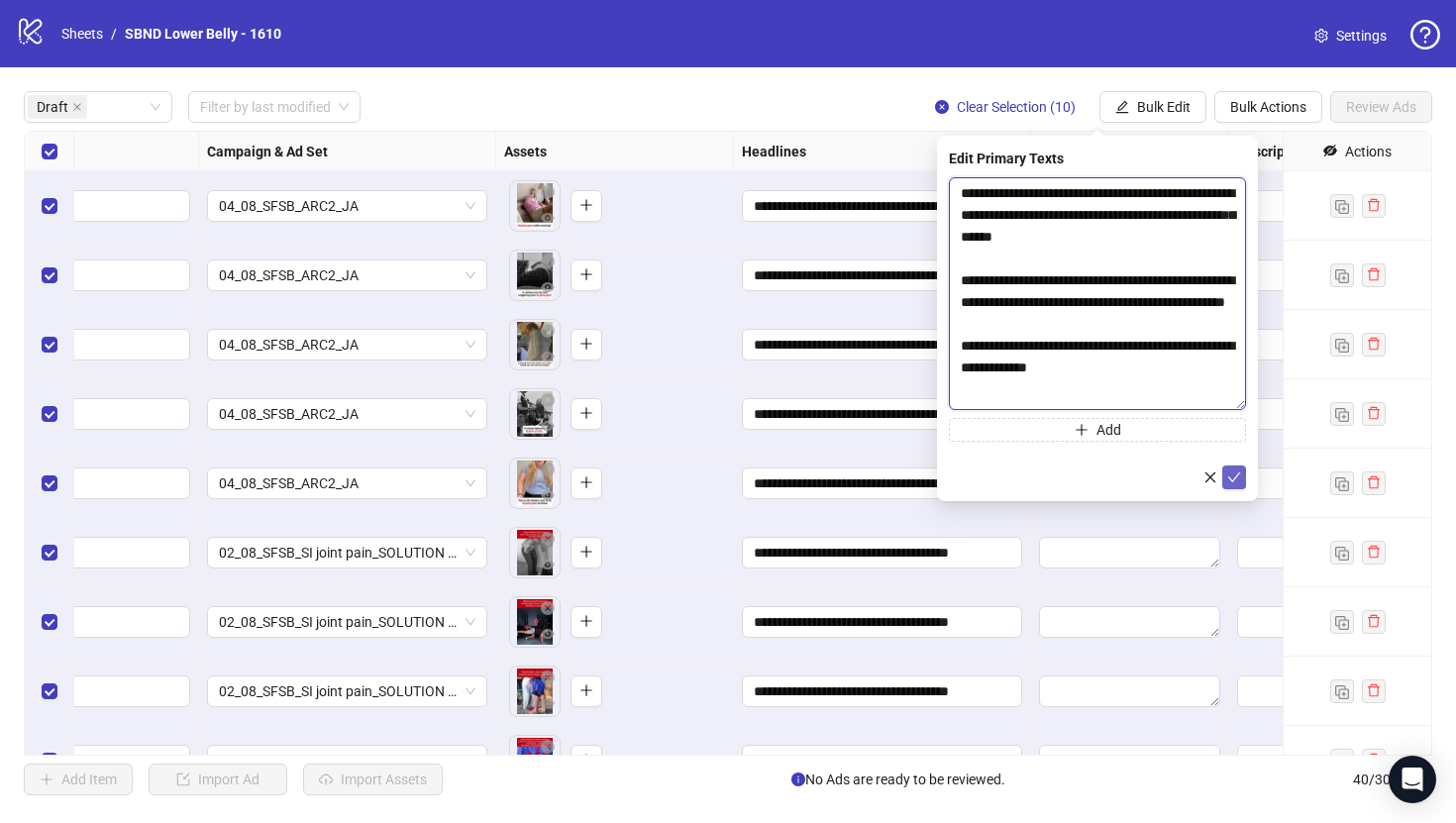 type on "**********" 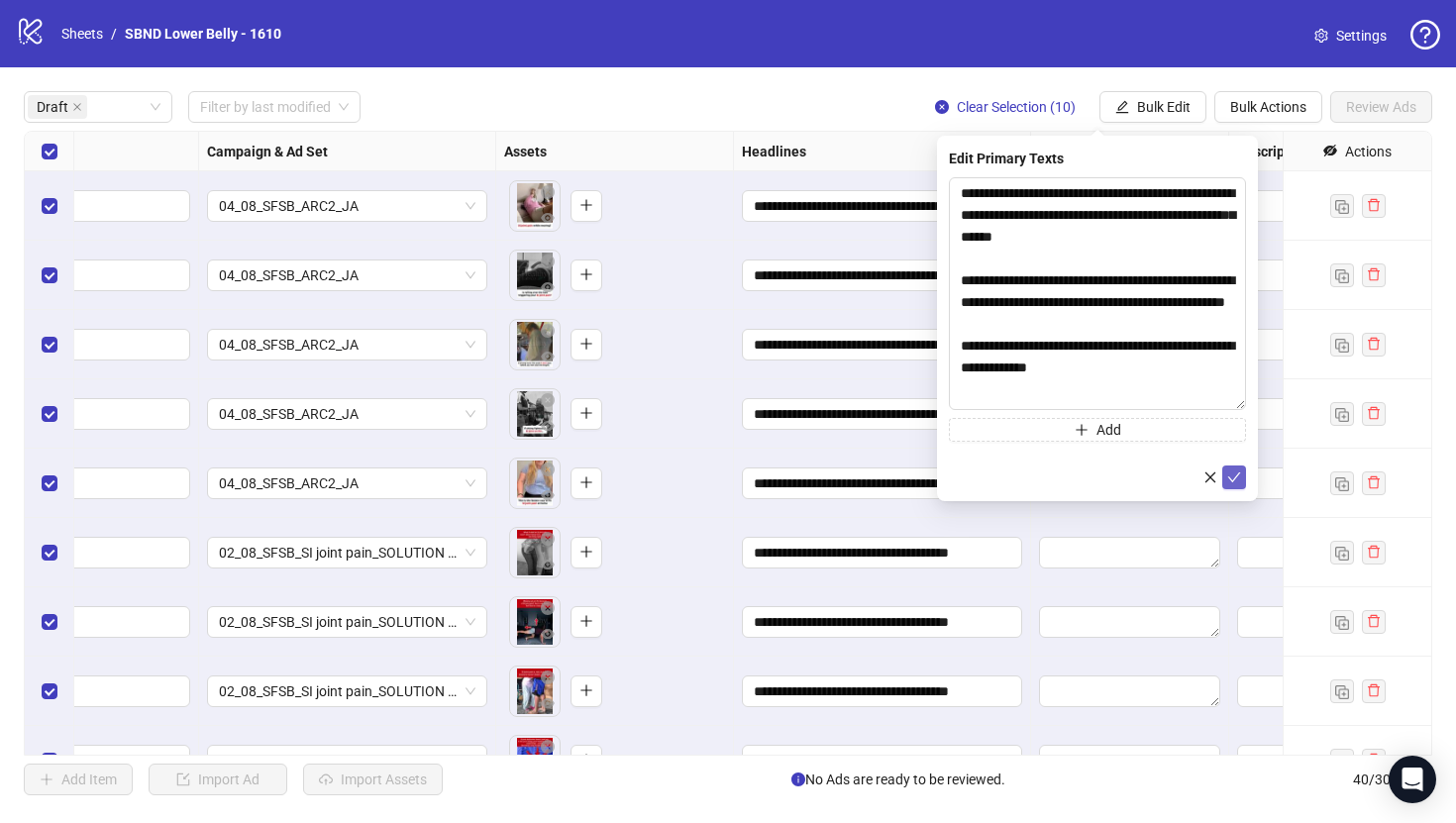 click 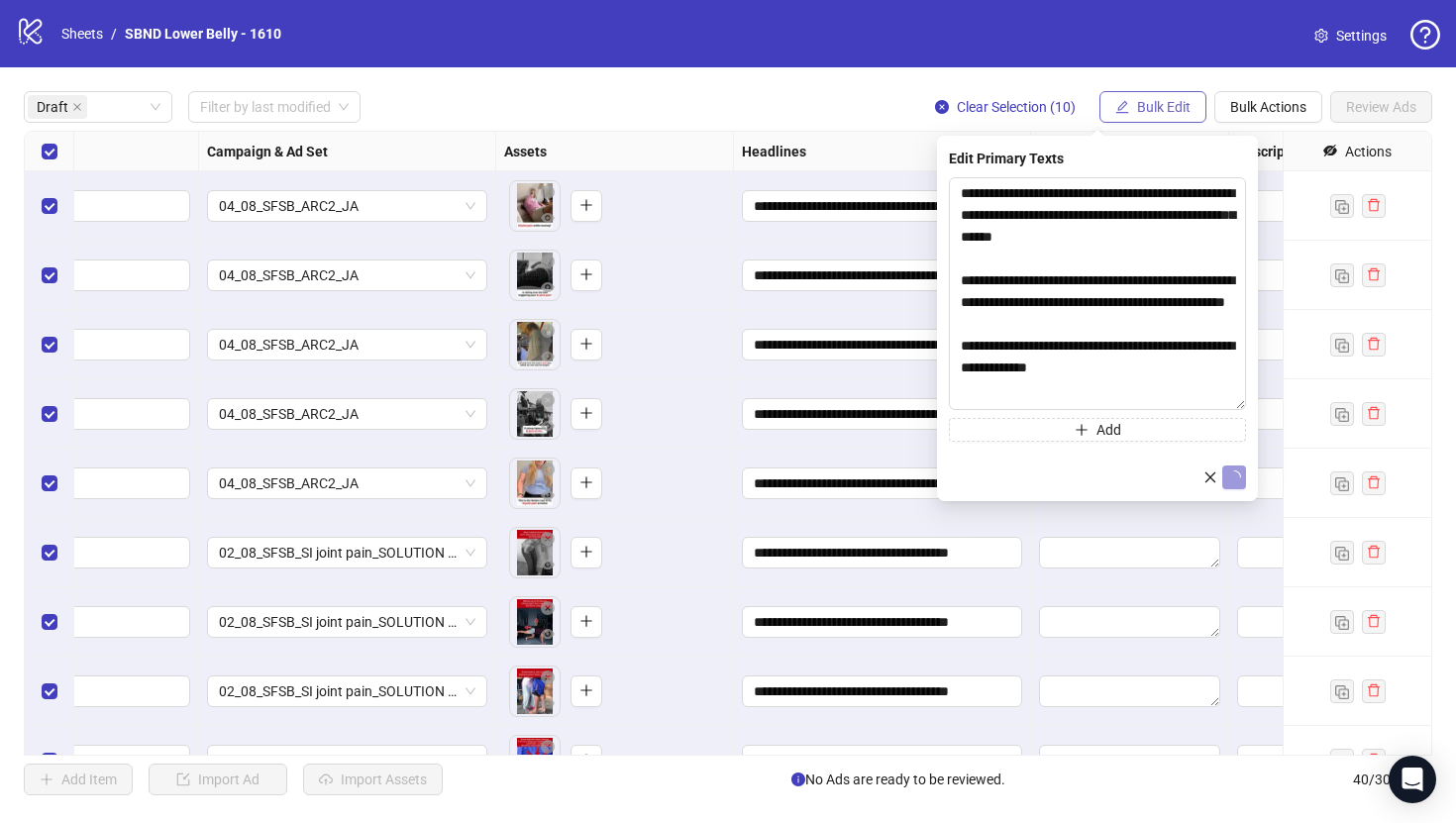 type 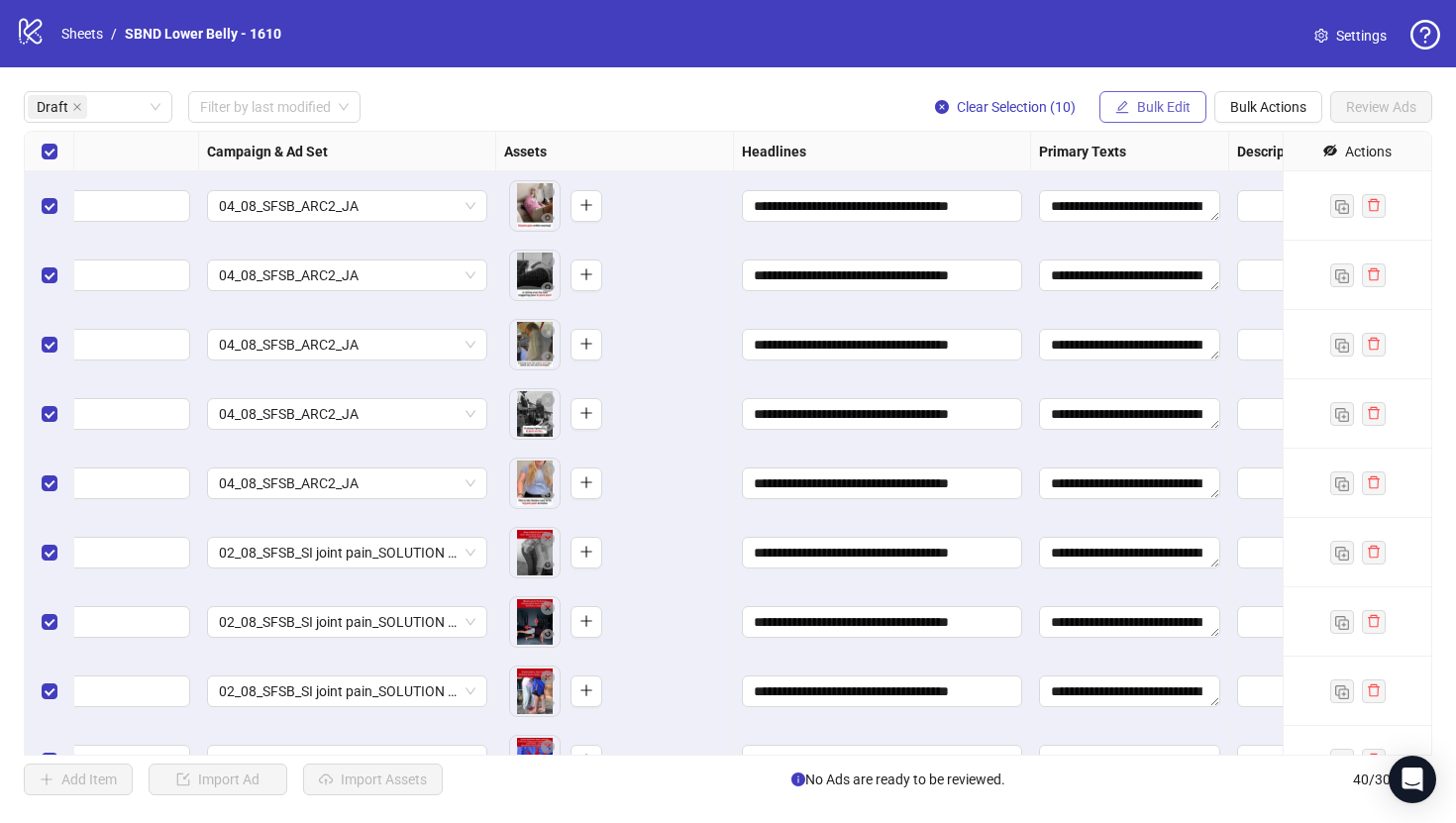 click on "Bulk Edit" at bounding box center (1164, 107) 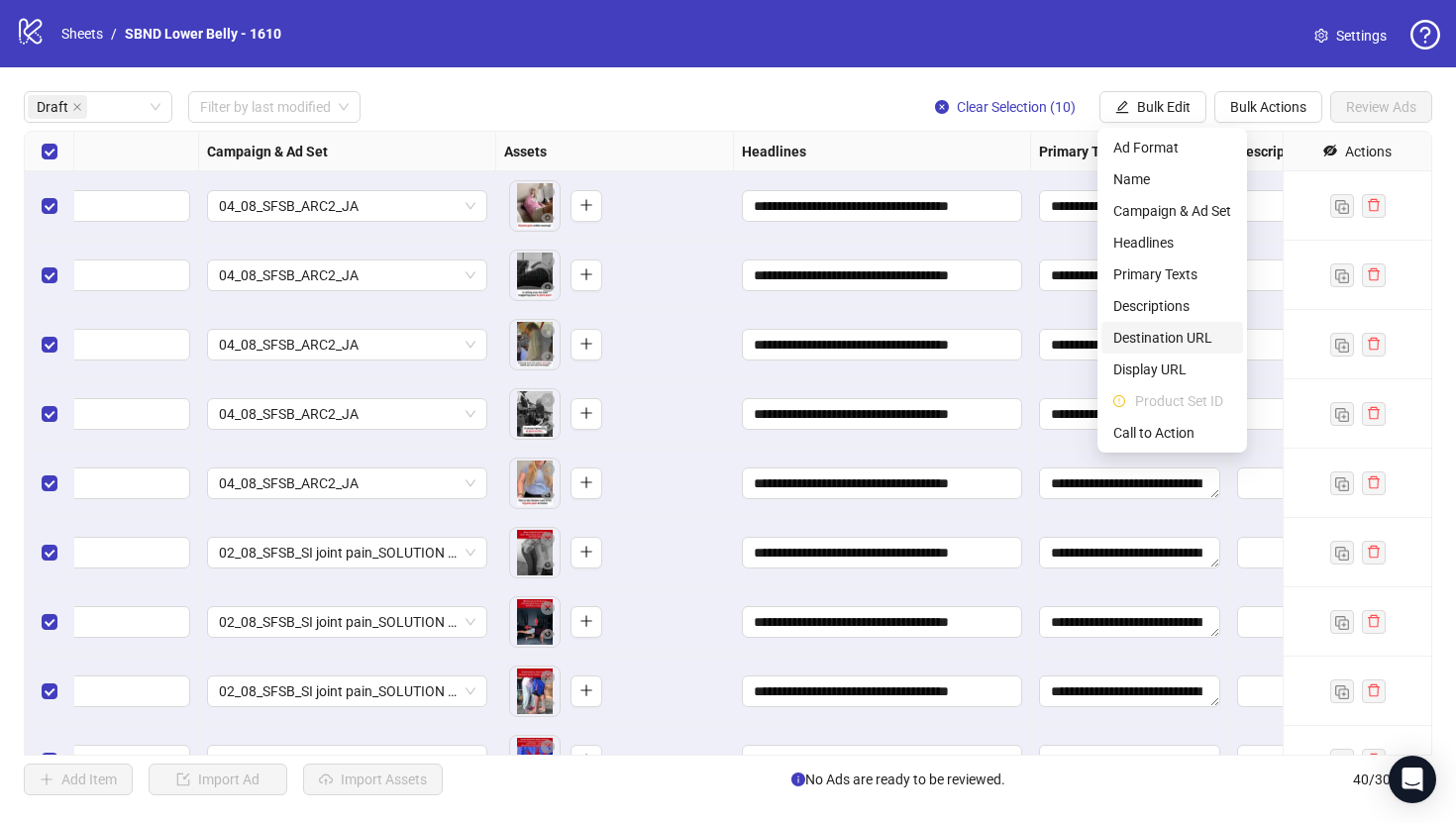 click on "Destination URL" at bounding box center (1172, 338) 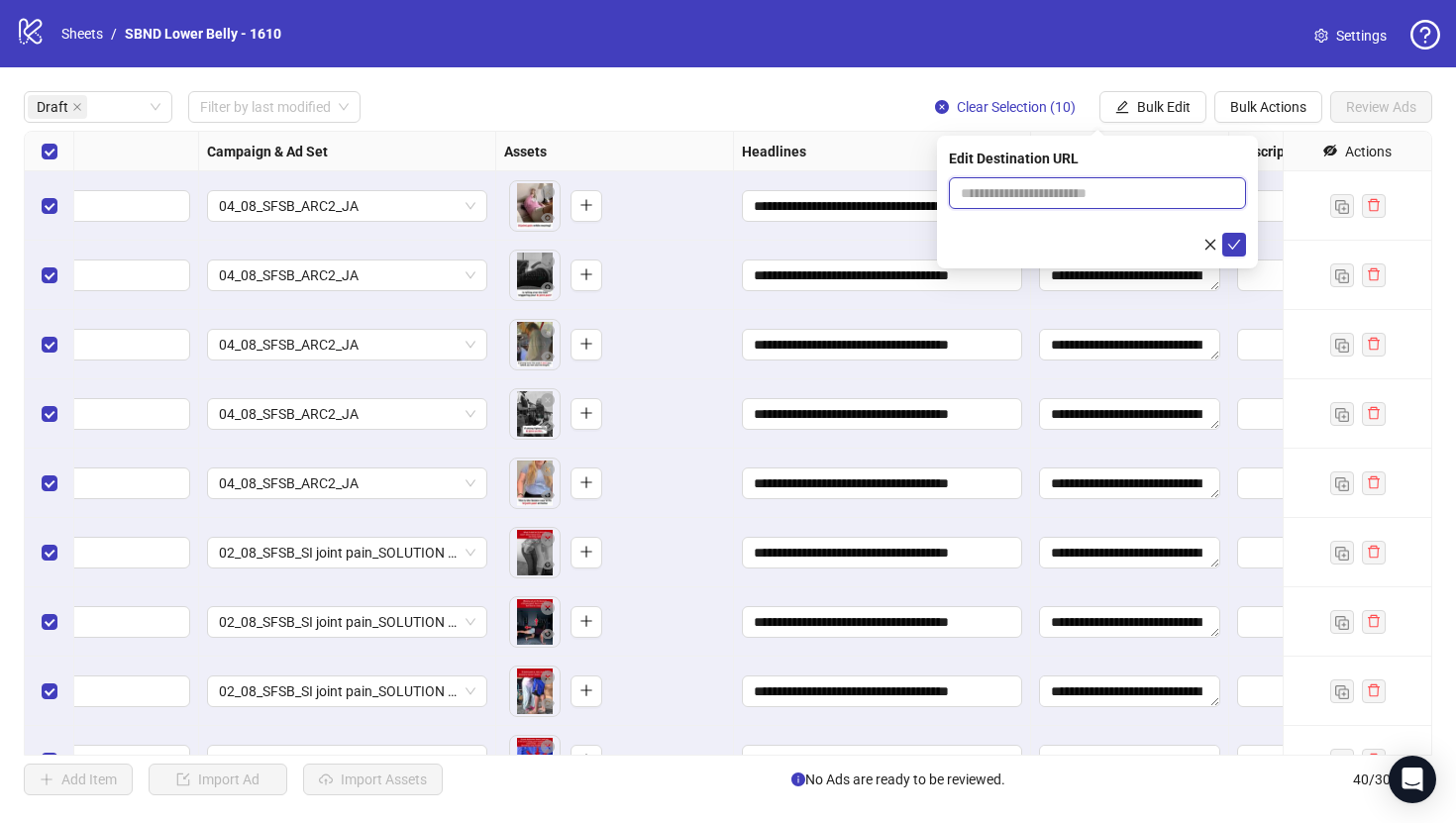click at bounding box center [1090, 193] 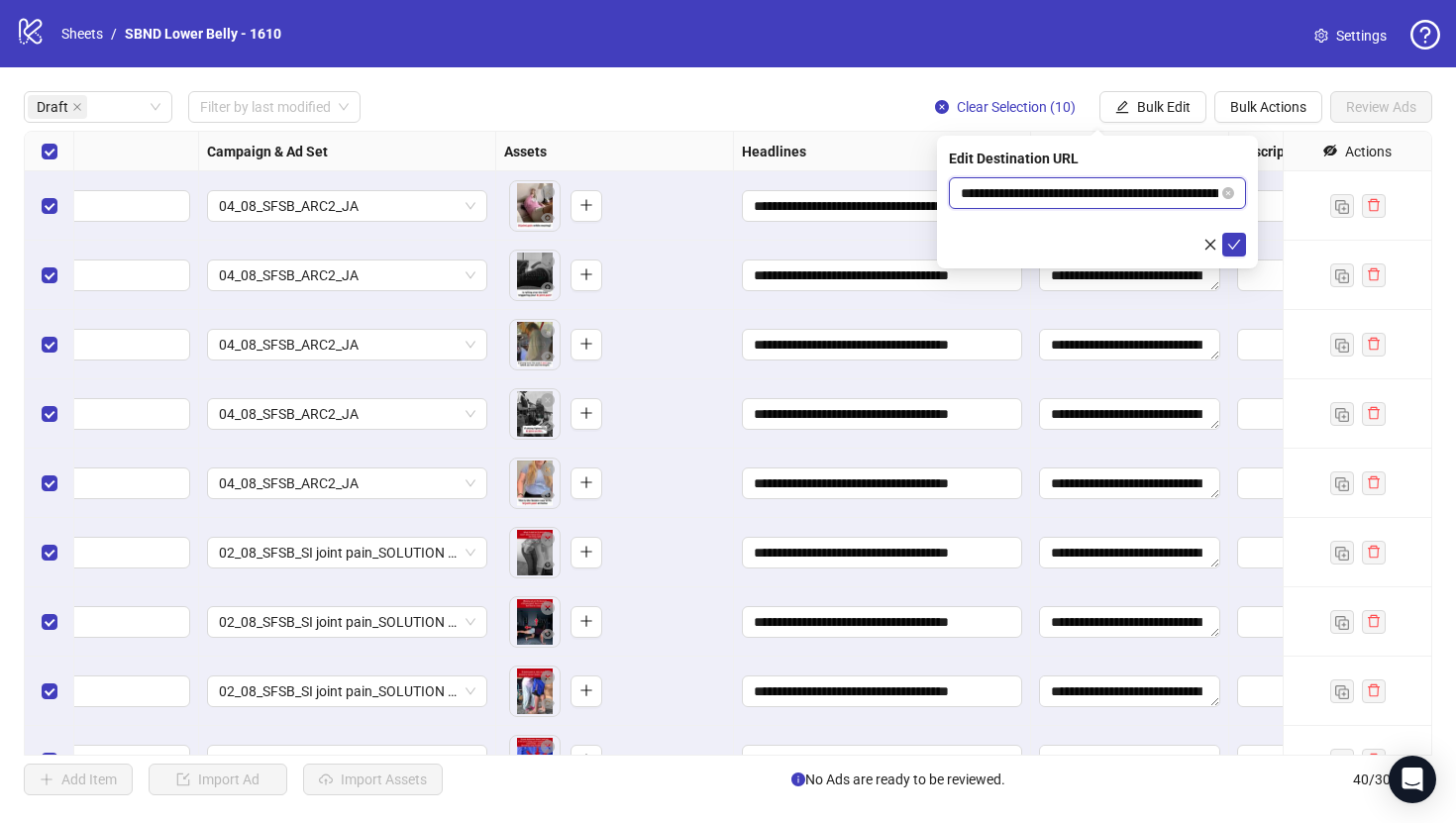 click on "**********" at bounding box center [1090, 193] 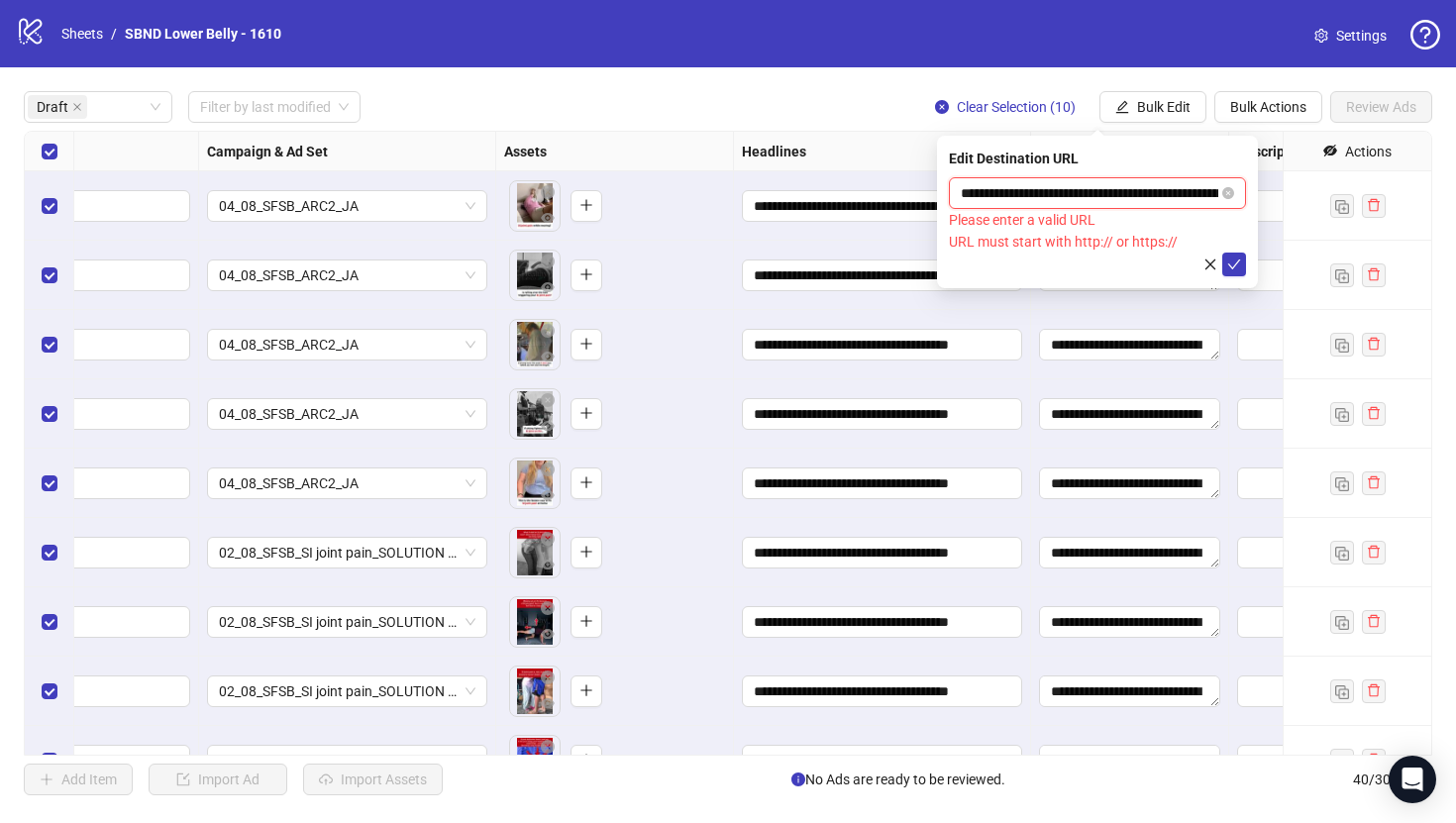 click on "**********" at bounding box center [1090, 193] 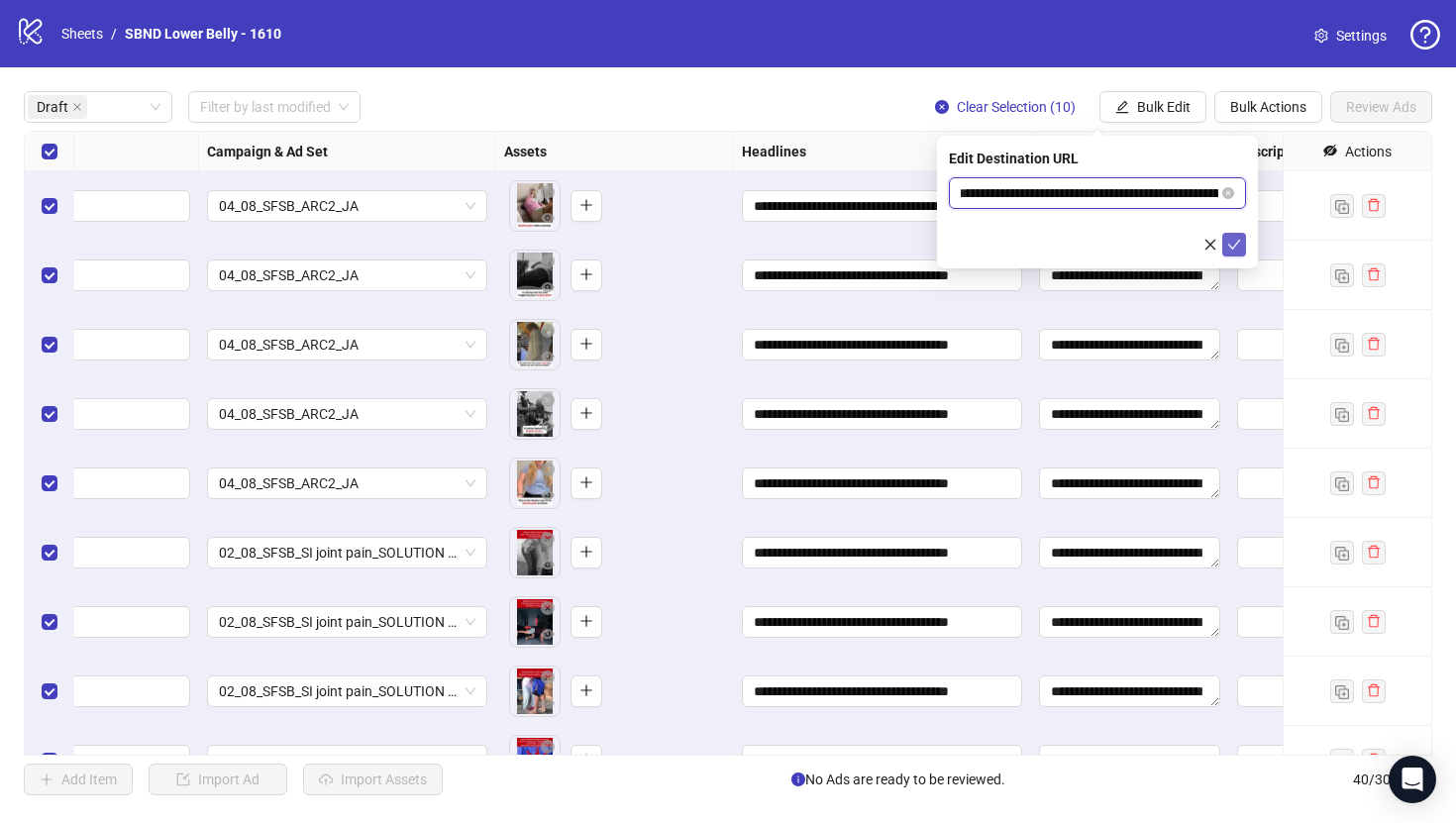 type on "**********" 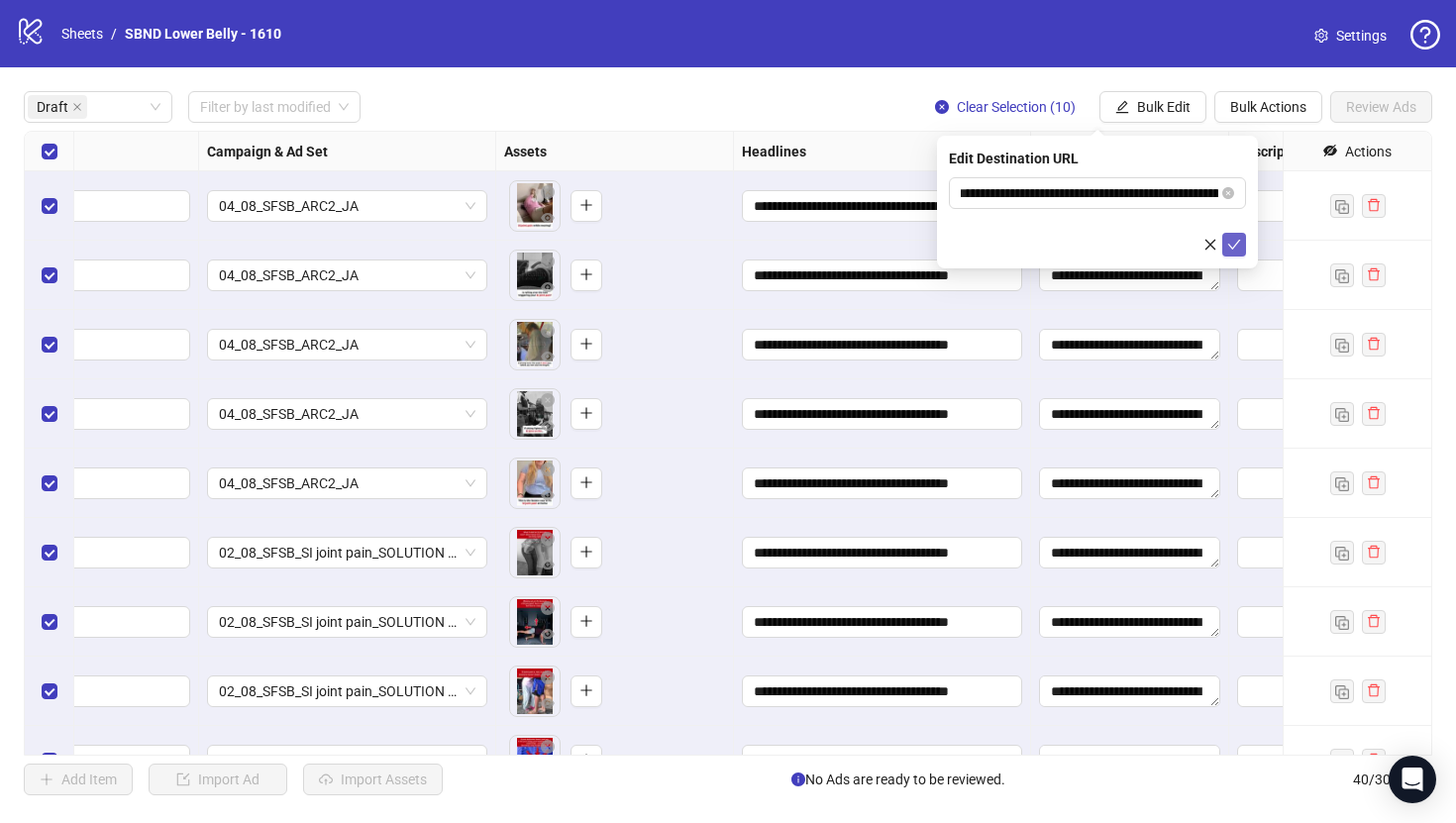 click 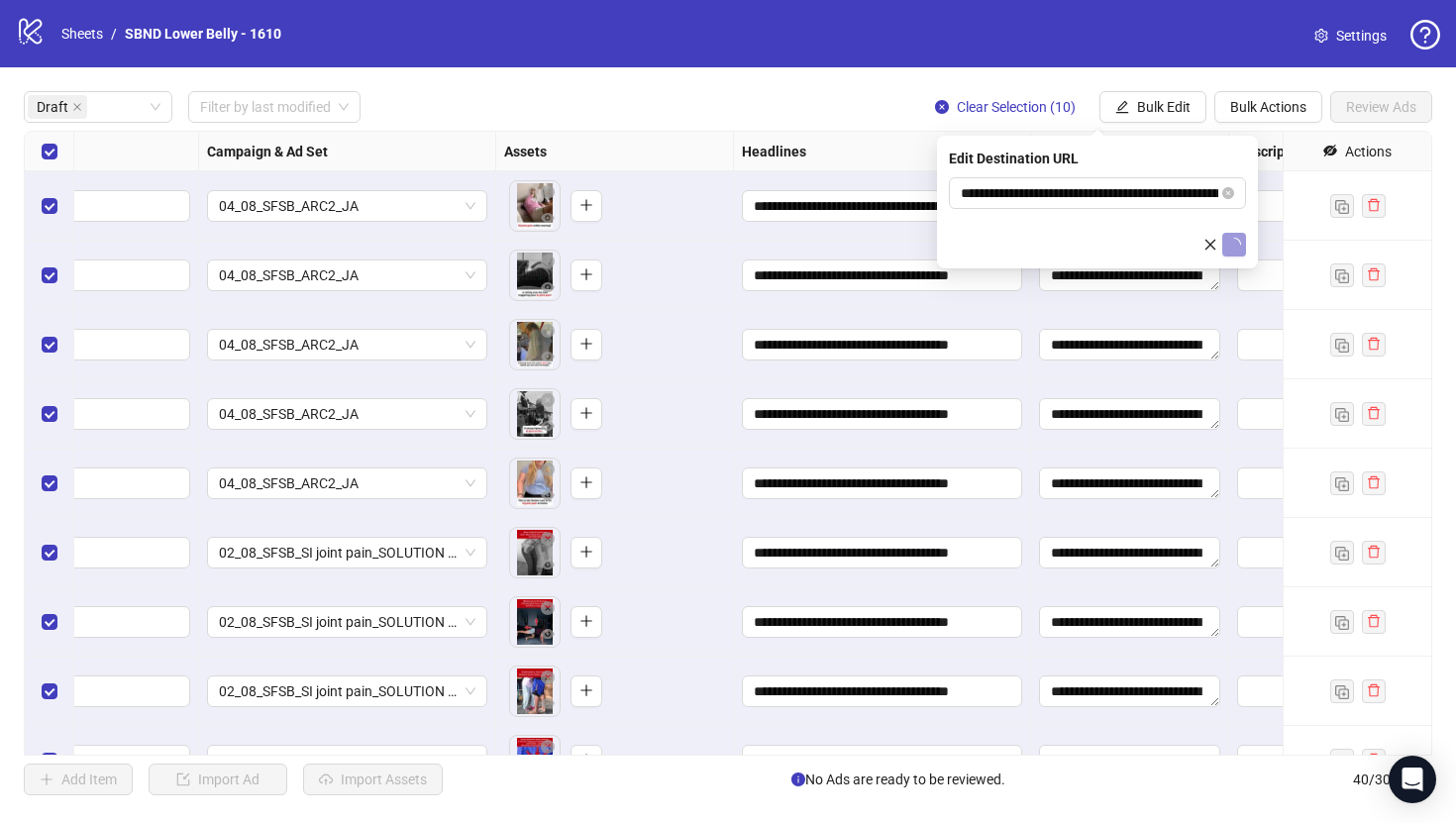 type 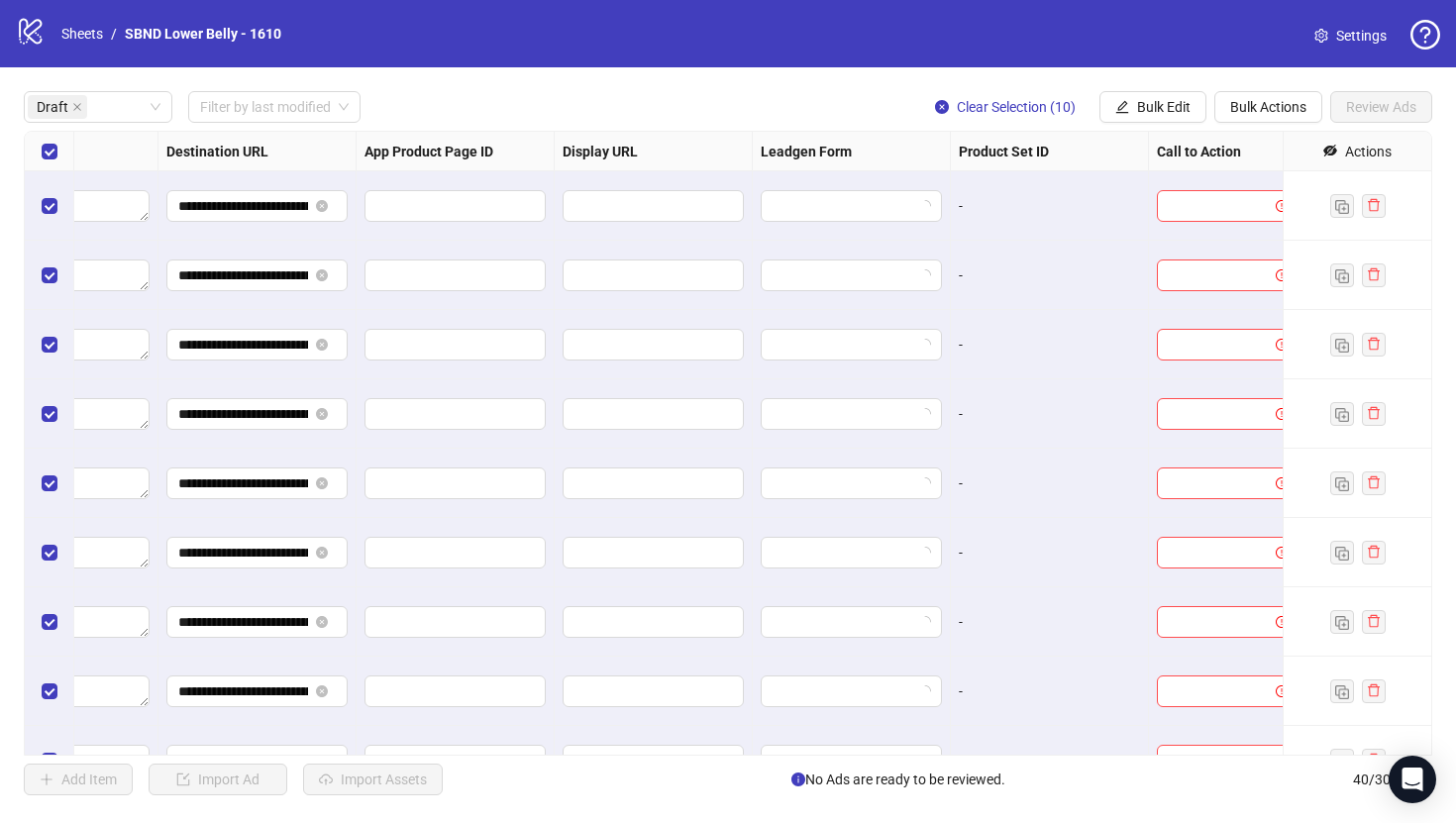 scroll, scrollTop: 0, scrollLeft: 1832, axis: horizontal 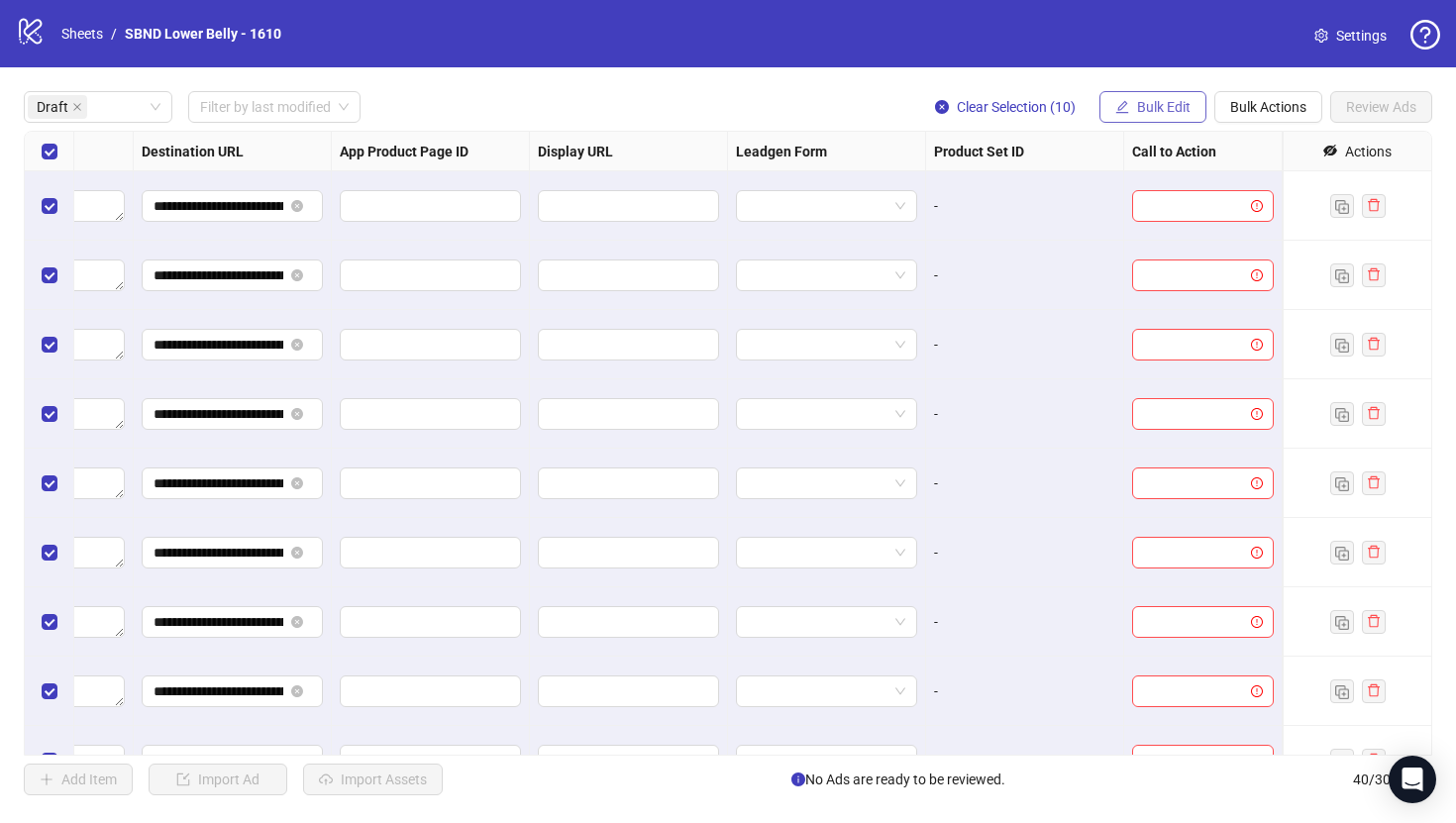 click on "Bulk Edit" at bounding box center (1164, 107) 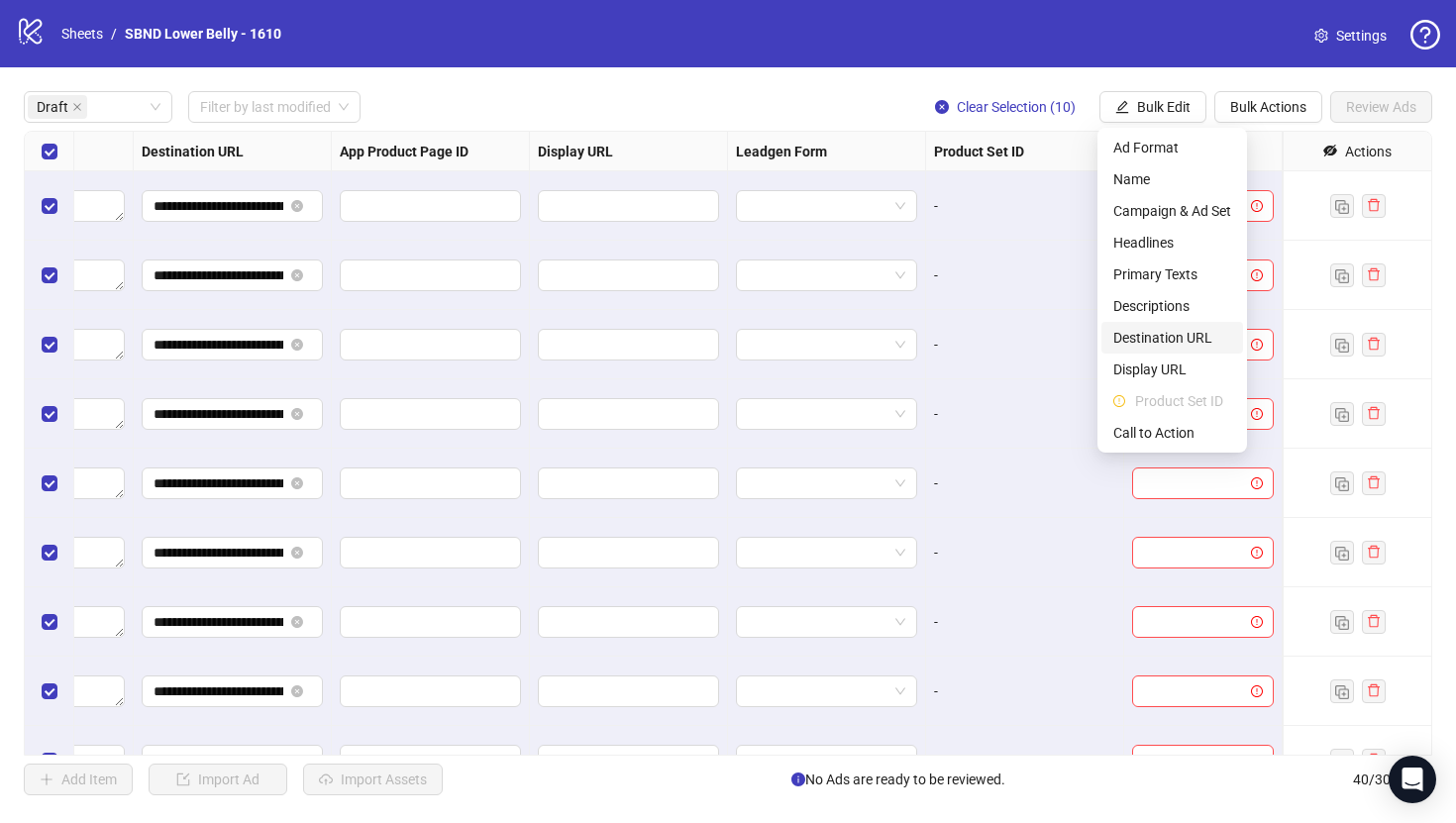 click on "Destination URL" at bounding box center [1172, 338] 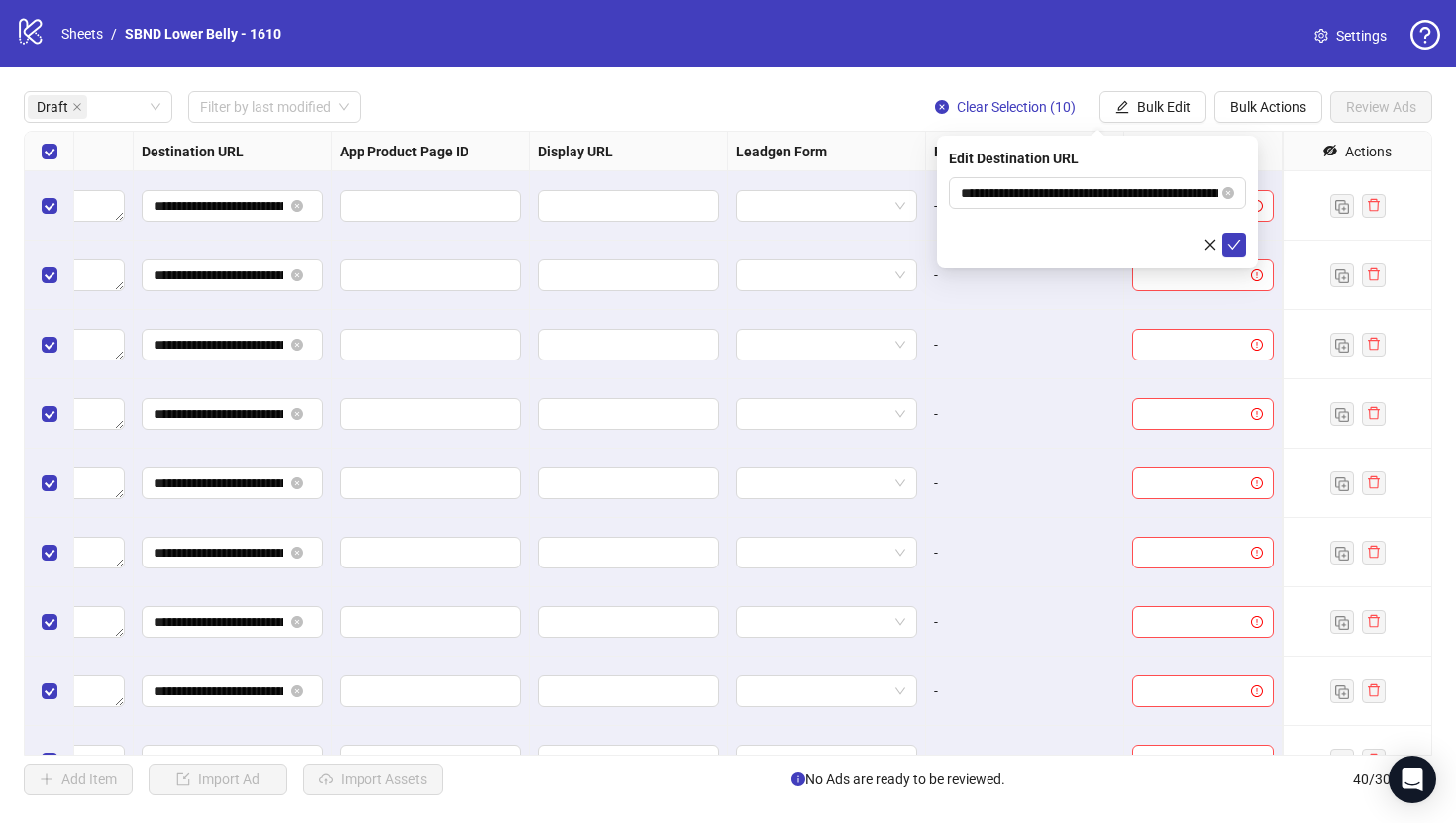 click at bounding box center (1194, 345) 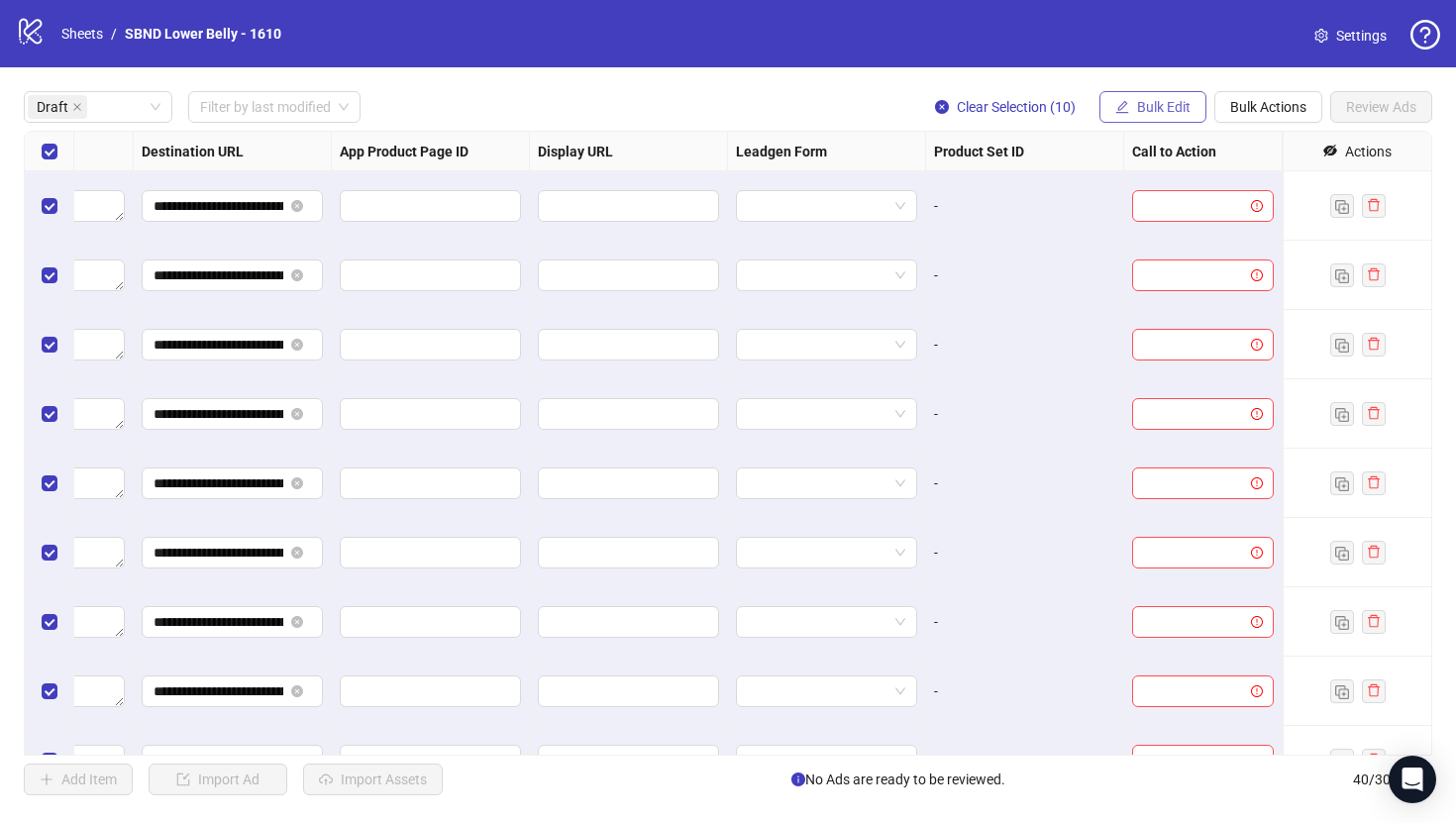 click on "Bulk Edit" at bounding box center [1153, 107] 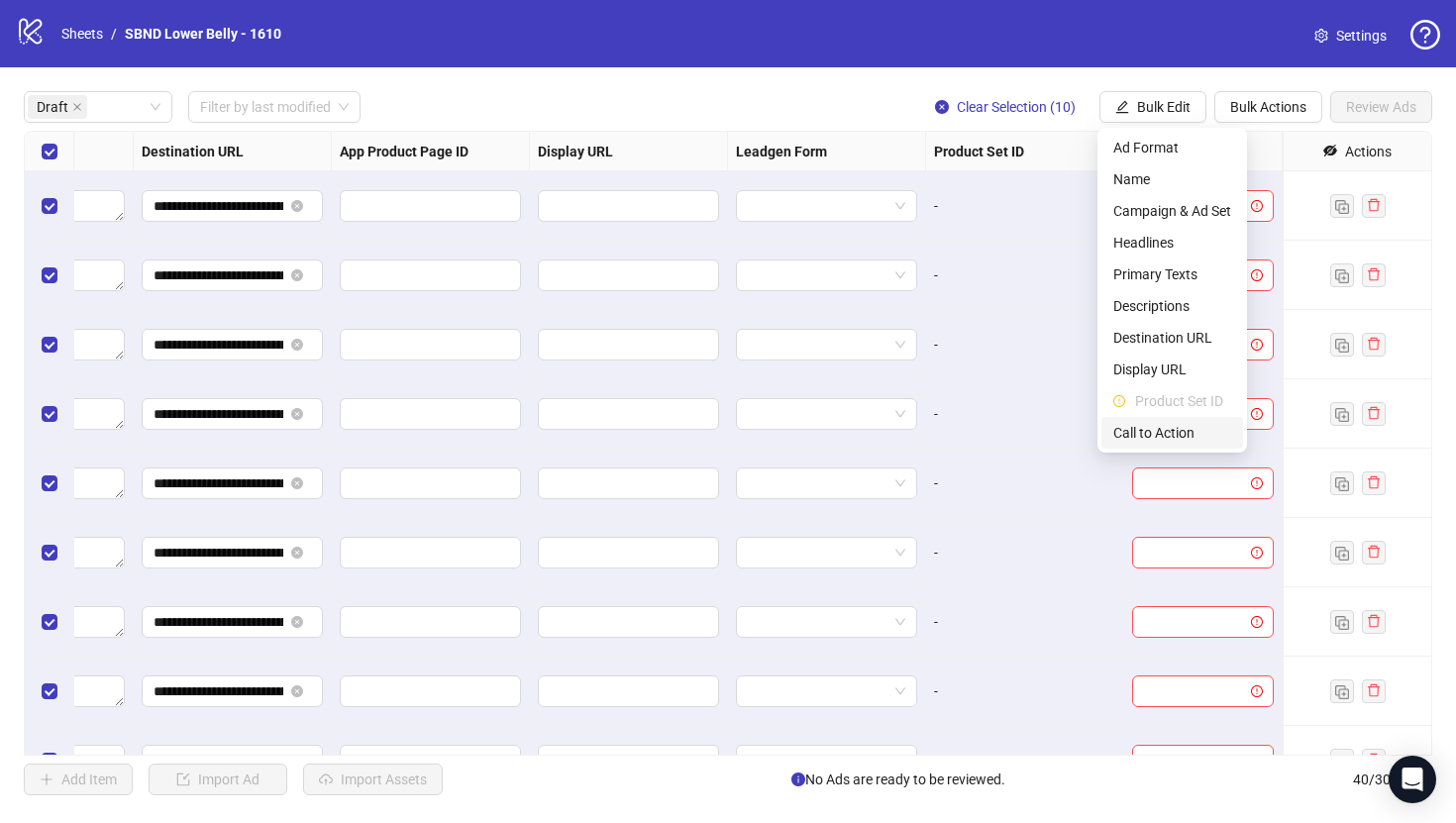click on "Call to Action" at bounding box center (1172, 433) 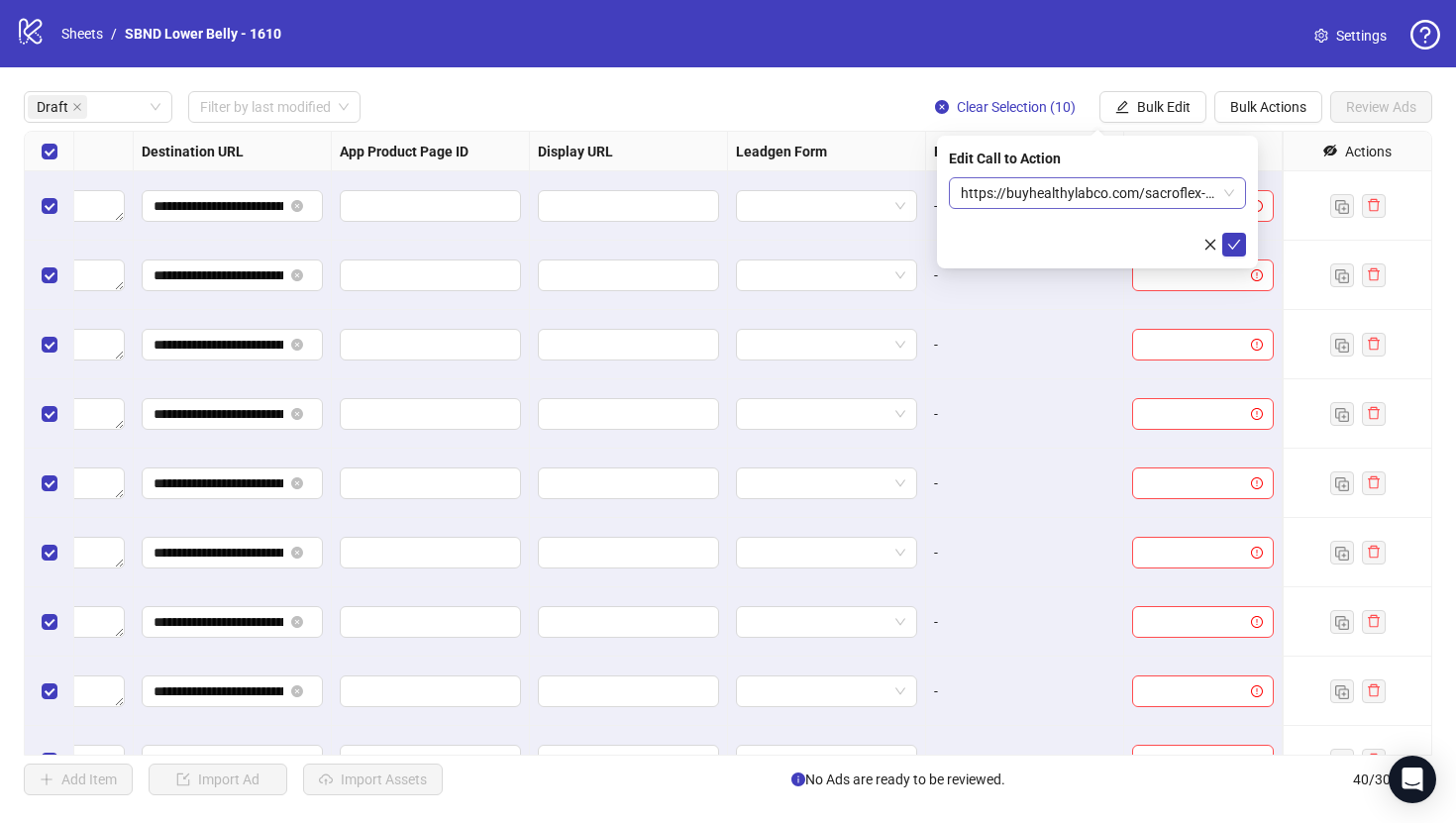 click on "https://buyhealthylabco.com/sacroflex-lp1?utm_source=Facebook&utm_medium={{campaign.name}}&utm_campaign={{adset.name}}&utm_content={{ad.name}}" at bounding box center [1097, 193] 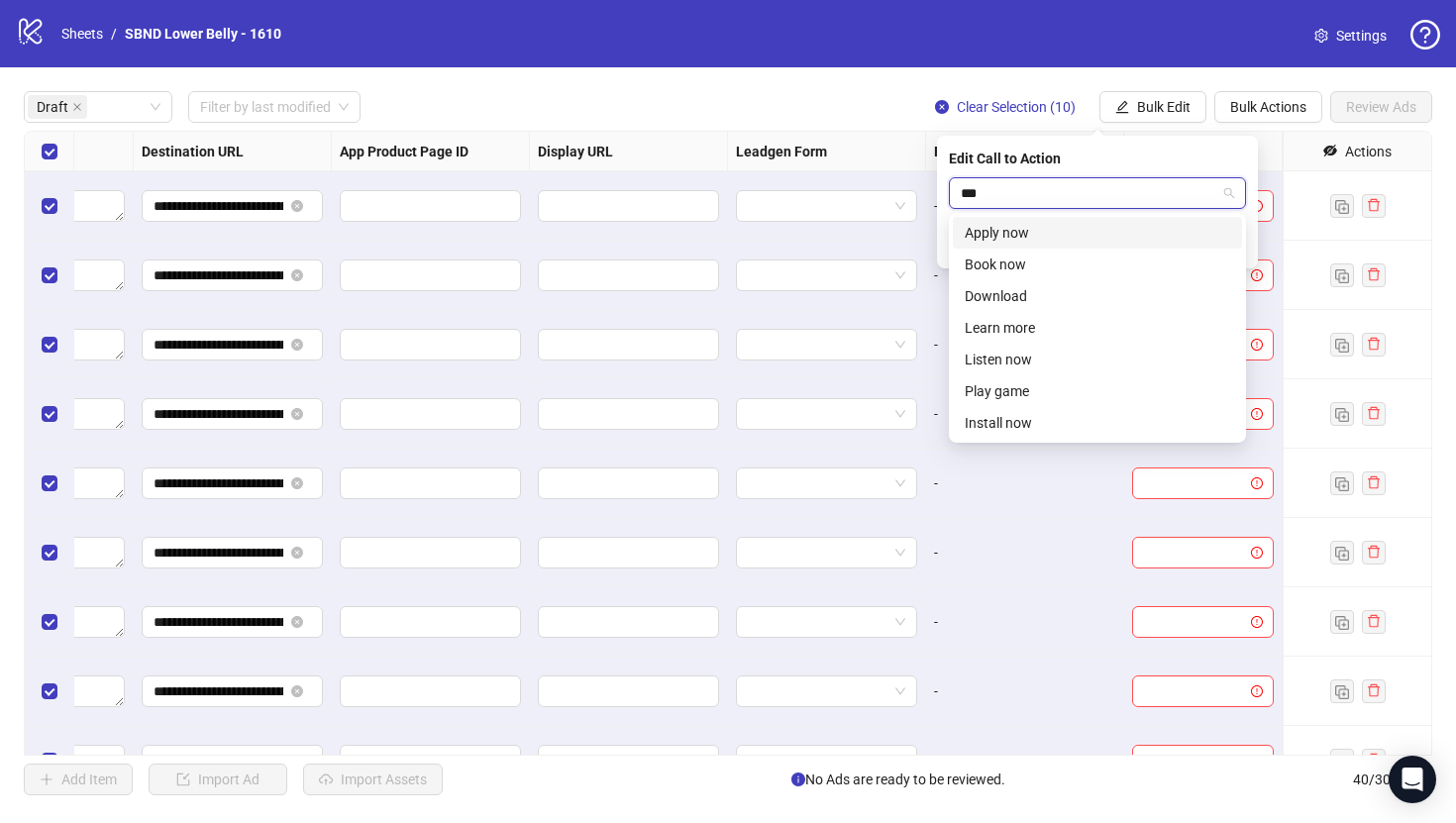 type on "****" 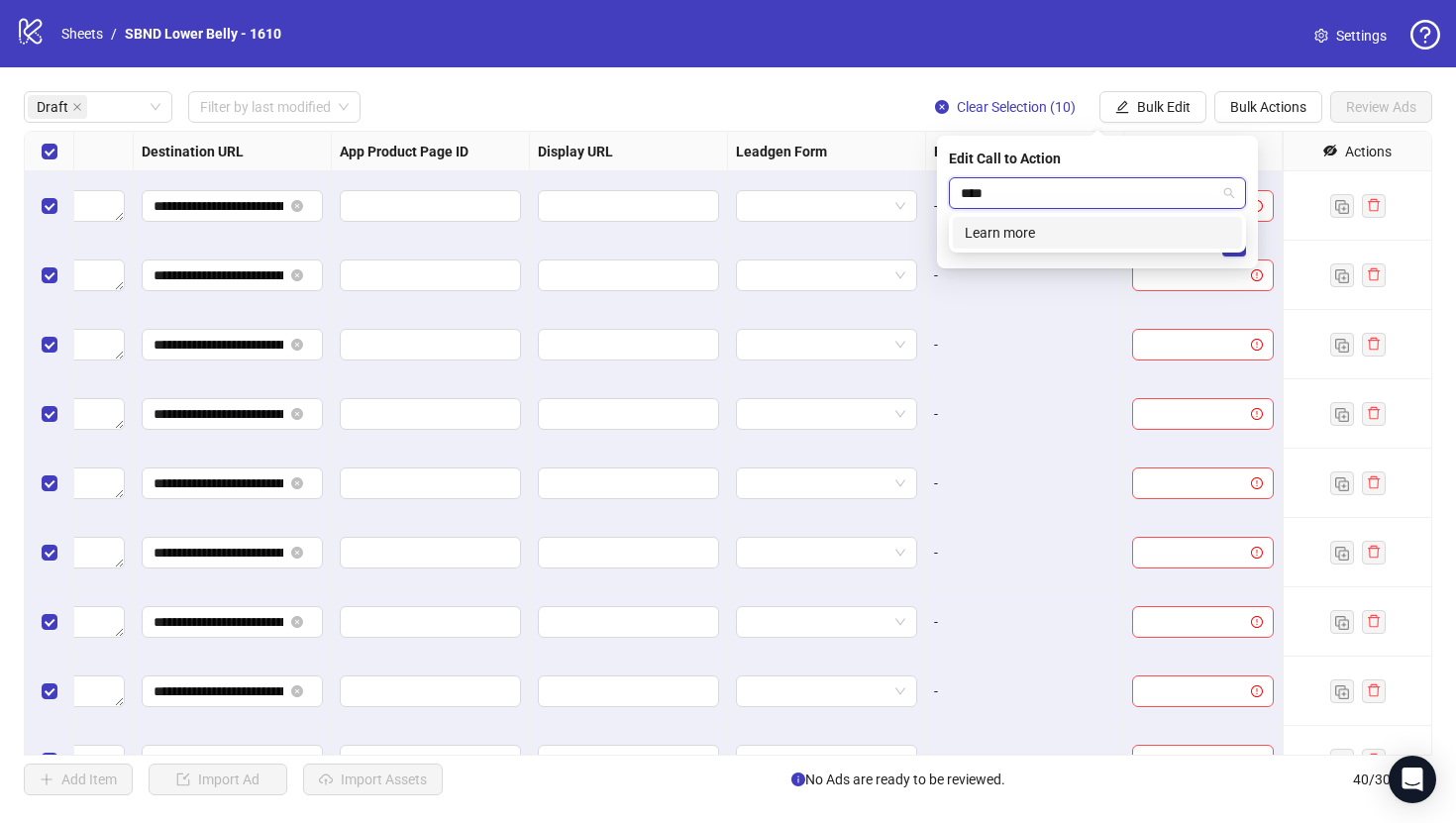 type 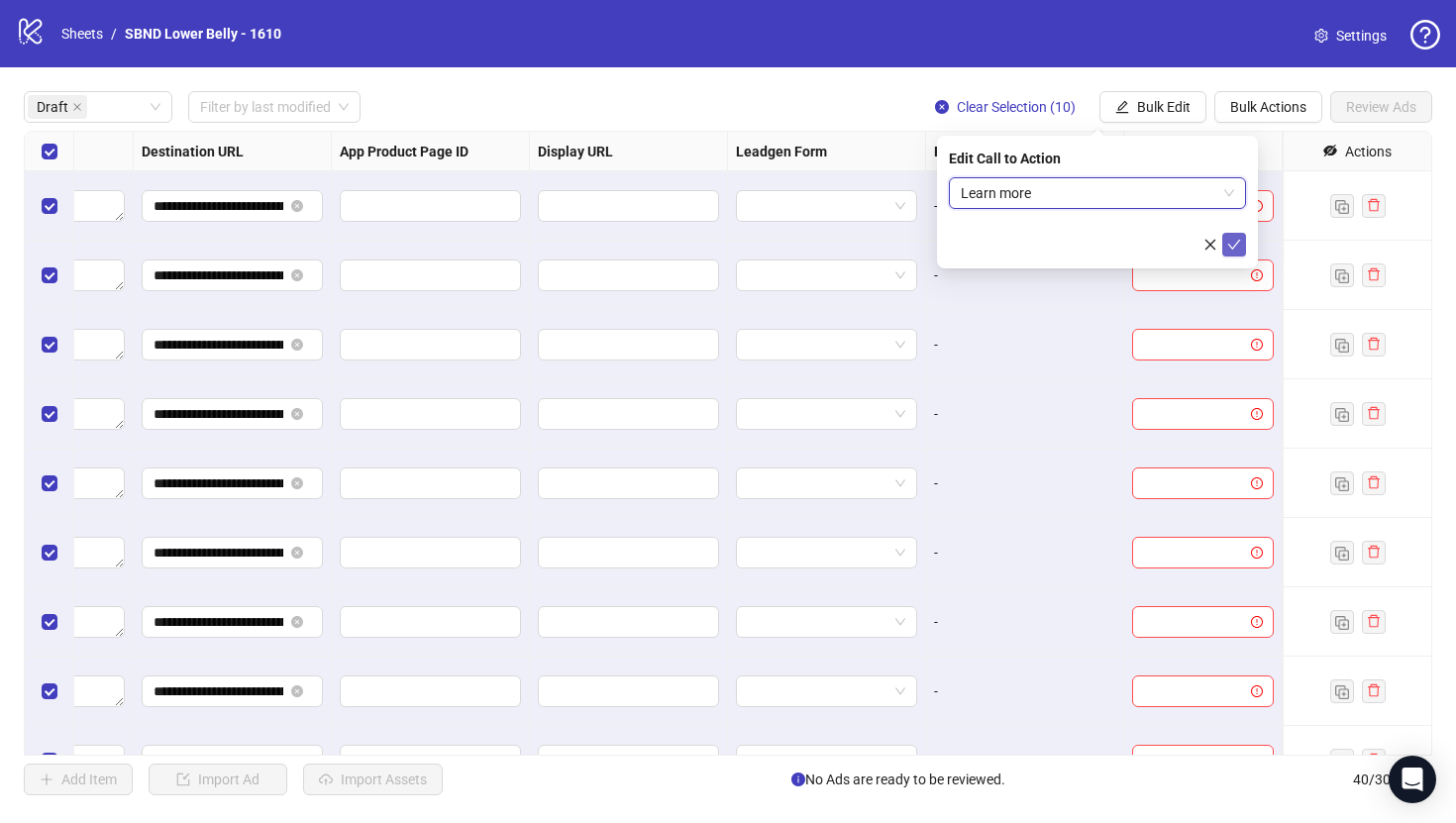 click 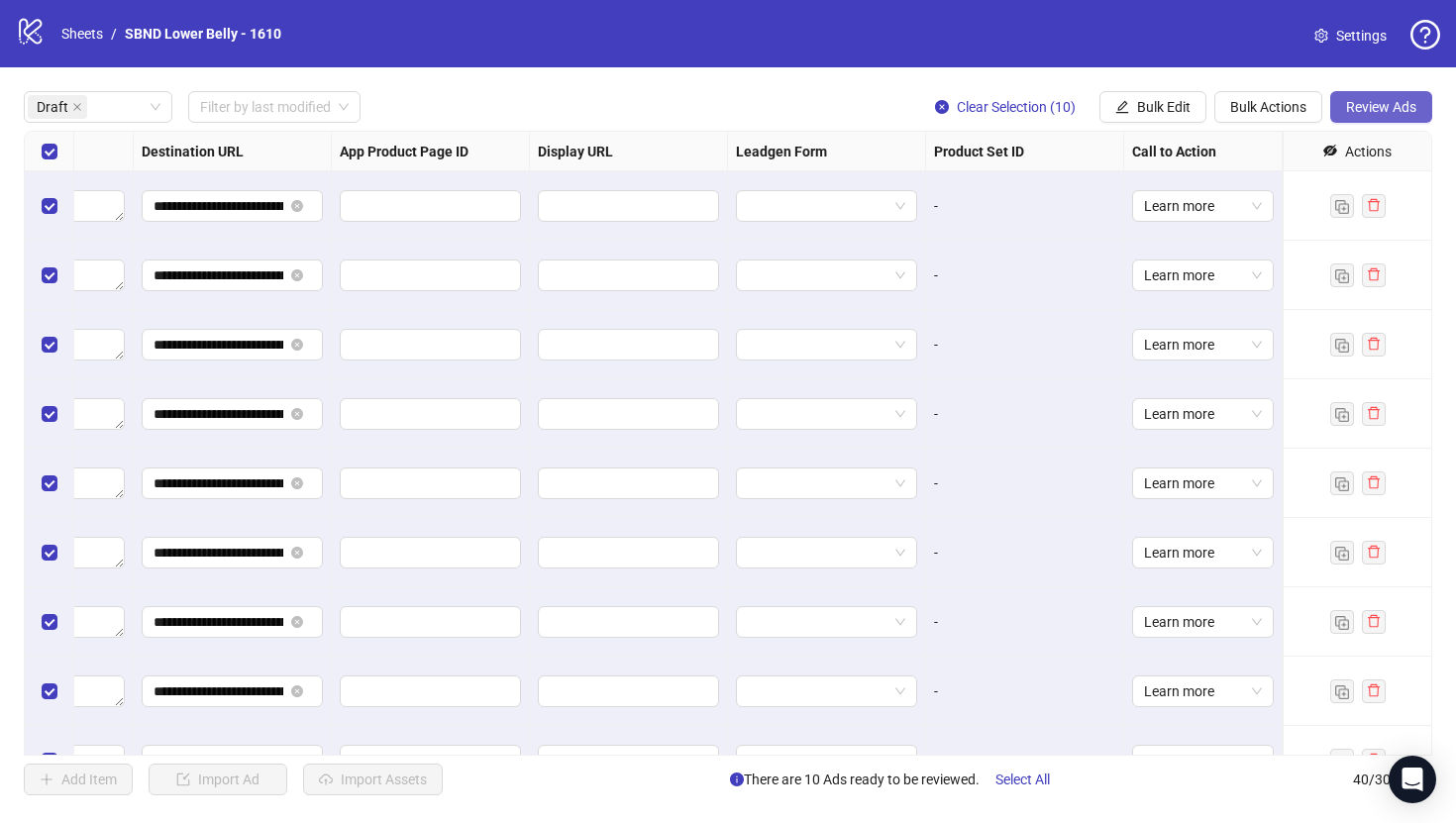 click on "Review Ads" at bounding box center [1381, 107] 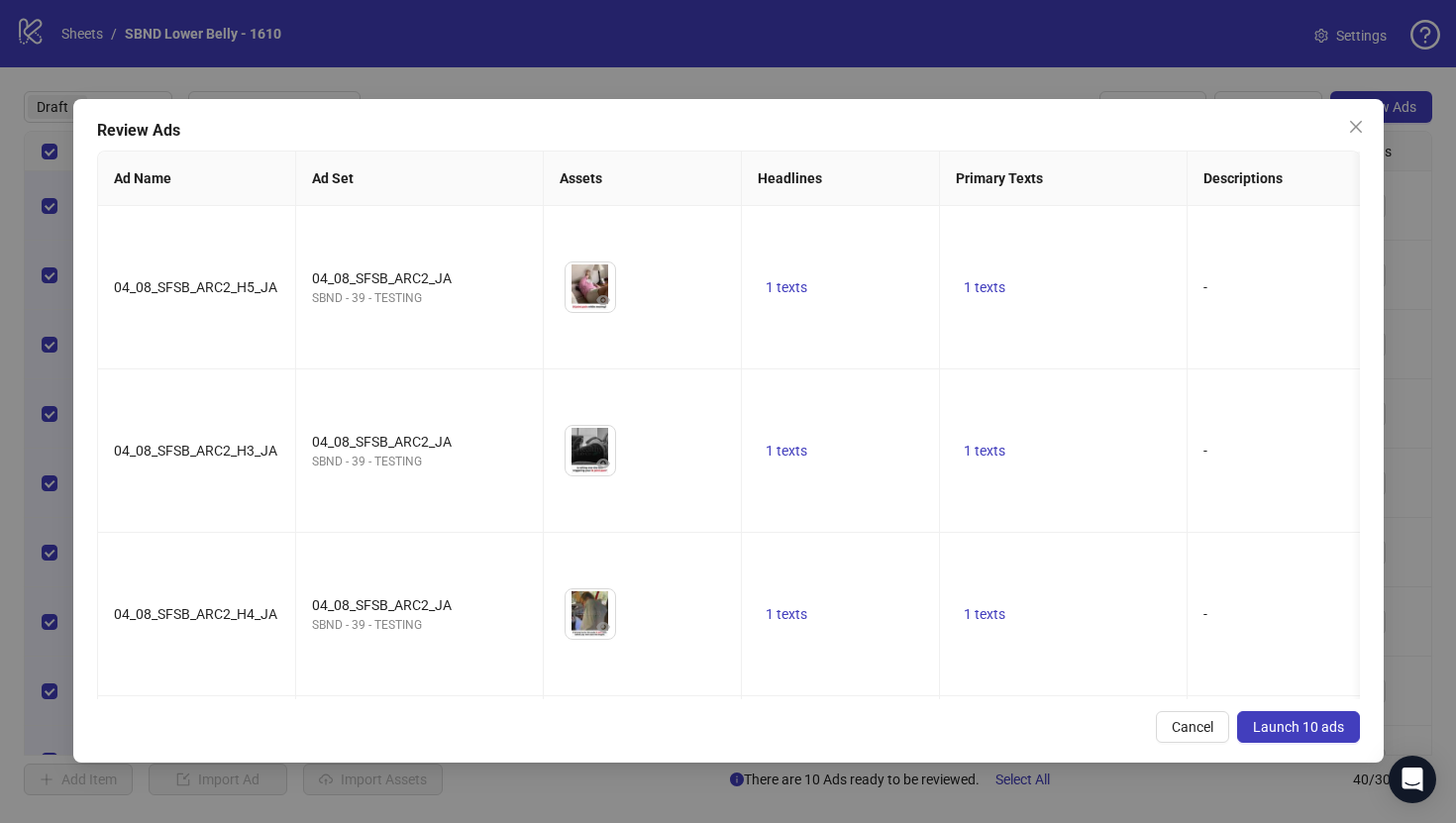 click on "Launch 10 ads" at bounding box center (1299, 727) 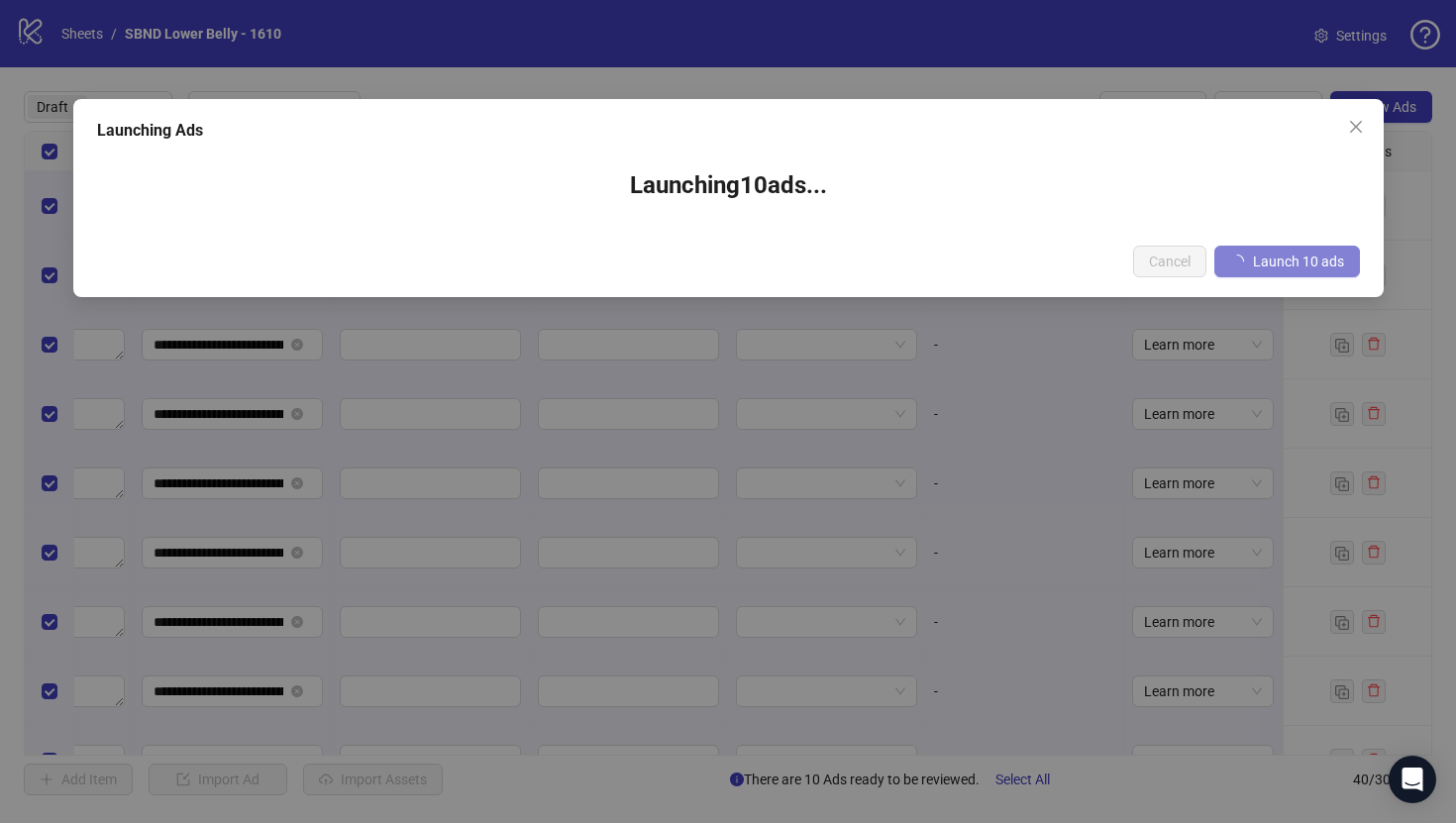 type 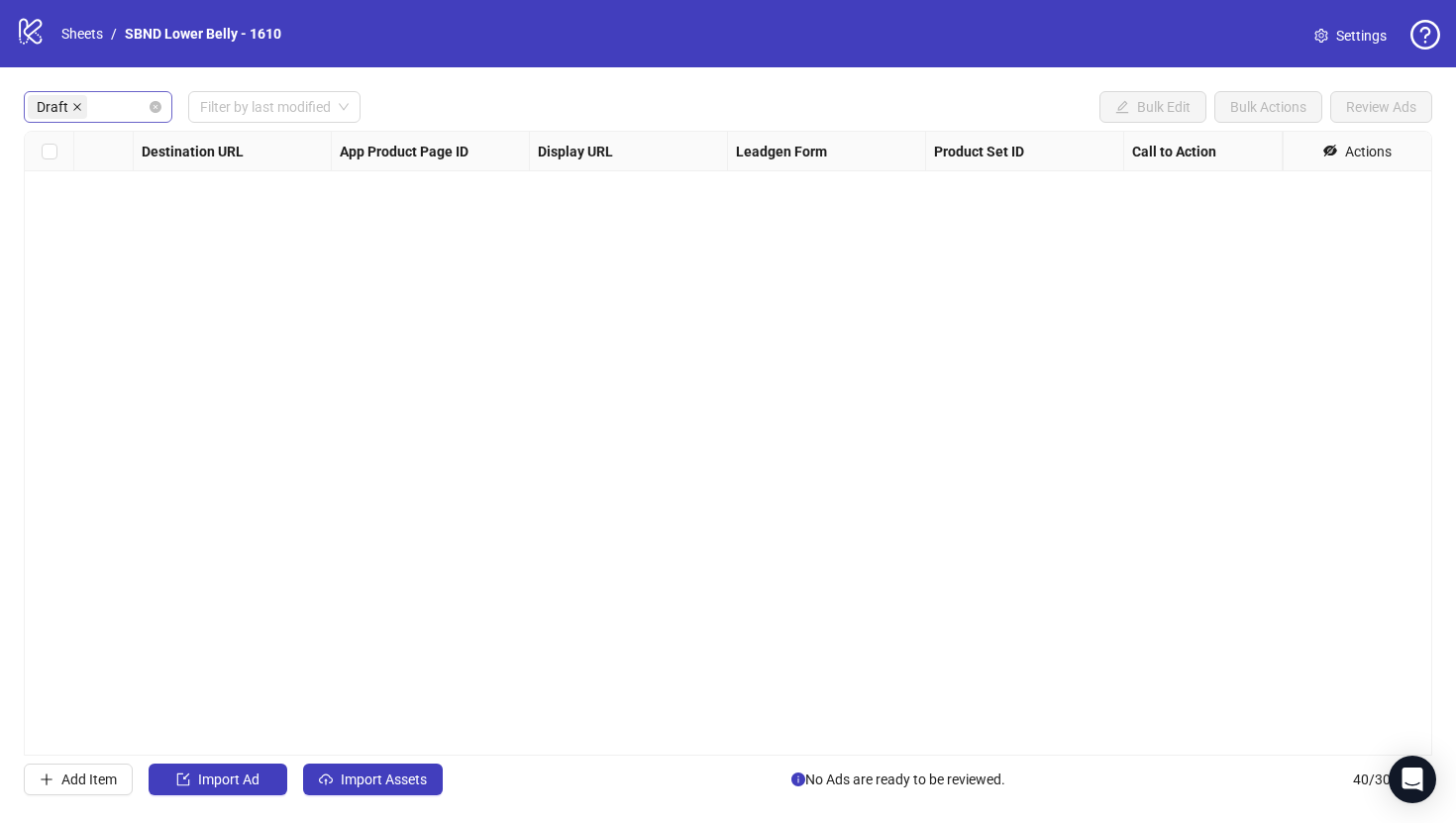 click at bounding box center [77, 107] 